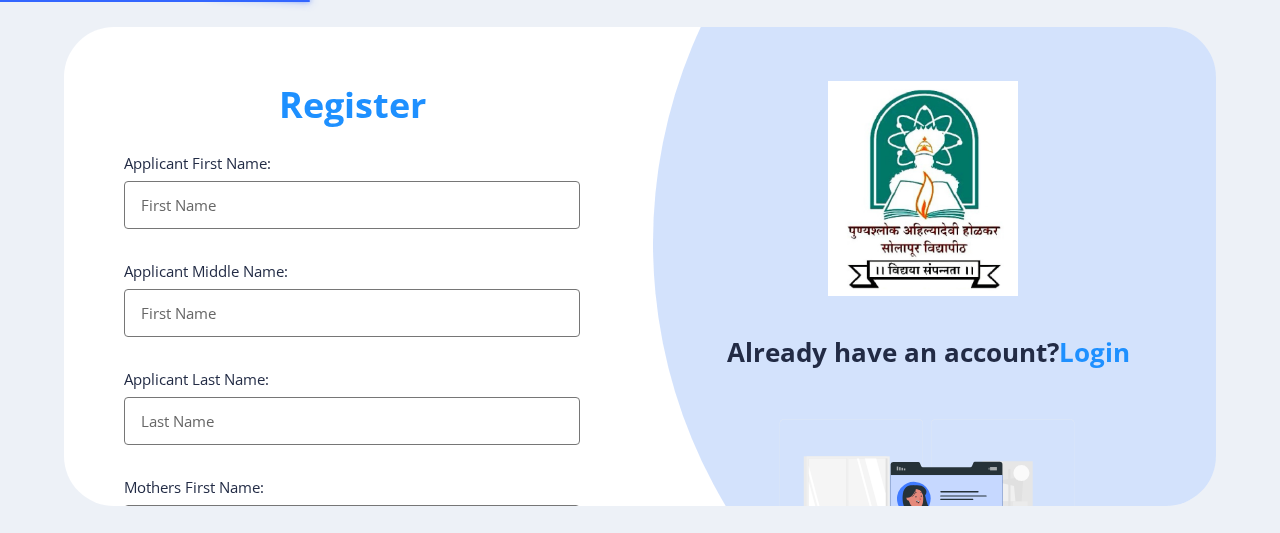 select 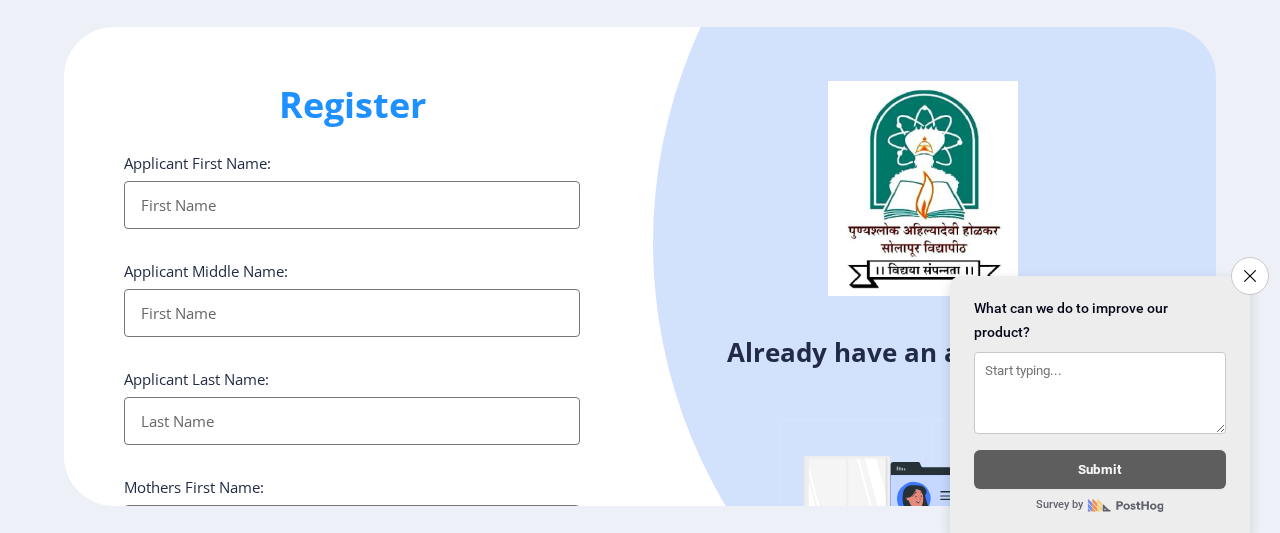 click on "Applicant First Name:" at bounding box center [352, 205] 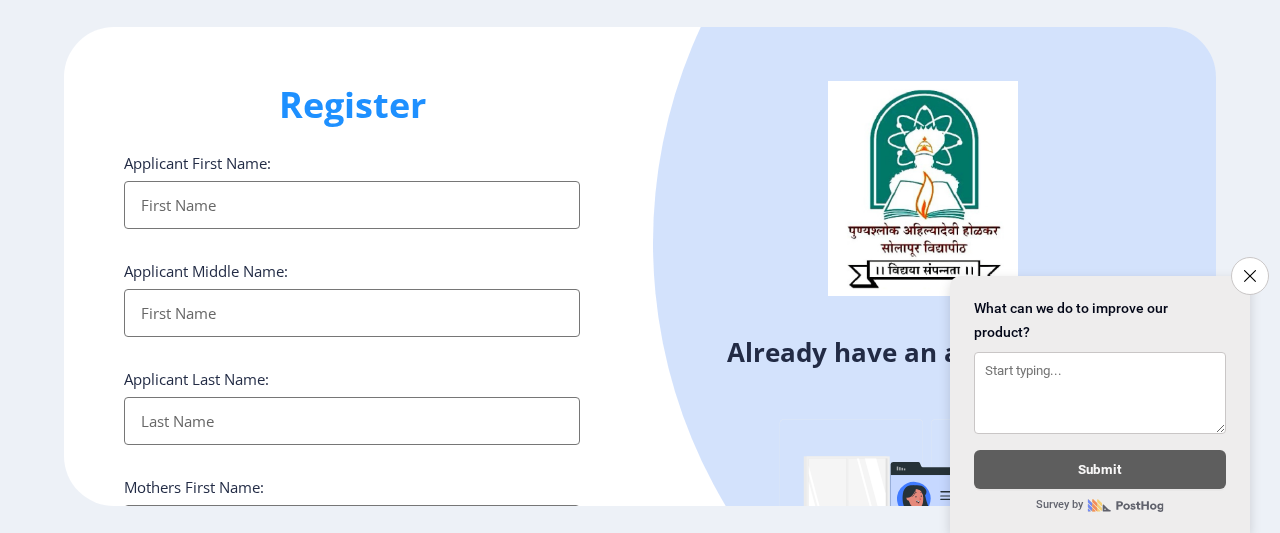 type on "S" 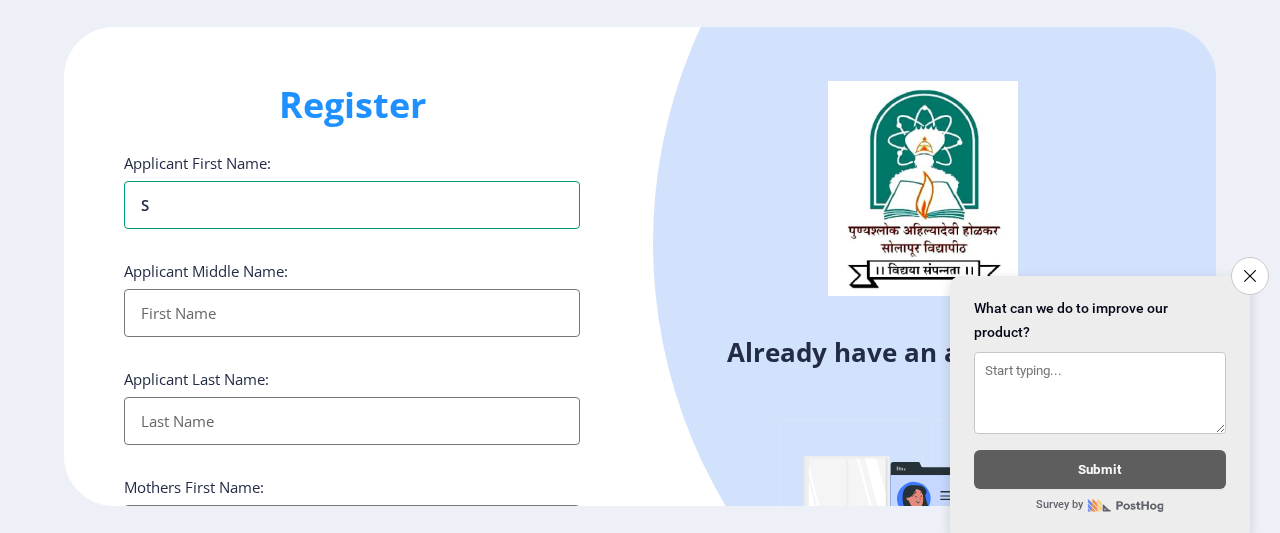 type on "SW" 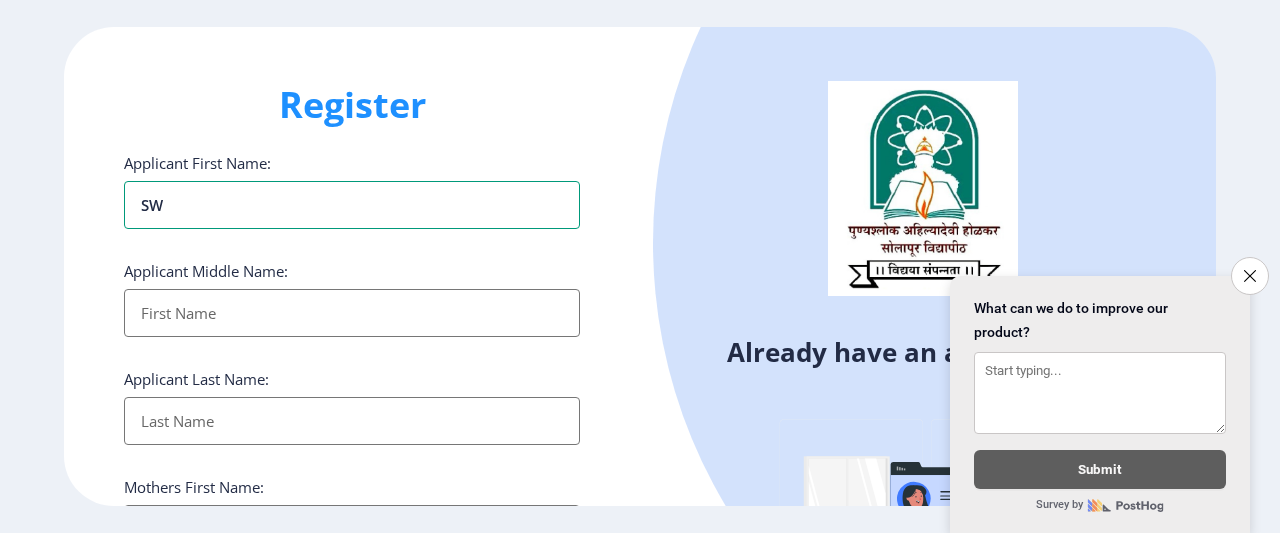 type on "SWA" 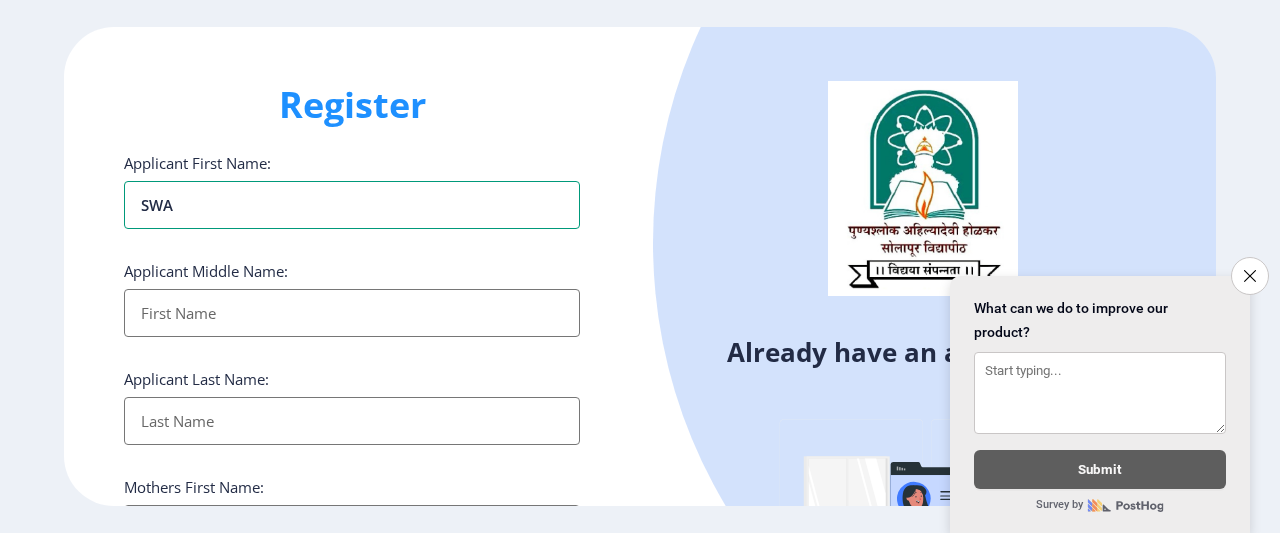 type on "SWAT" 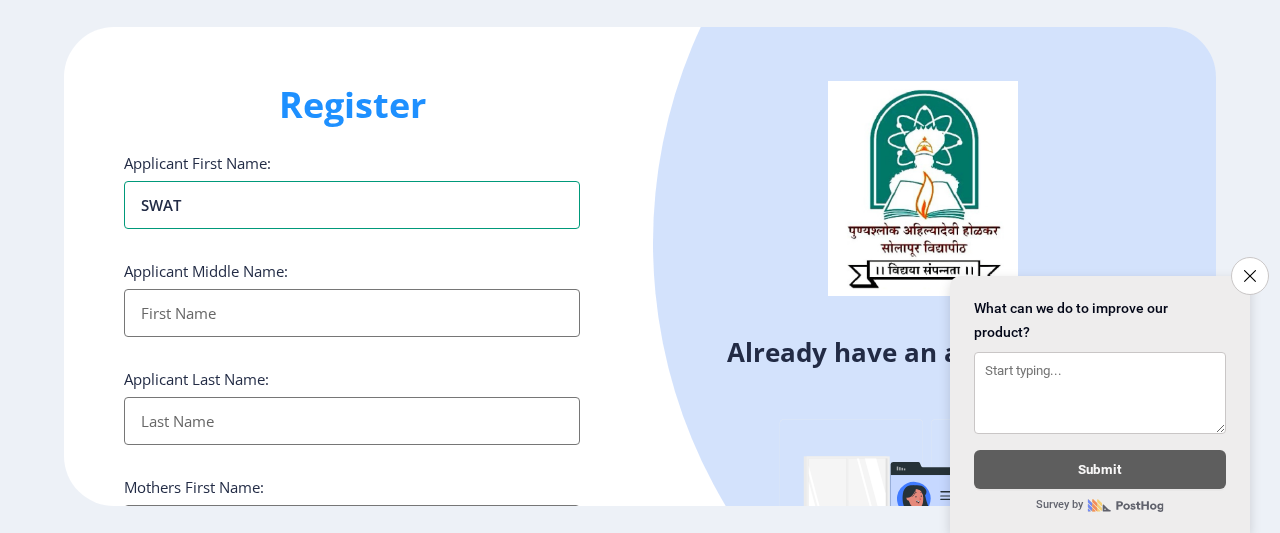 type on "SWATI" 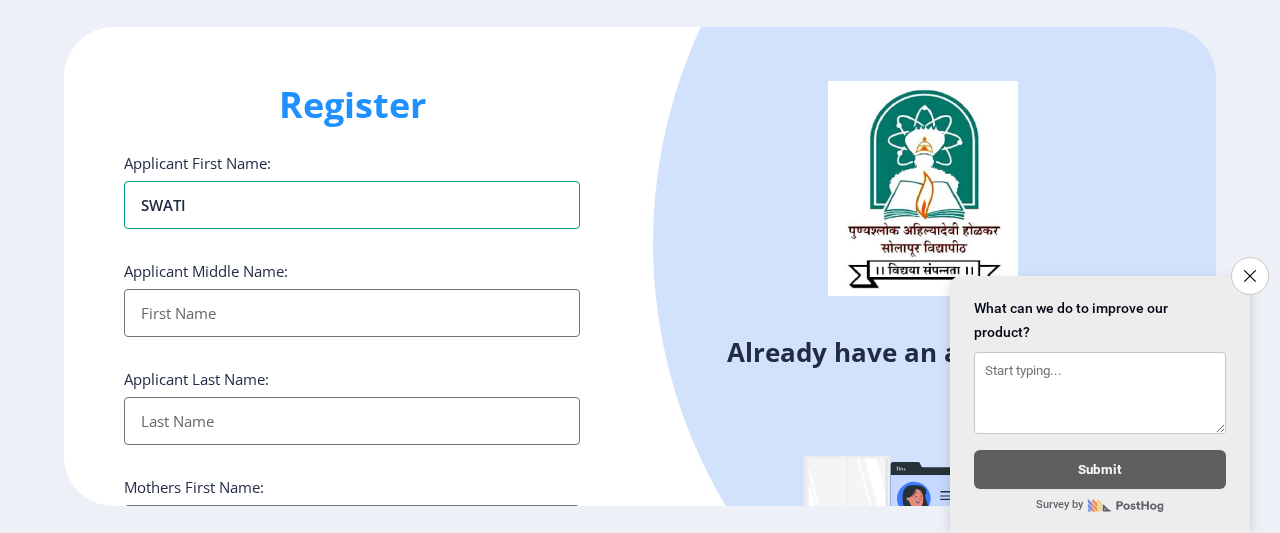 type on "SWATI" 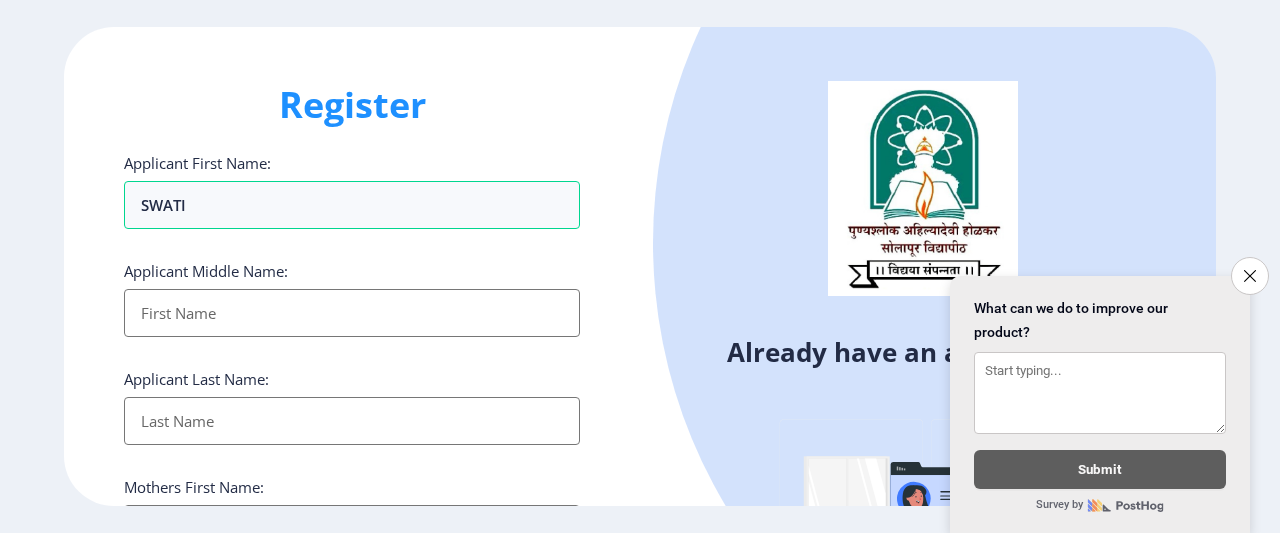 click on "Applicant First Name: SWATI Applicant Middle Name: Applicant Last Name: Mothers First Name: Applicant Full Name : (As on marksheet) SWATI Aadhar Number :  Gender: Select Gender [DEMOGRAPHIC_DATA] [DEMOGRAPHIC_DATA] Other  Country Code and Mobile number  *  +91 [GEOGRAPHIC_DATA] ([GEOGRAPHIC_DATA]) +91 [GEOGRAPHIC_DATA] (‫[GEOGRAPHIC_DATA]‬‎) +93 [GEOGRAPHIC_DATA] ([GEOGRAPHIC_DATA]) +355 [GEOGRAPHIC_DATA] (‫[GEOGRAPHIC_DATA]‬‎) +213 [US_STATE] +1 [GEOGRAPHIC_DATA] +376 [GEOGRAPHIC_DATA] +244 [GEOGRAPHIC_DATA] +1 [GEOGRAPHIC_DATA] +1 [GEOGRAPHIC_DATA] +54 [GEOGRAPHIC_DATA] ([GEOGRAPHIC_DATA]) +374 [GEOGRAPHIC_DATA] +297 [GEOGRAPHIC_DATA] +61 [GEOGRAPHIC_DATA] ([GEOGRAPHIC_DATA]) +43 [GEOGRAPHIC_DATA] ([GEOGRAPHIC_DATA]) +994 [GEOGRAPHIC_DATA] +1 [GEOGRAPHIC_DATA] ([GEOGRAPHIC_DATA][GEOGRAPHIC_DATA]‬‎) +973 [GEOGRAPHIC_DATA] ([GEOGRAPHIC_DATA]) +880 [GEOGRAPHIC_DATA] +1 [GEOGRAPHIC_DATA] ([GEOGRAPHIC_DATA]) +375 [GEOGRAPHIC_DATA] ([GEOGRAPHIC_DATA]) +32 [GEOGRAPHIC_DATA] +501 [GEOGRAPHIC_DATA] ([GEOGRAPHIC_DATA]) +229 [GEOGRAPHIC_DATA] +1 [GEOGRAPHIC_DATA] (འབྲུག) +975 [GEOGRAPHIC_DATA] +591 [GEOGRAPHIC_DATA] ([GEOGRAPHIC_DATA]) +387 [GEOGRAPHIC_DATA] +267 [GEOGRAPHIC_DATA] ([GEOGRAPHIC_DATA]) +55 [GEOGRAPHIC_DATA] +246 [GEOGRAPHIC_DATA] +1 [GEOGRAPHIC_DATA] +673 [GEOGRAPHIC_DATA] ([GEOGRAPHIC_DATA])" 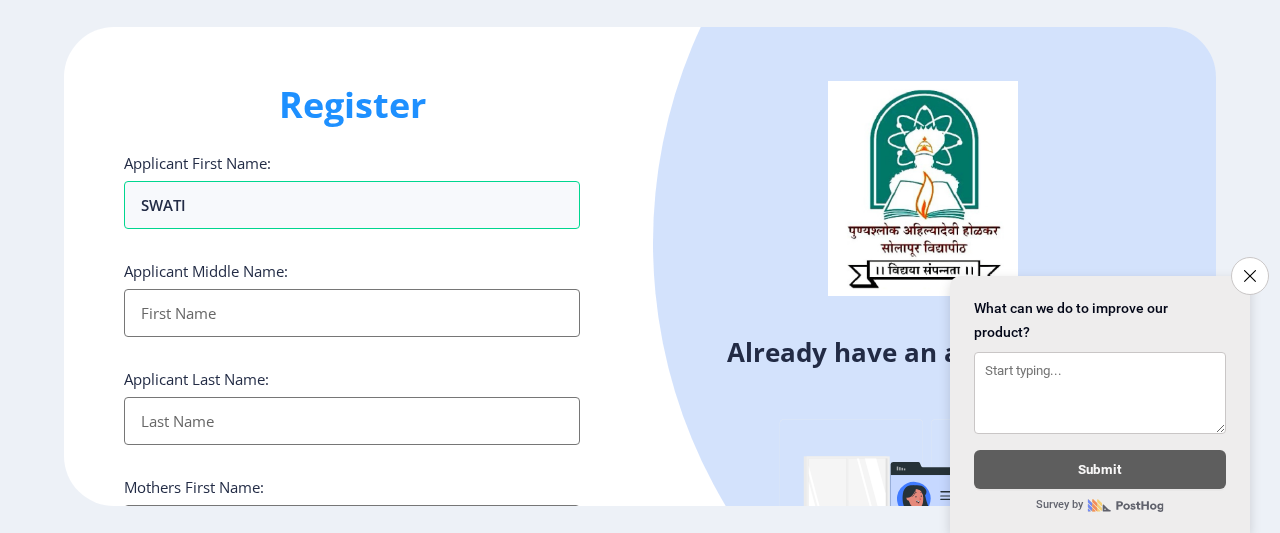click on "Applicant First Name:" at bounding box center [352, 313] 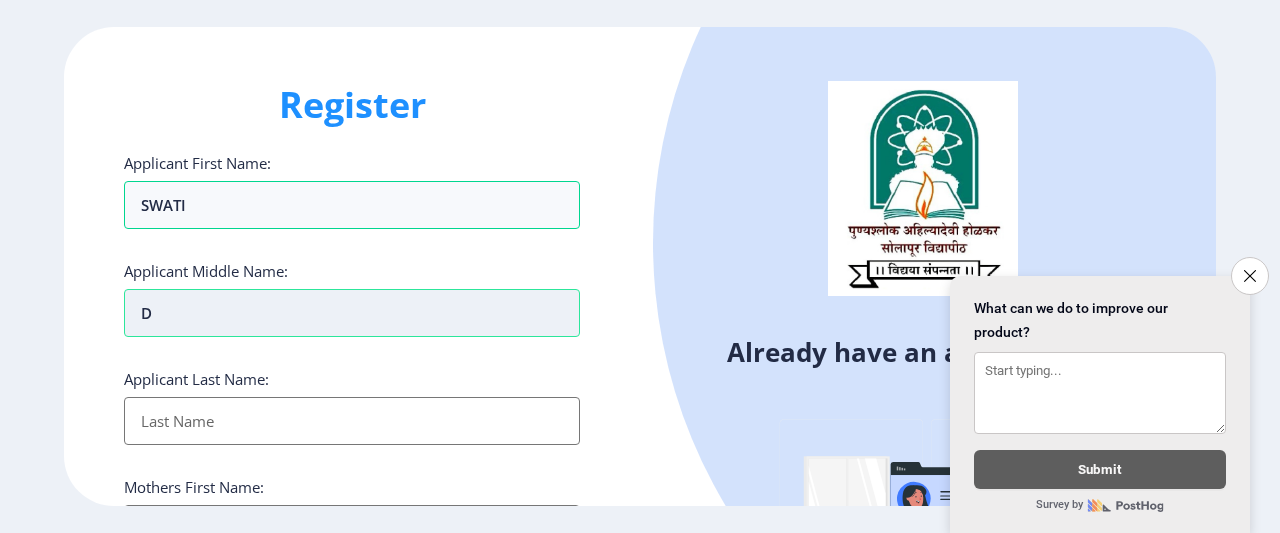 type on "DA" 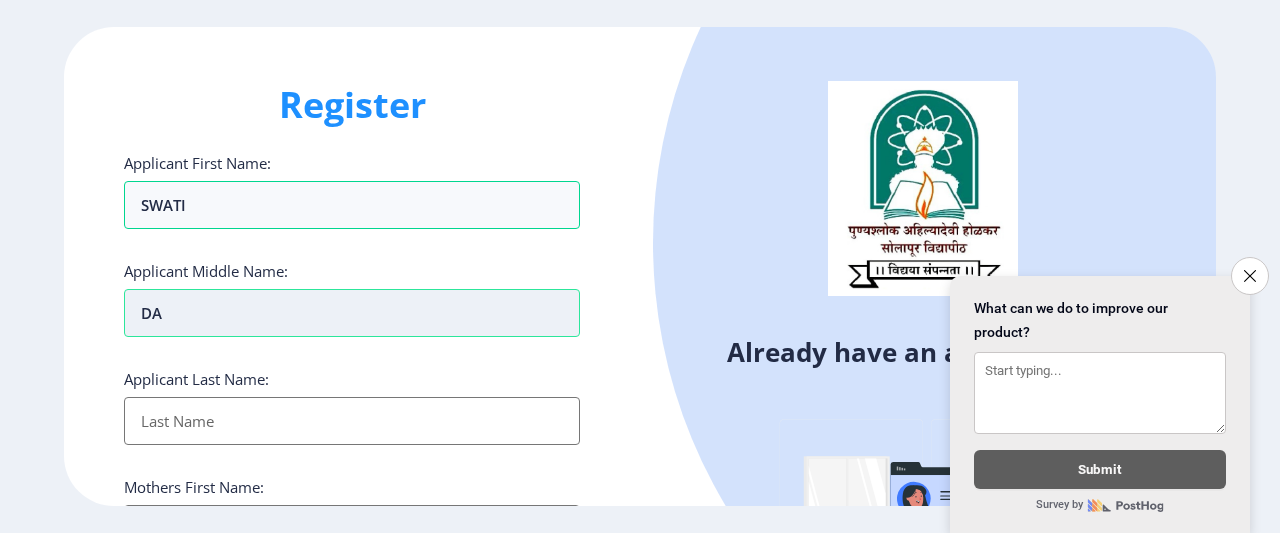 type on "DAD" 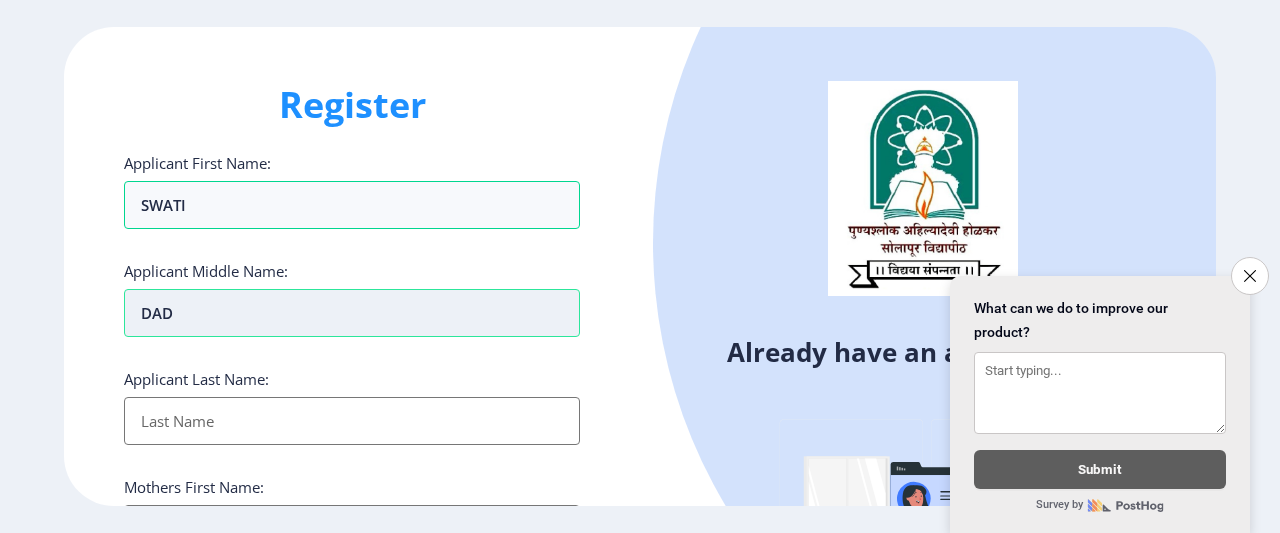 type on "DADA" 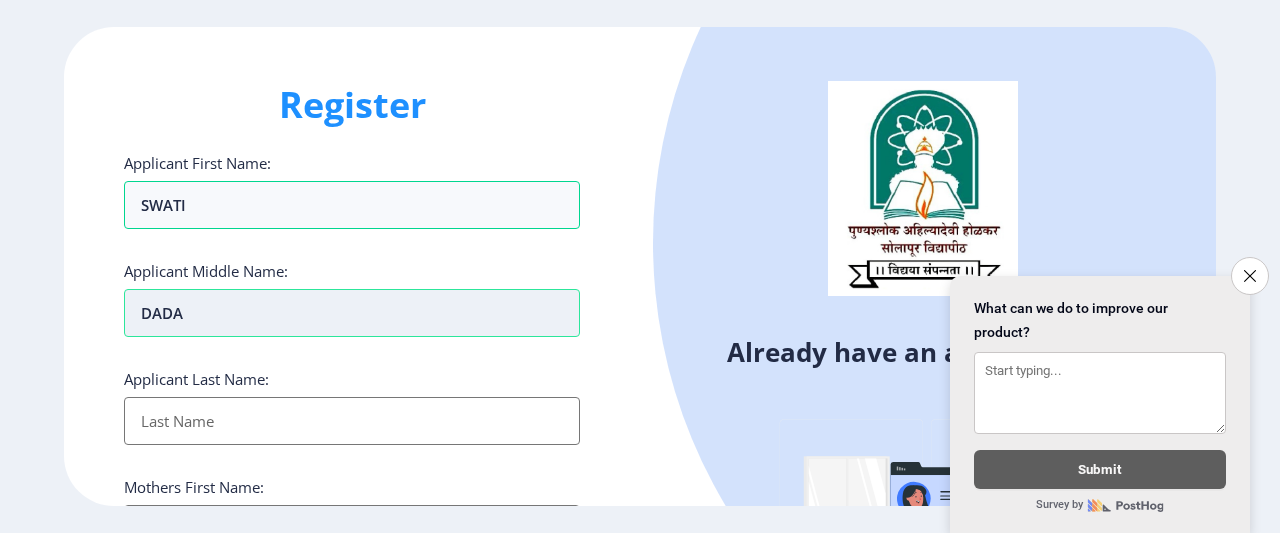 type on "DADAR" 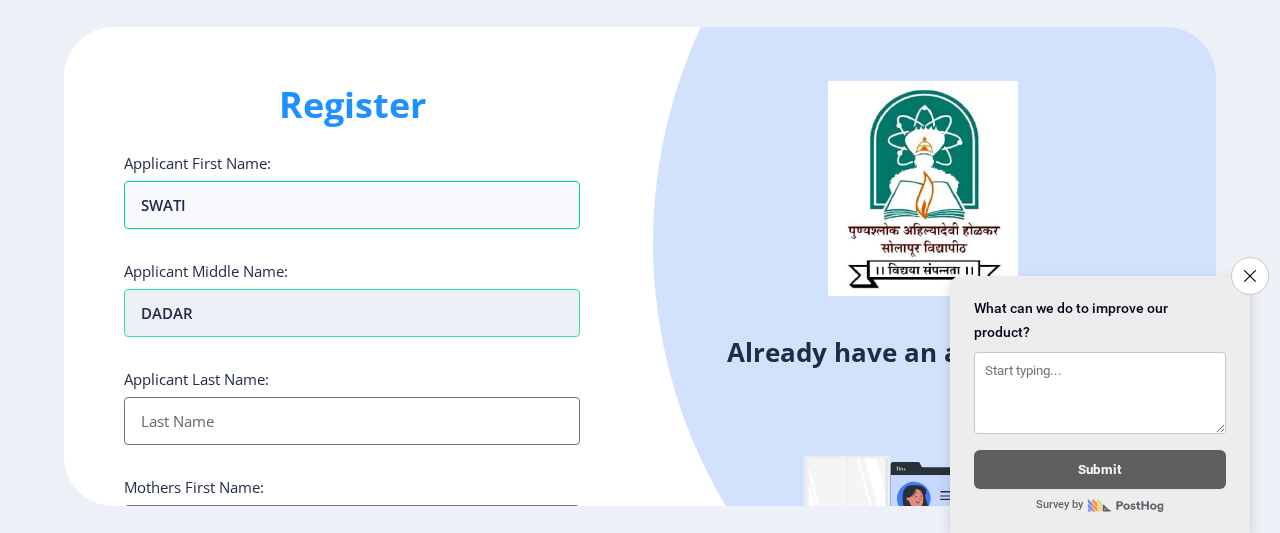 type on "DADARA" 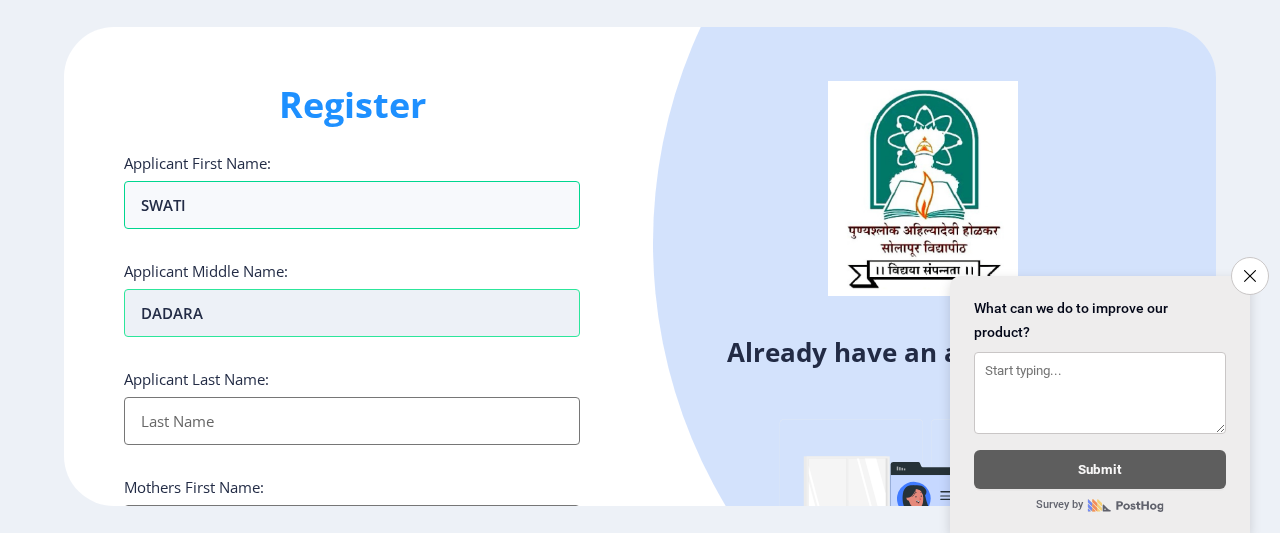 type on "DADARAM" 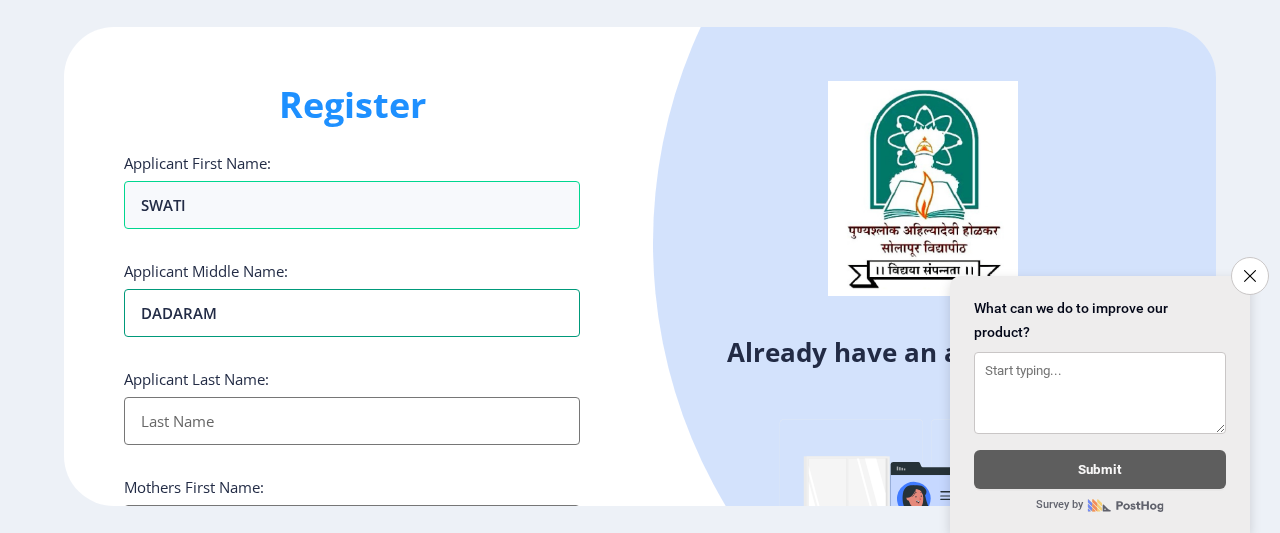 type on "DADARAM" 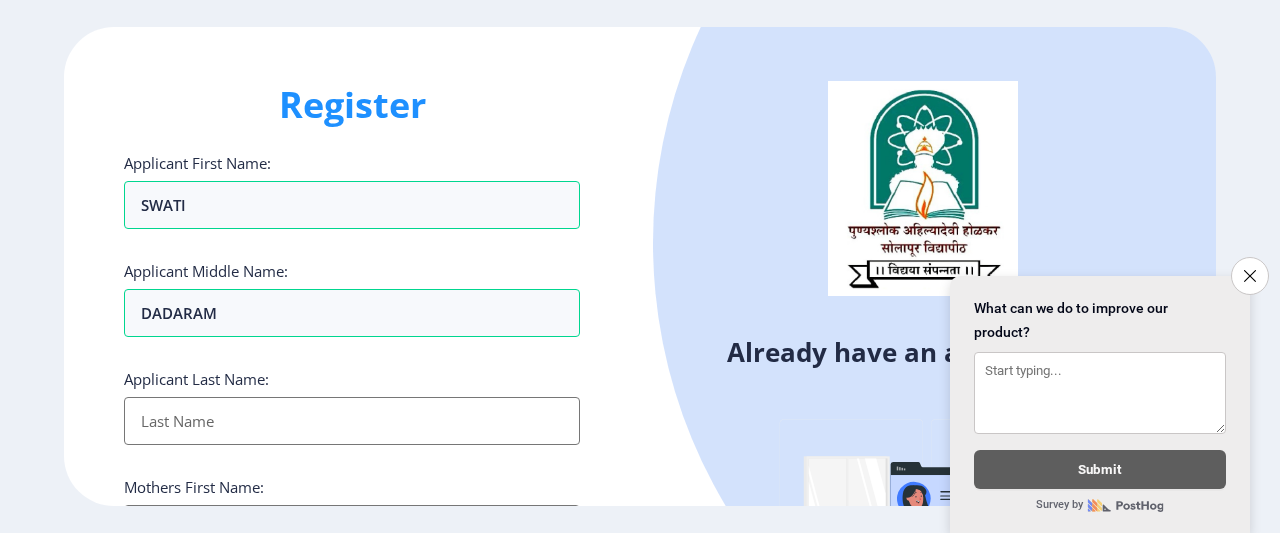 click on "Applicant First Name:" at bounding box center (352, 421) 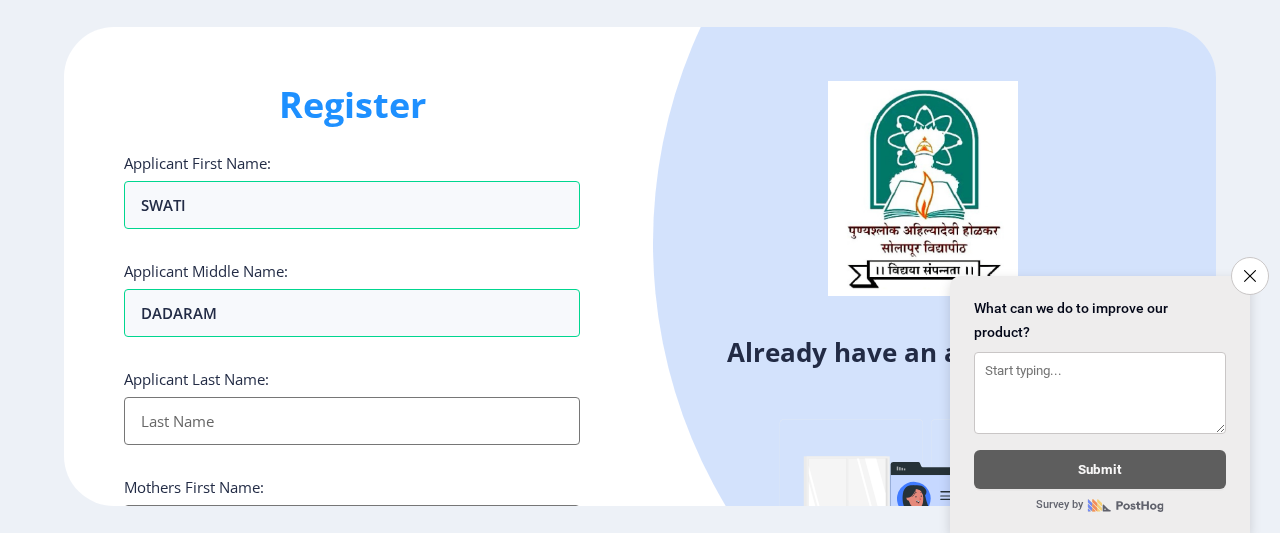 scroll, scrollTop: 280, scrollLeft: 0, axis: vertical 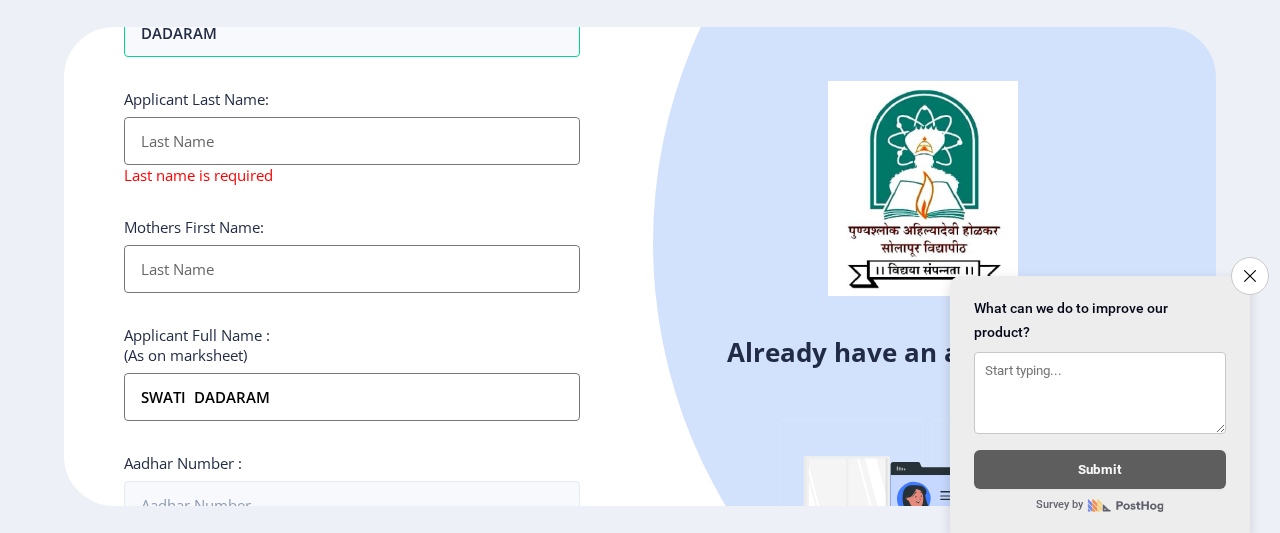 click on "Applicant First Name:" at bounding box center (352, 141) 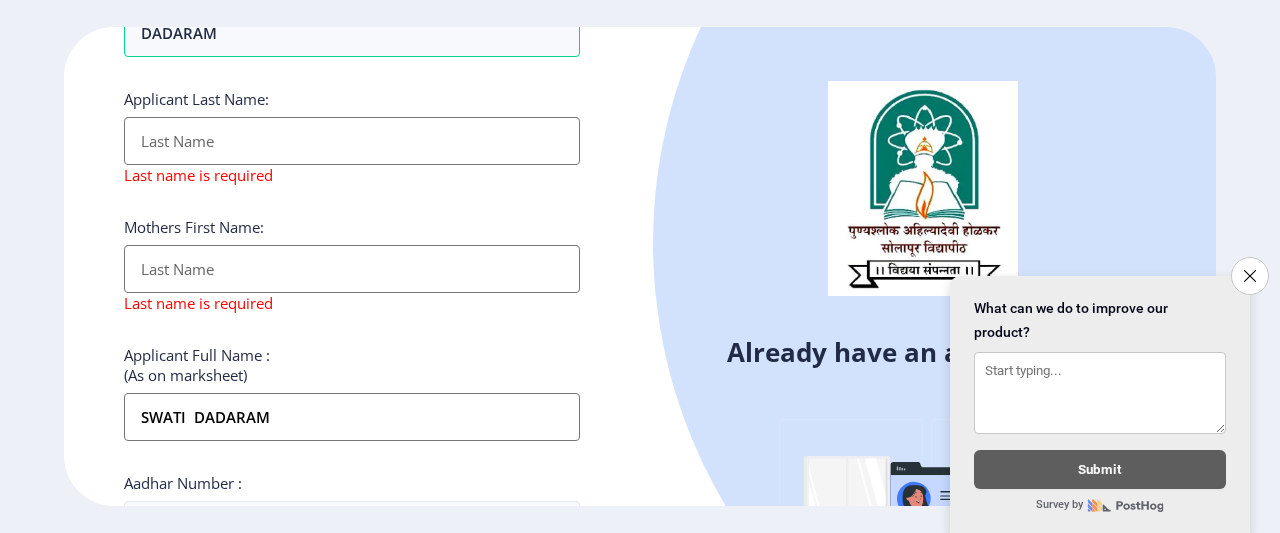 type on "R" 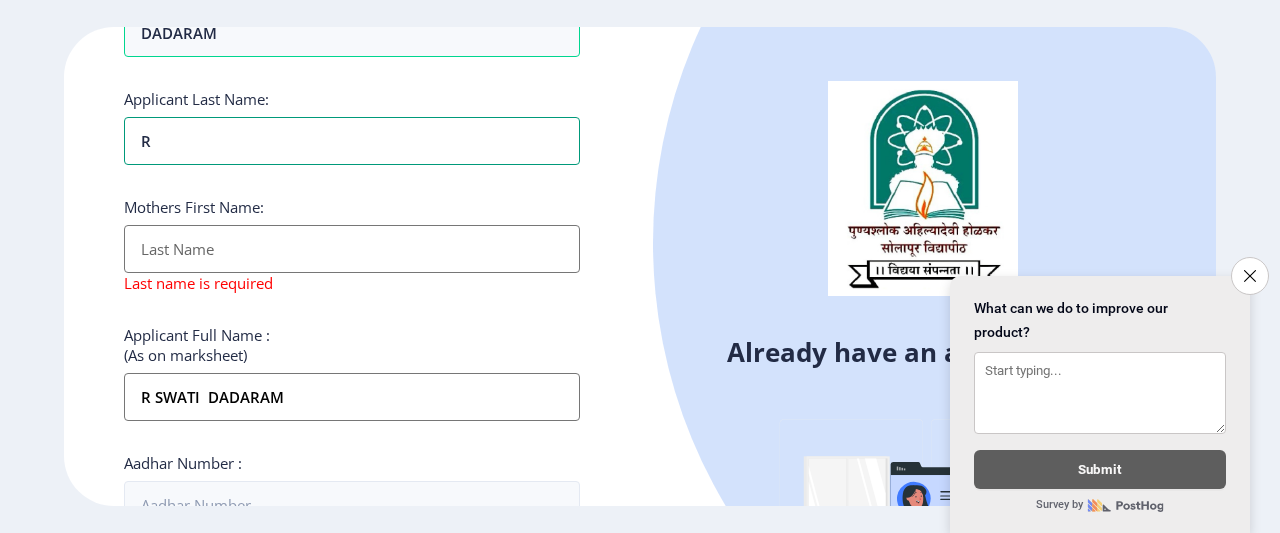 type on "RA" 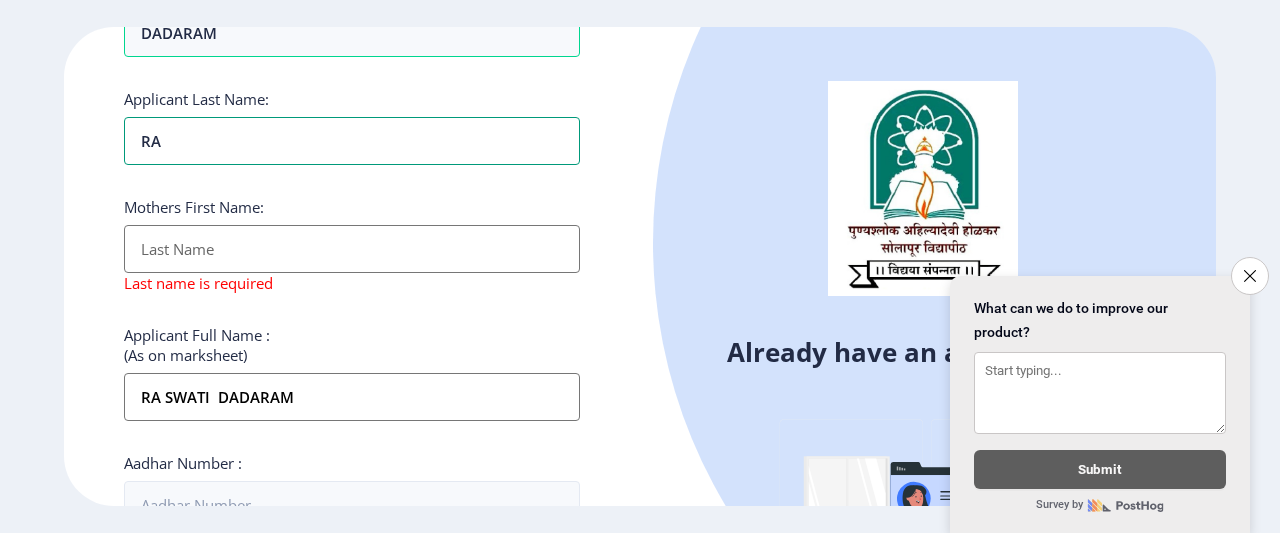 type on "[PERSON_NAME]" 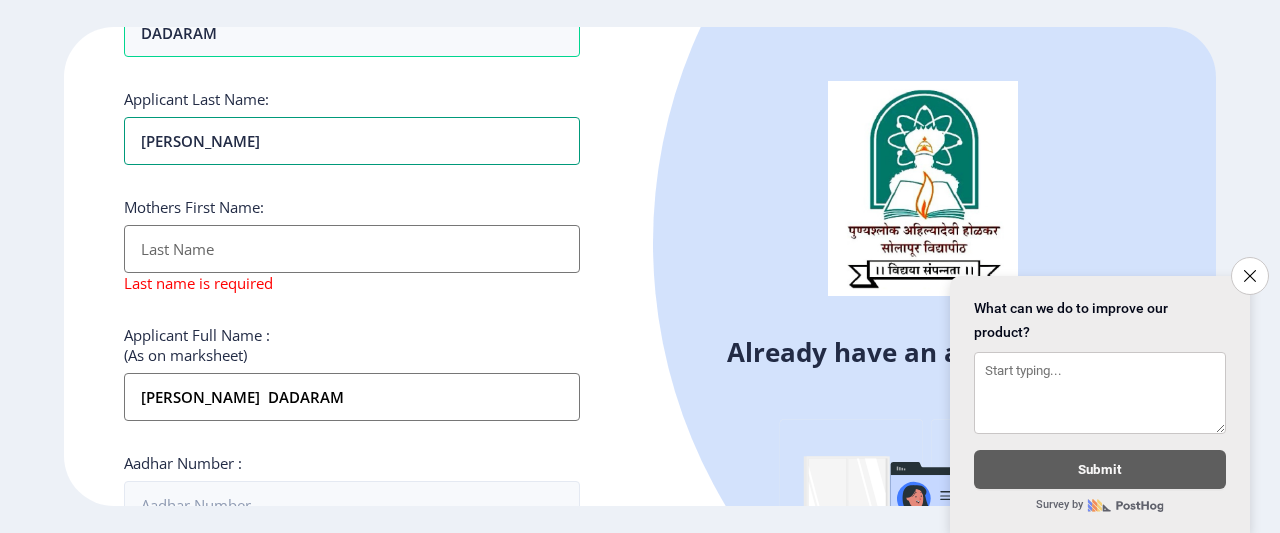 type on "RAUT" 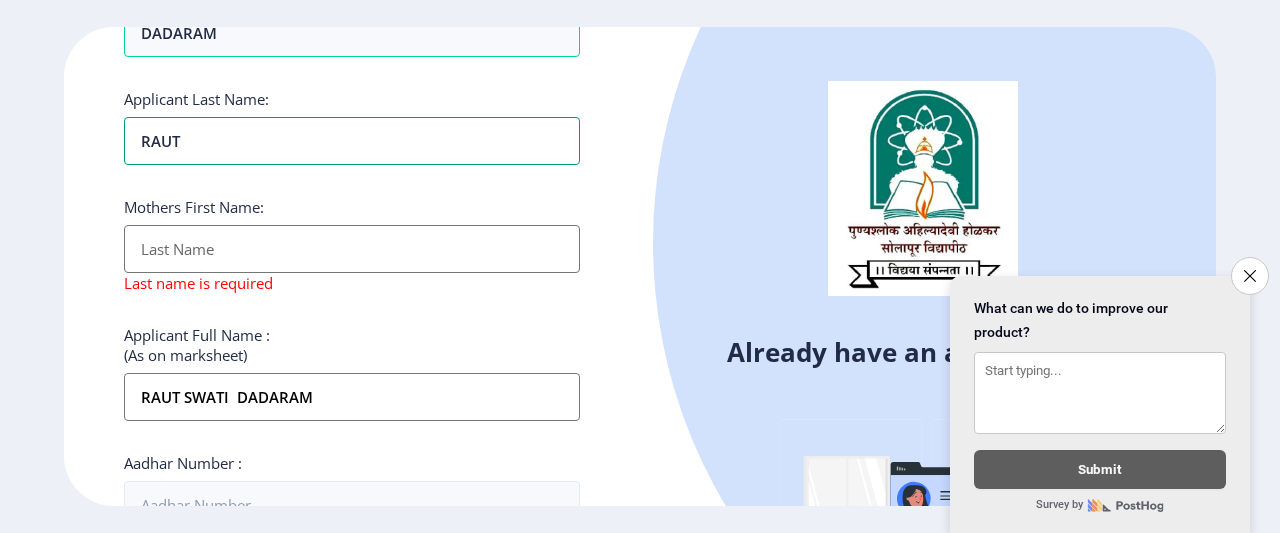 type on "RAUT" 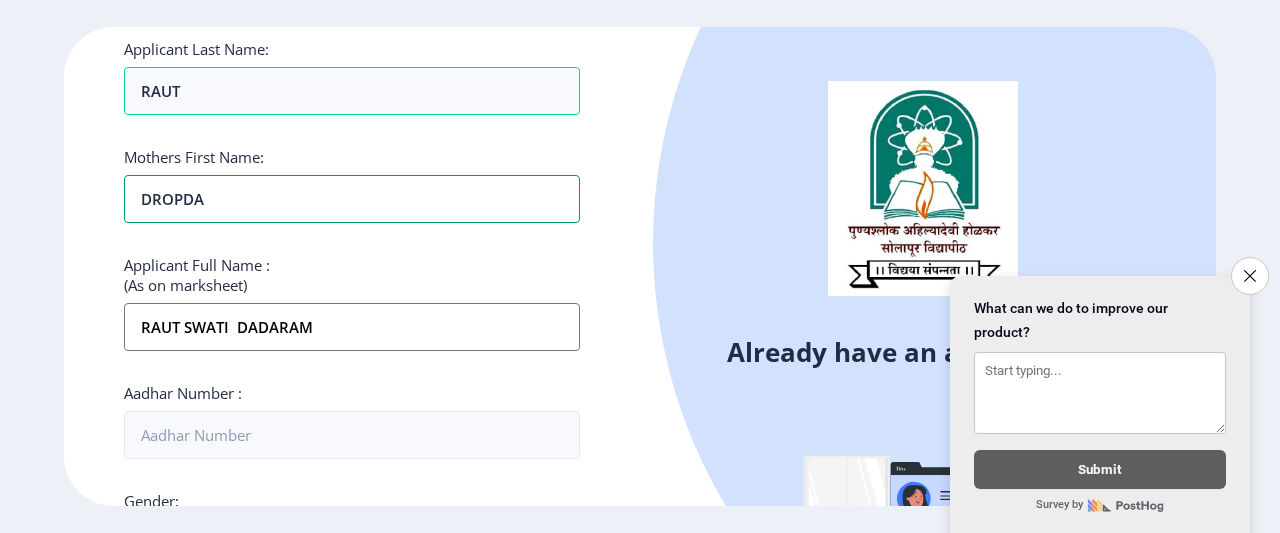 scroll, scrollTop: 321, scrollLeft: 0, axis: vertical 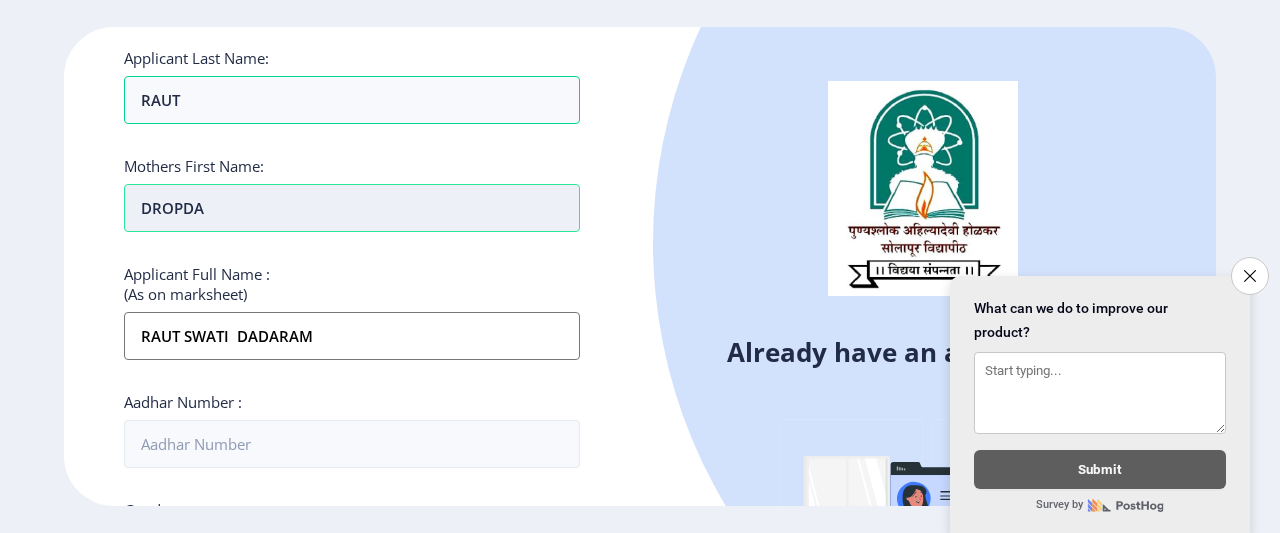click on "DROPDA" at bounding box center [352, 208] 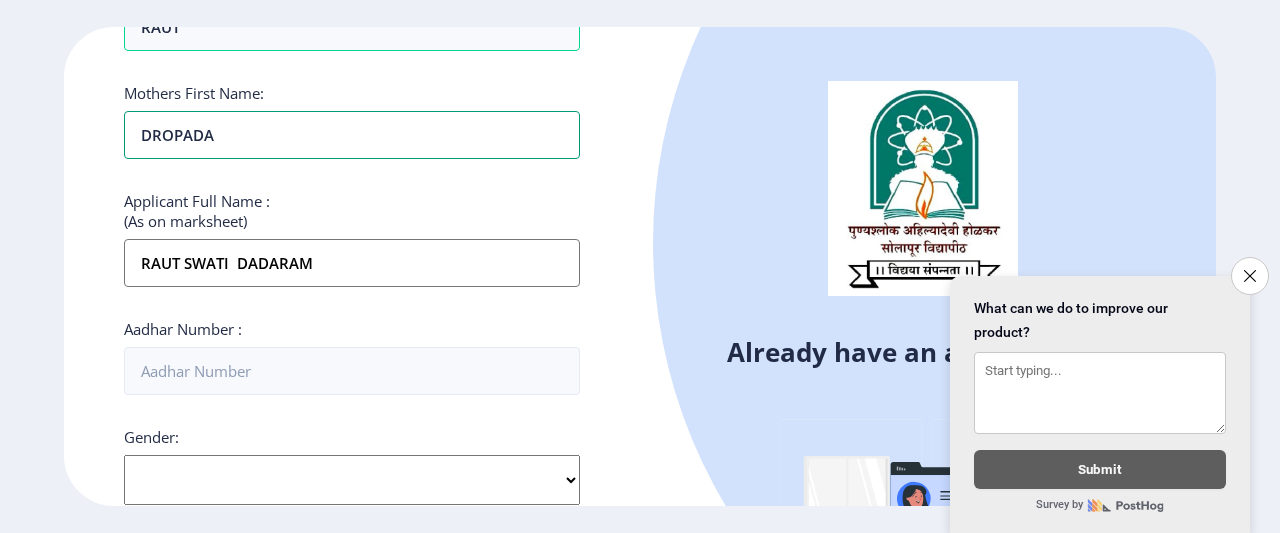 scroll, scrollTop: 452, scrollLeft: 0, axis: vertical 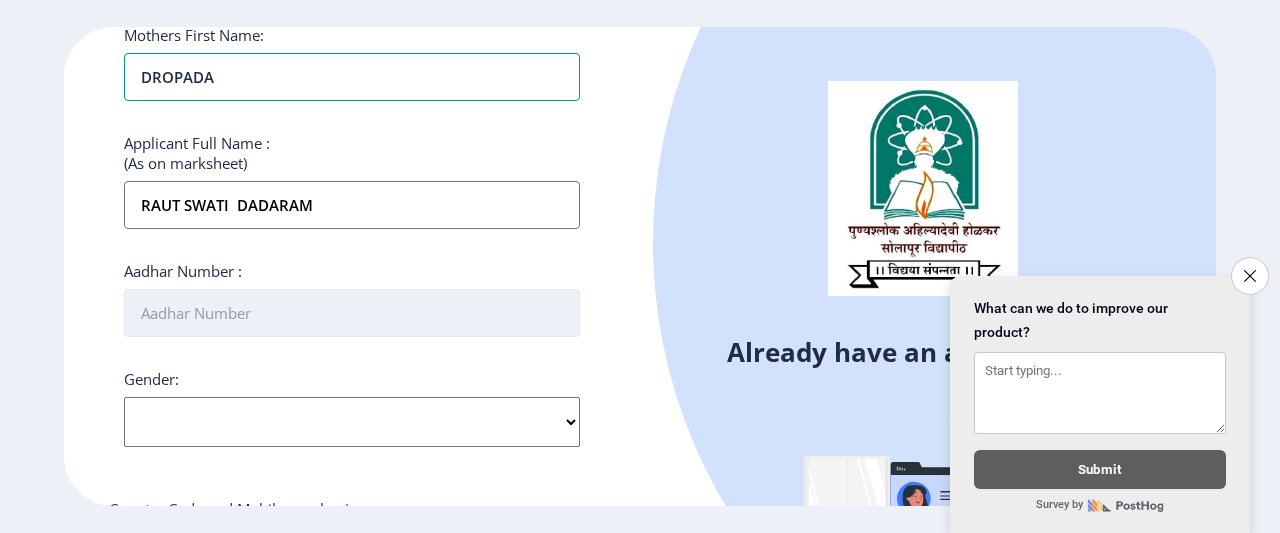 type on "DROPADA" 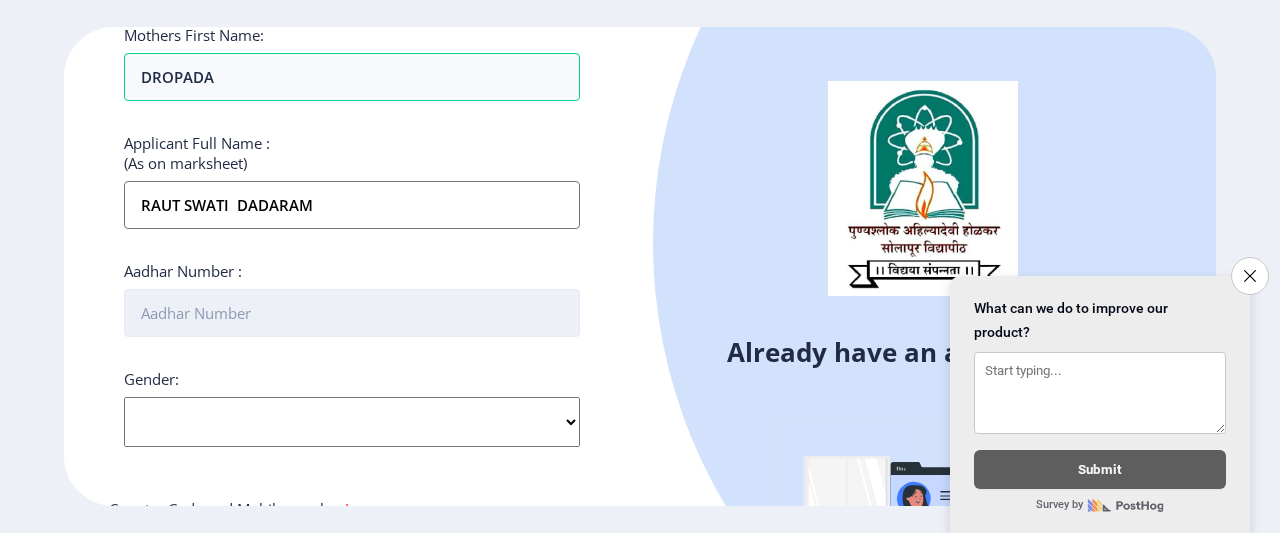 click on "Aadhar Number :" at bounding box center [352, 313] 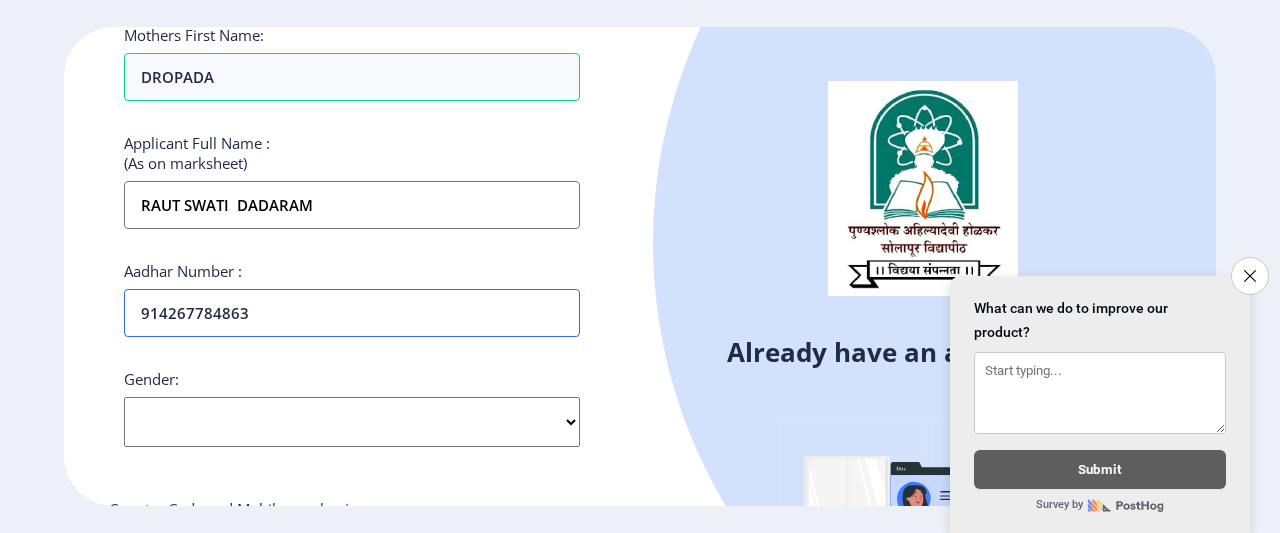 type on "914267784863" 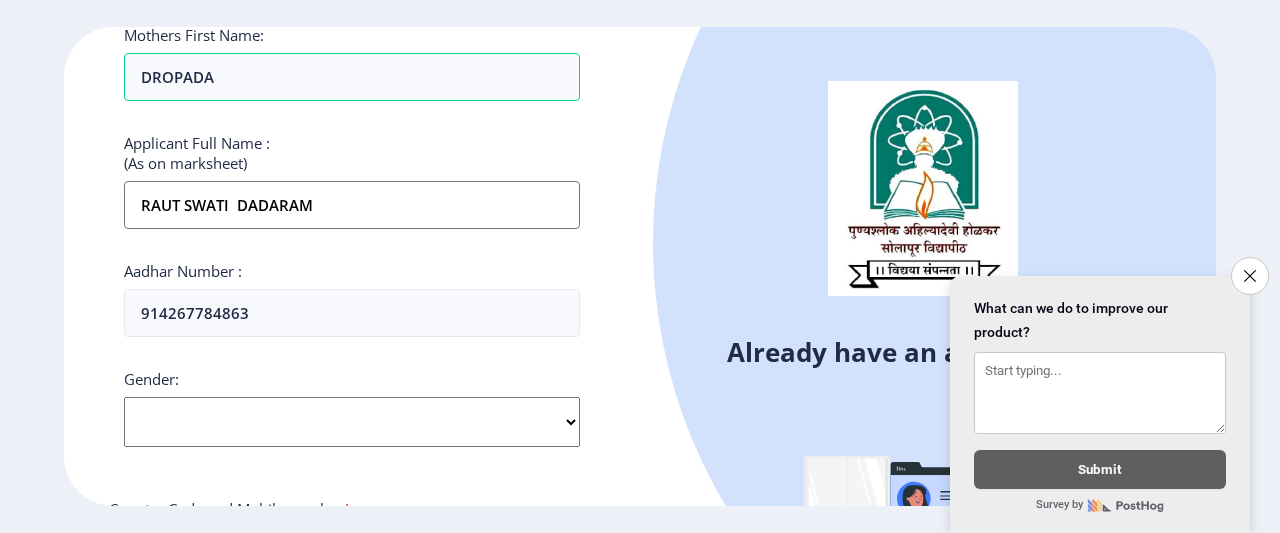 click on "Select Gender [DEMOGRAPHIC_DATA] [DEMOGRAPHIC_DATA] Other" 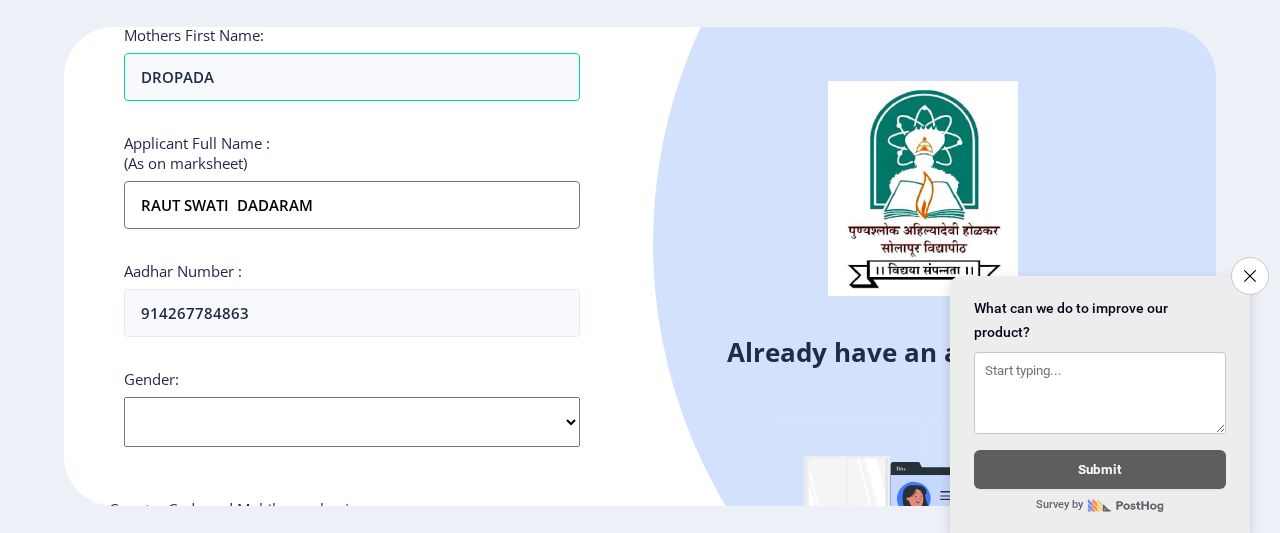 select on "[DEMOGRAPHIC_DATA]" 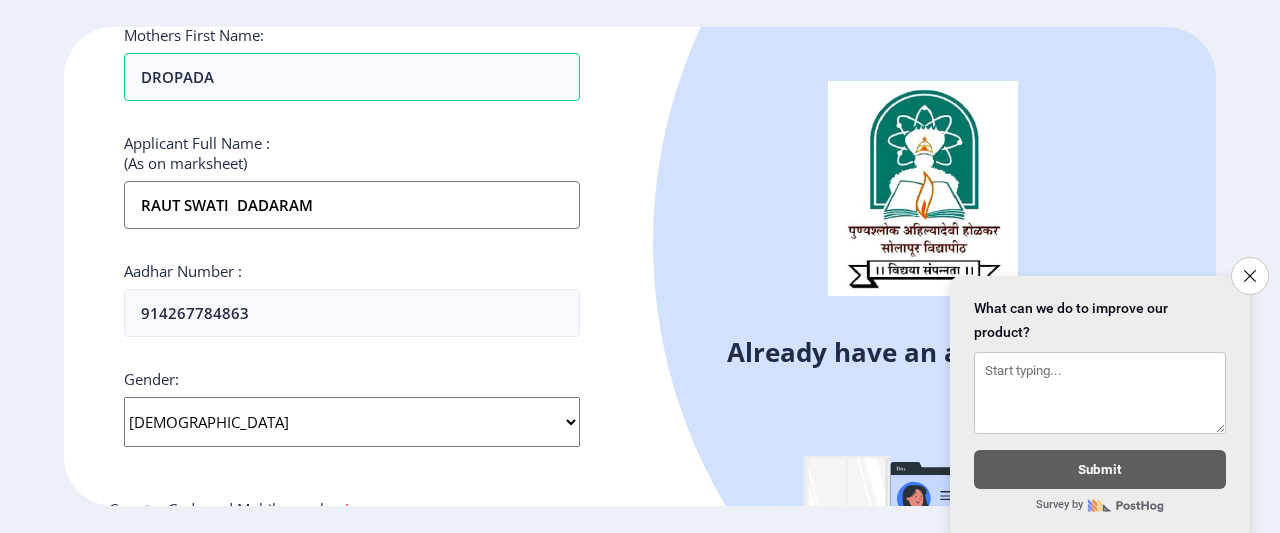 click on "Select Gender [DEMOGRAPHIC_DATA] [DEMOGRAPHIC_DATA] Other" 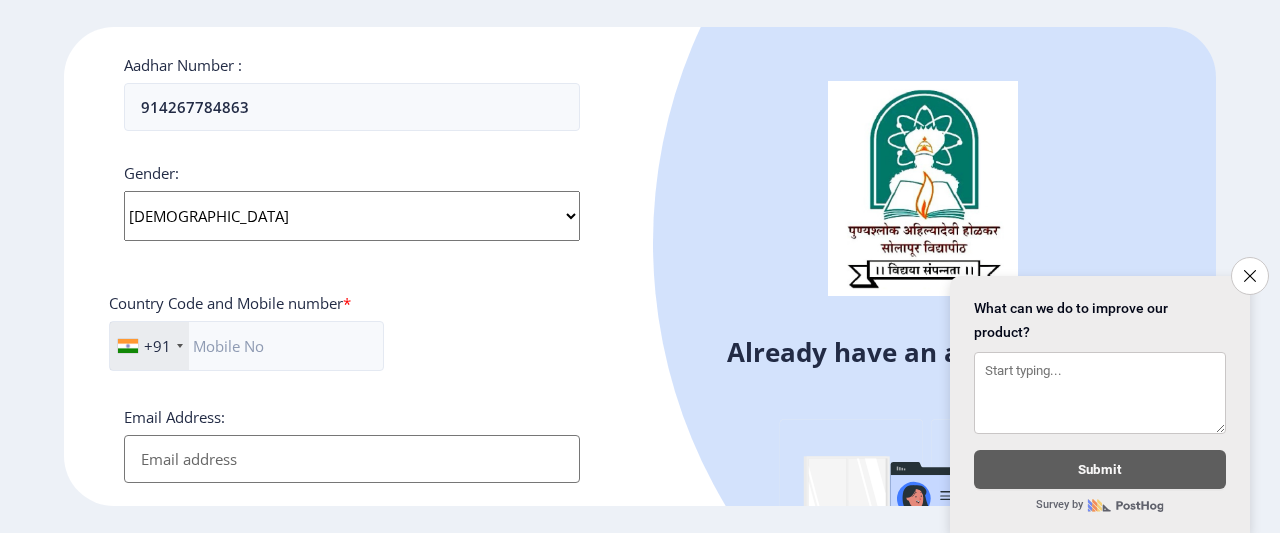 scroll, scrollTop: 665, scrollLeft: 0, axis: vertical 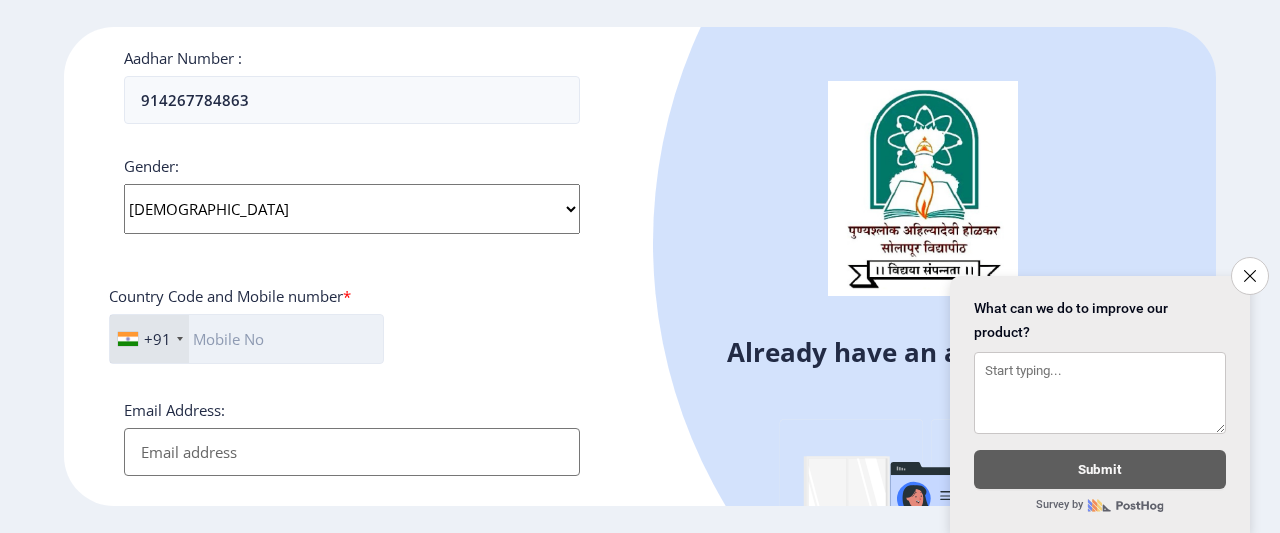 click 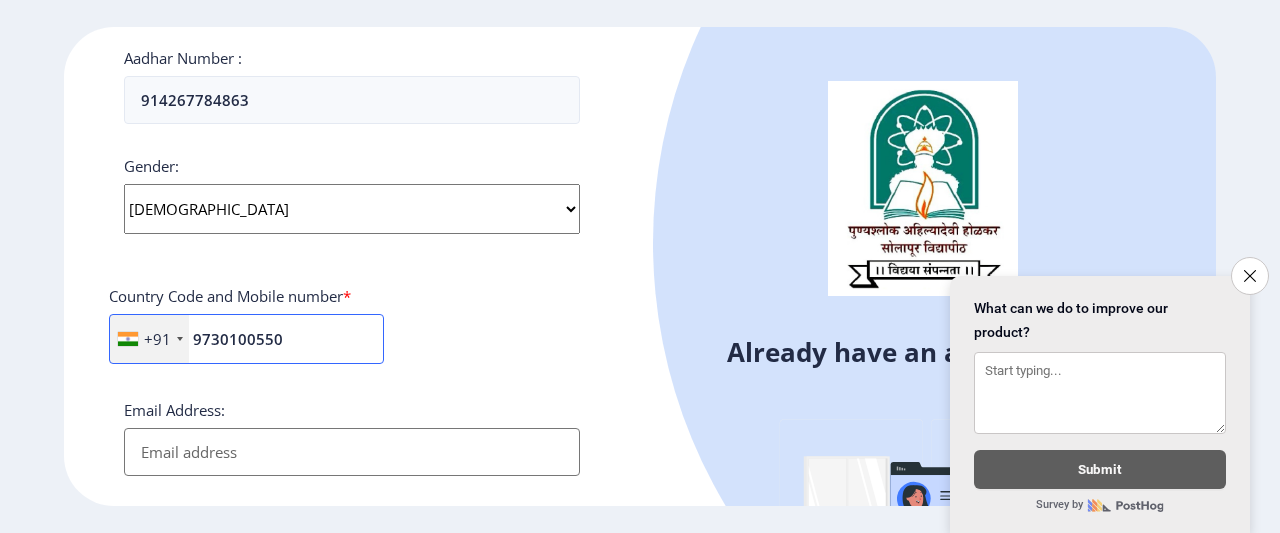 type on "9730100550" 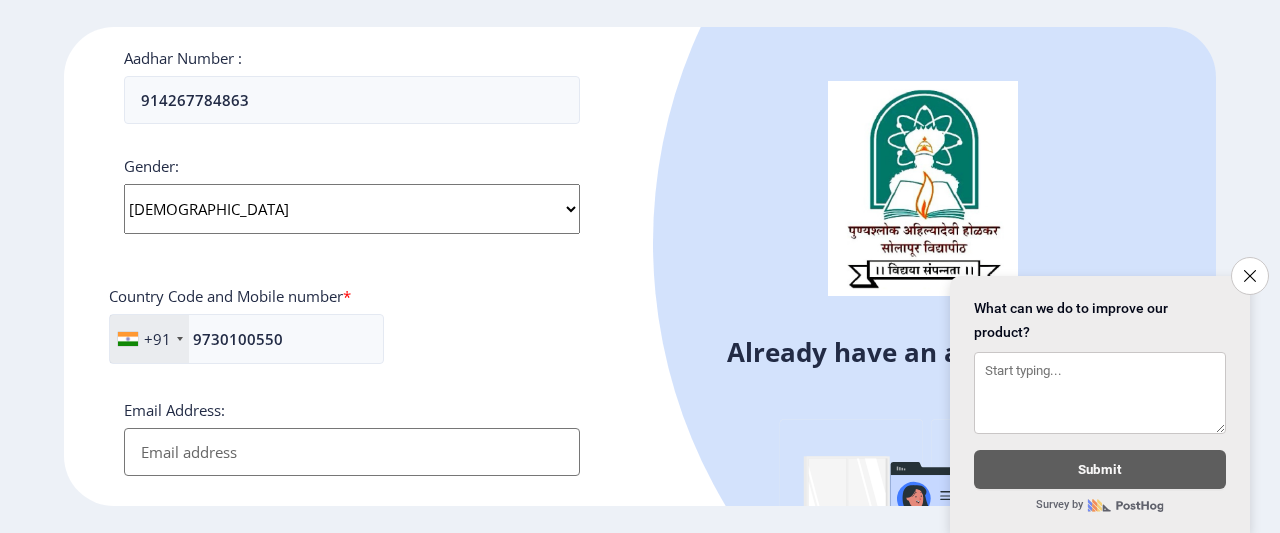 click on "Email Address:" at bounding box center (352, 452) 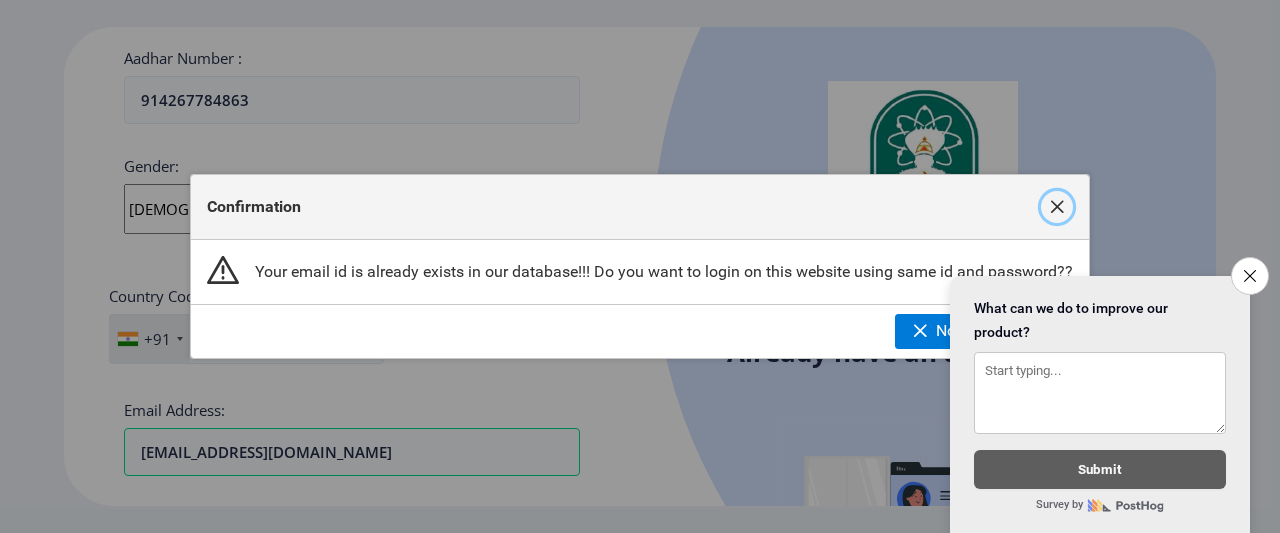 click 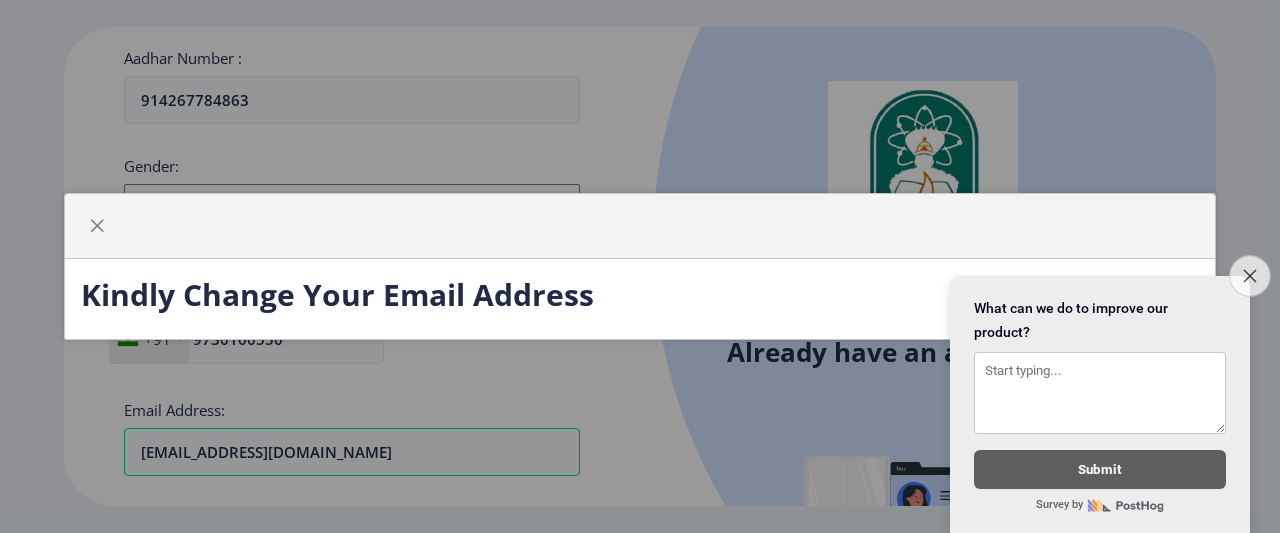 click on "Close survey" at bounding box center (1250, 276) 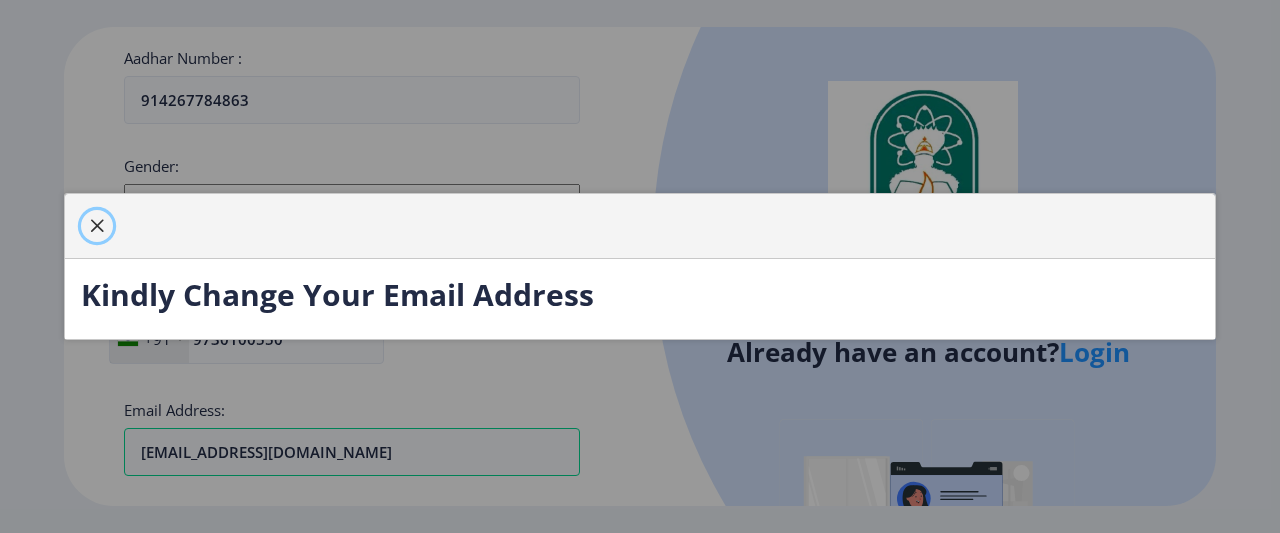 click 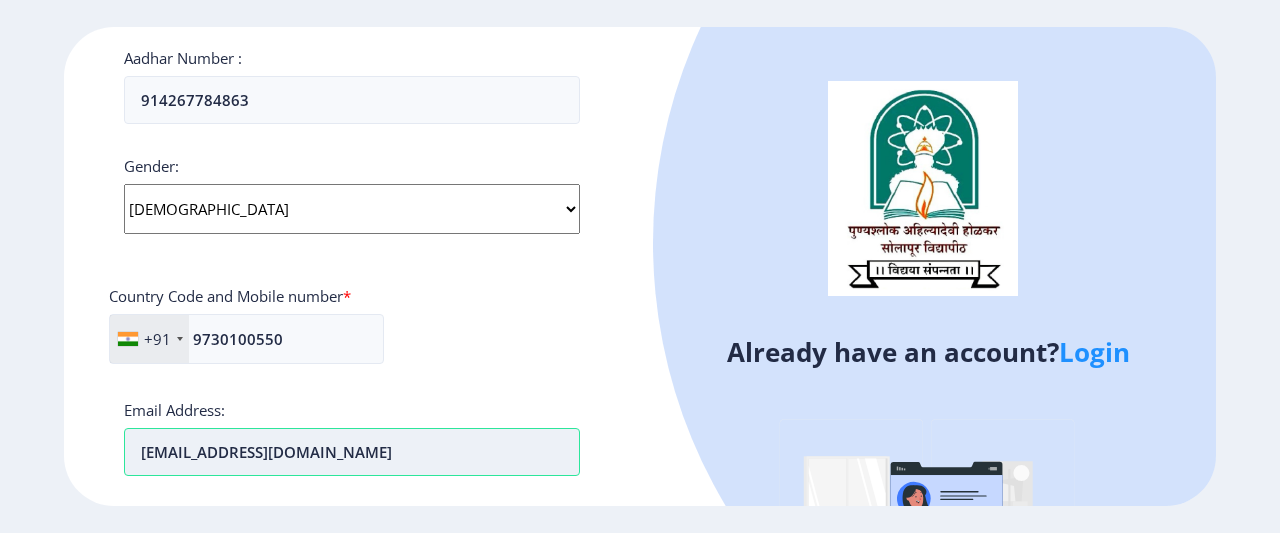 click on "[EMAIL_ADDRESS][DOMAIN_NAME]" at bounding box center (352, 452) 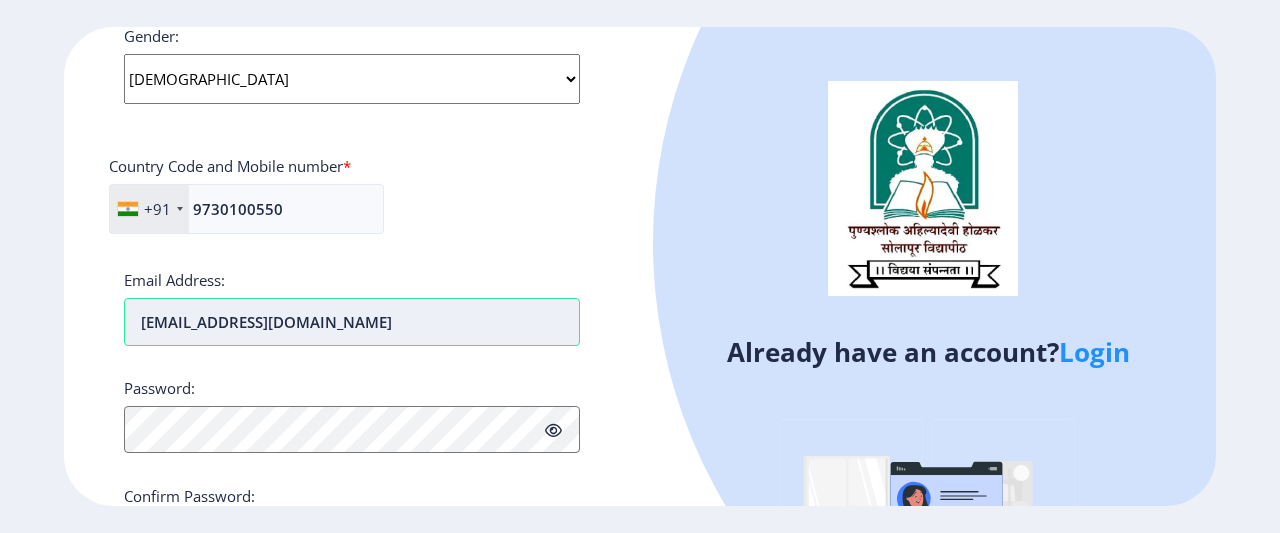 scroll, scrollTop: 810, scrollLeft: 0, axis: vertical 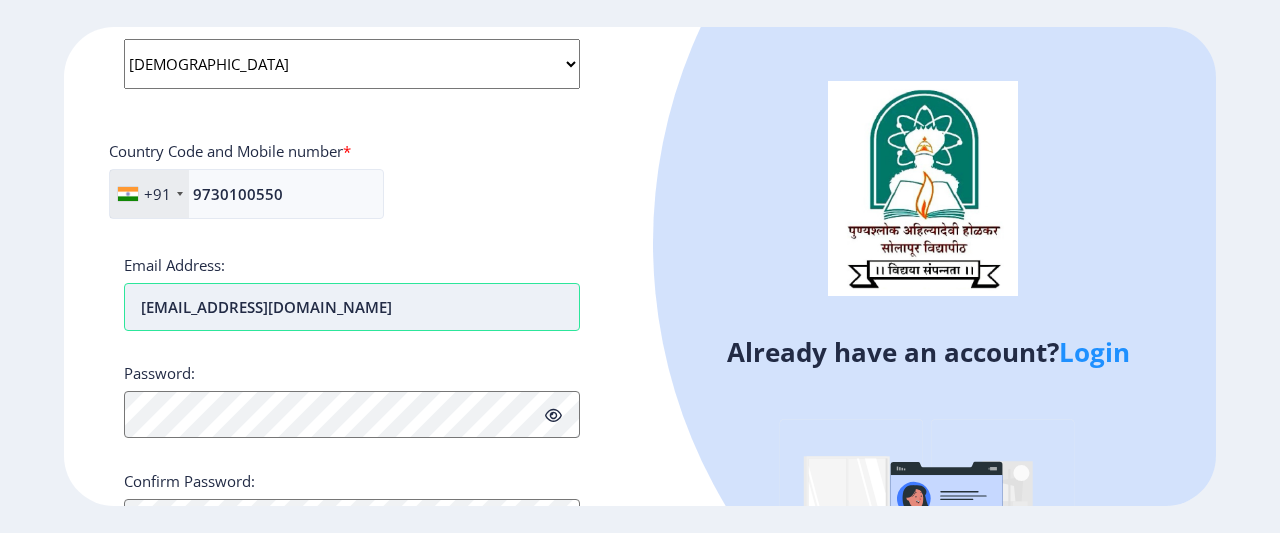 click on "[EMAIL_ADDRESS][DOMAIN_NAME]" at bounding box center (352, 307) 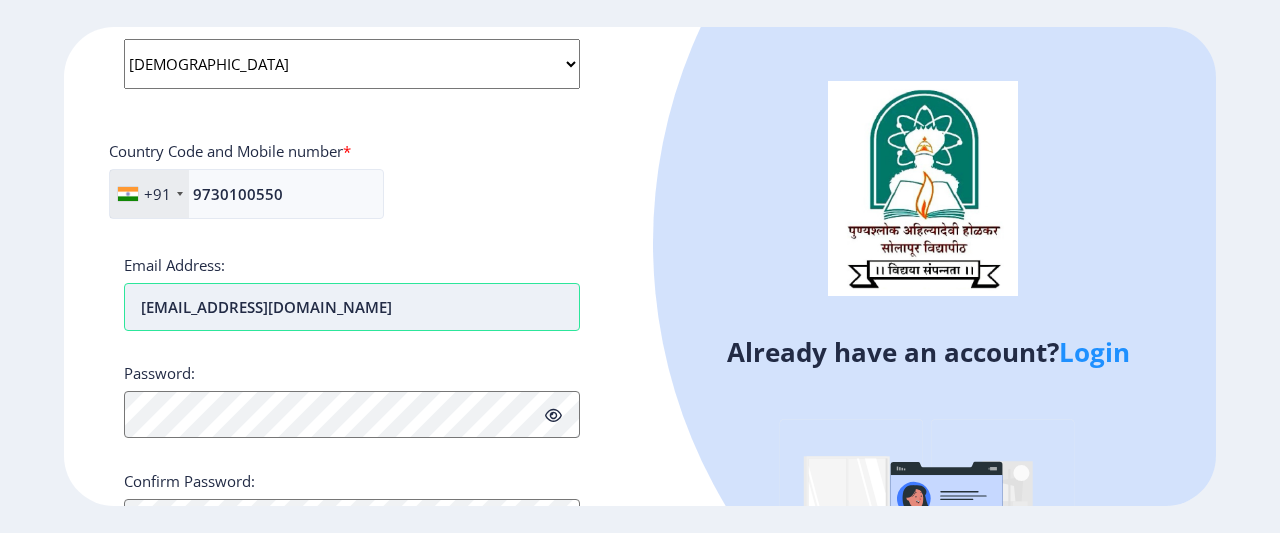 type on "[EMAIL_ADDRESS][DOMAIN_NAME]" 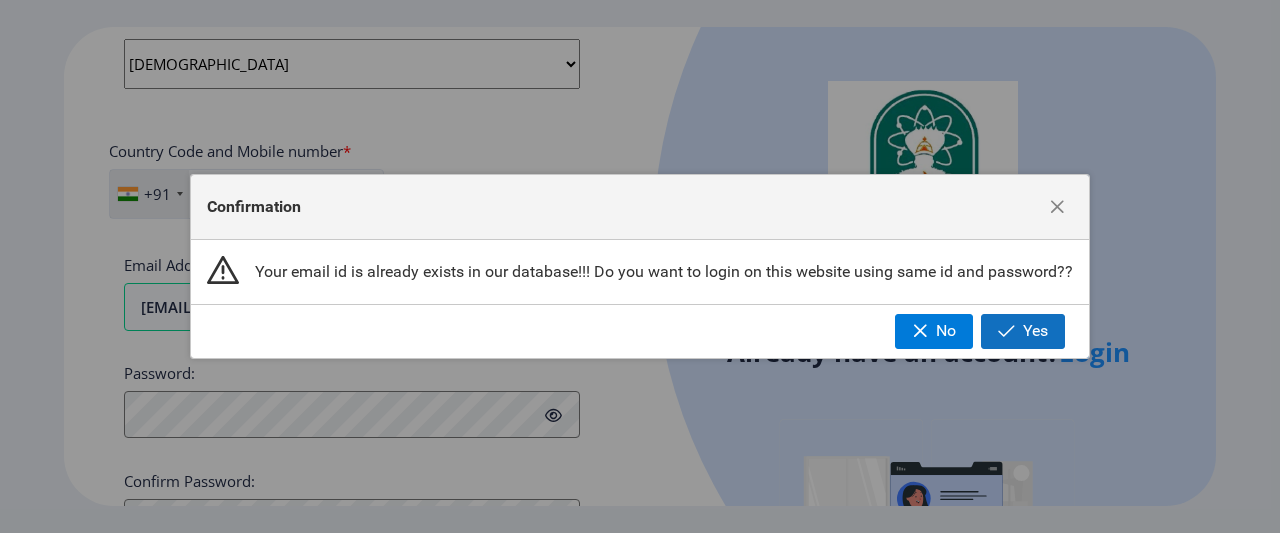 click on "Yes" 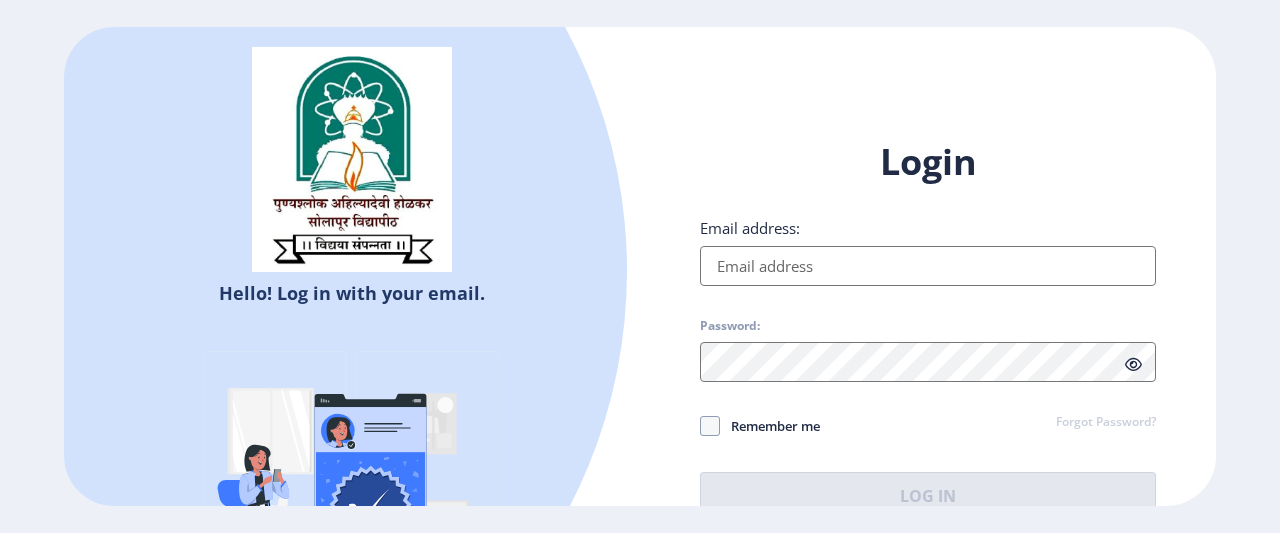 click on "Email address:" at bounding box center (928, 266) 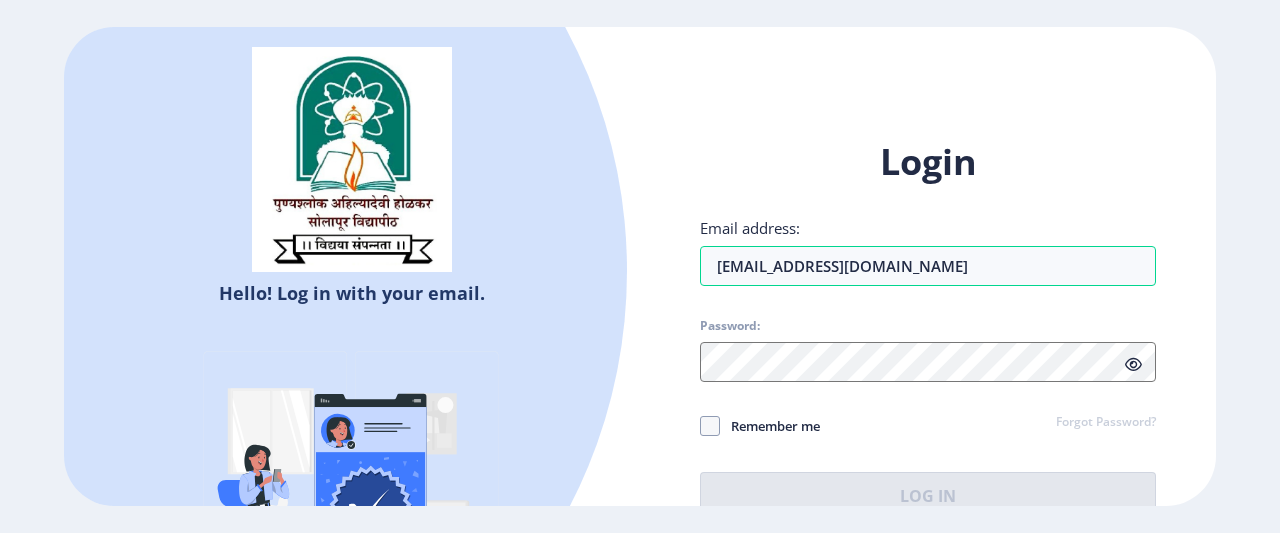 click on "Forgot Password?" 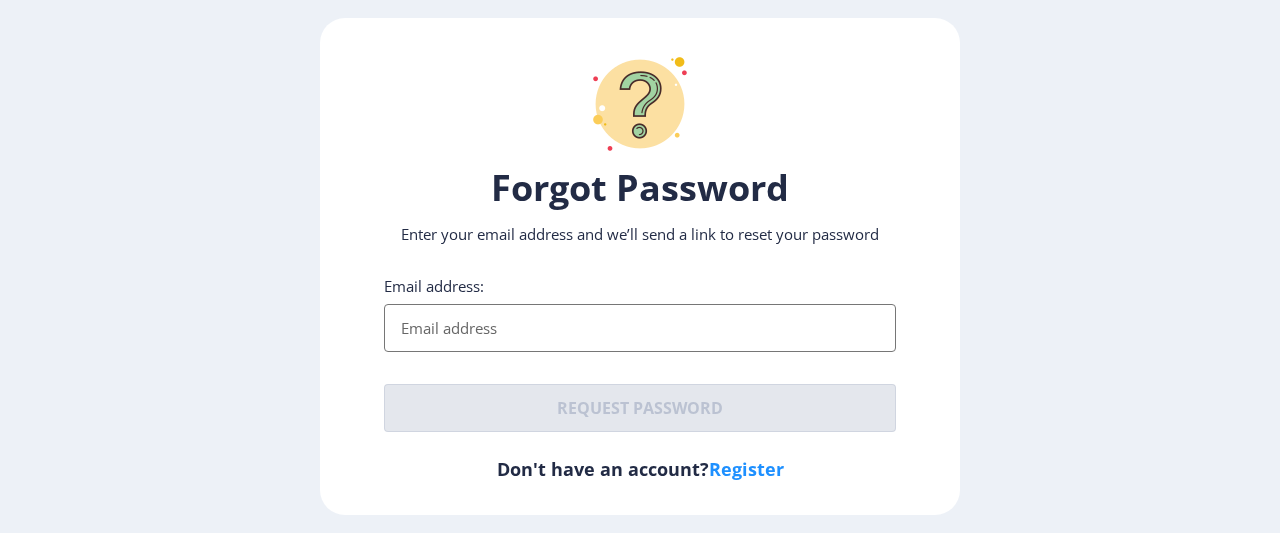 click on "Email address:" at bounding box center (640, 328) 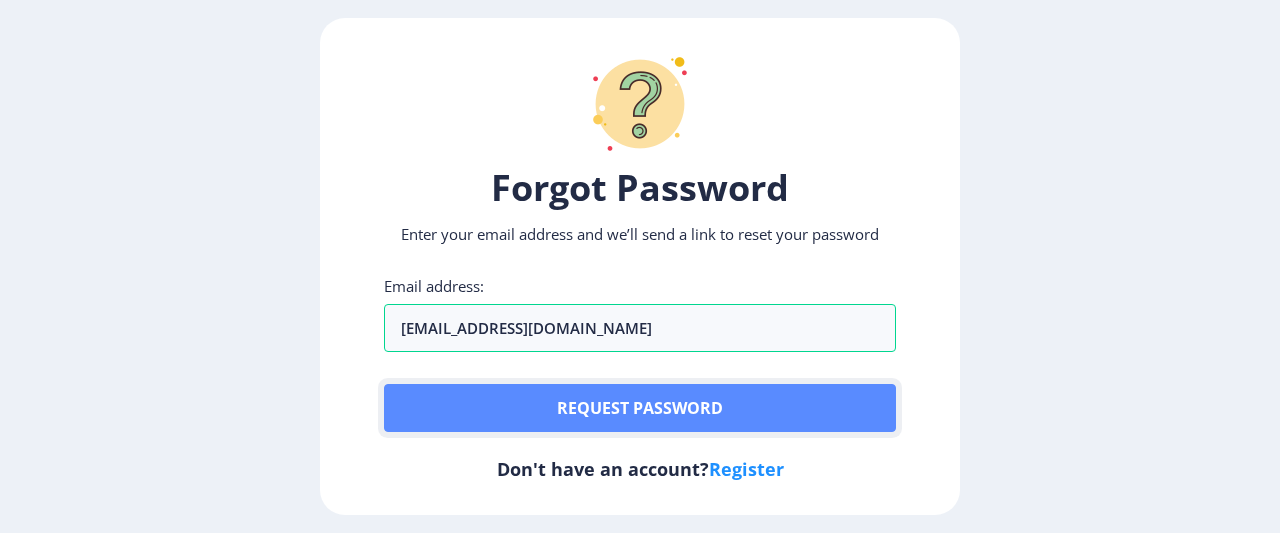 click on "Request password" 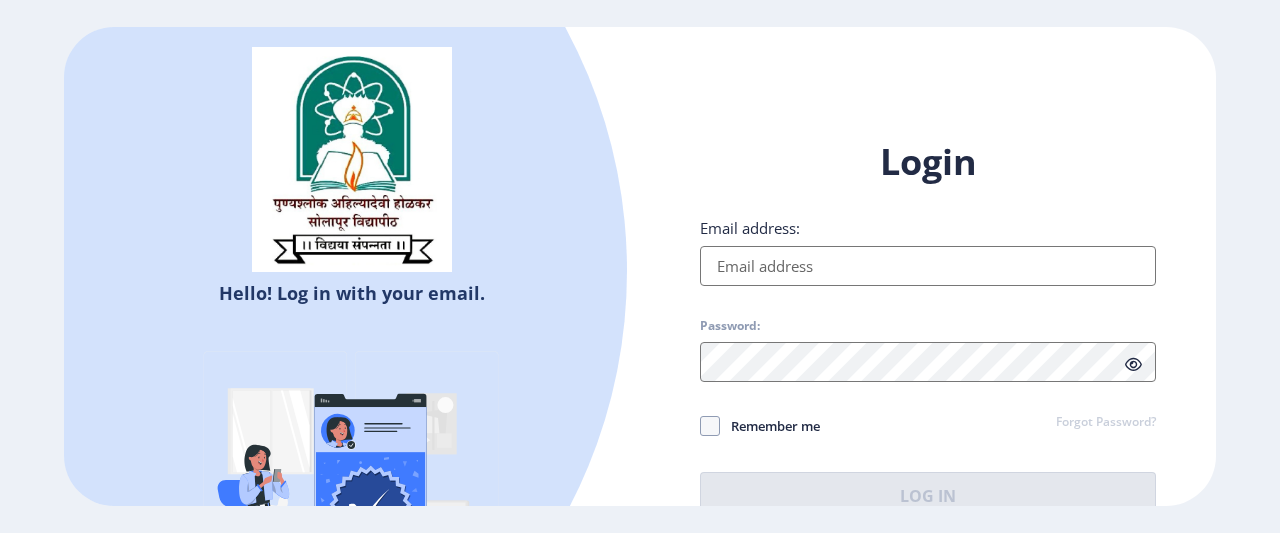 click on "Email address:" at bounding box center (928, 266) 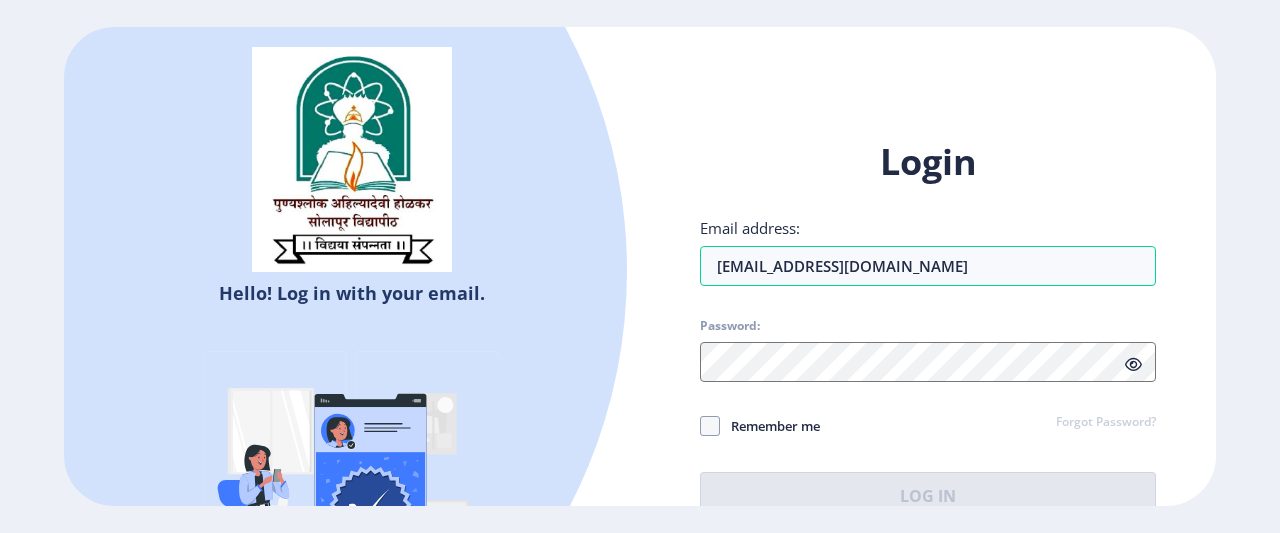 click on "Forgot Password?" 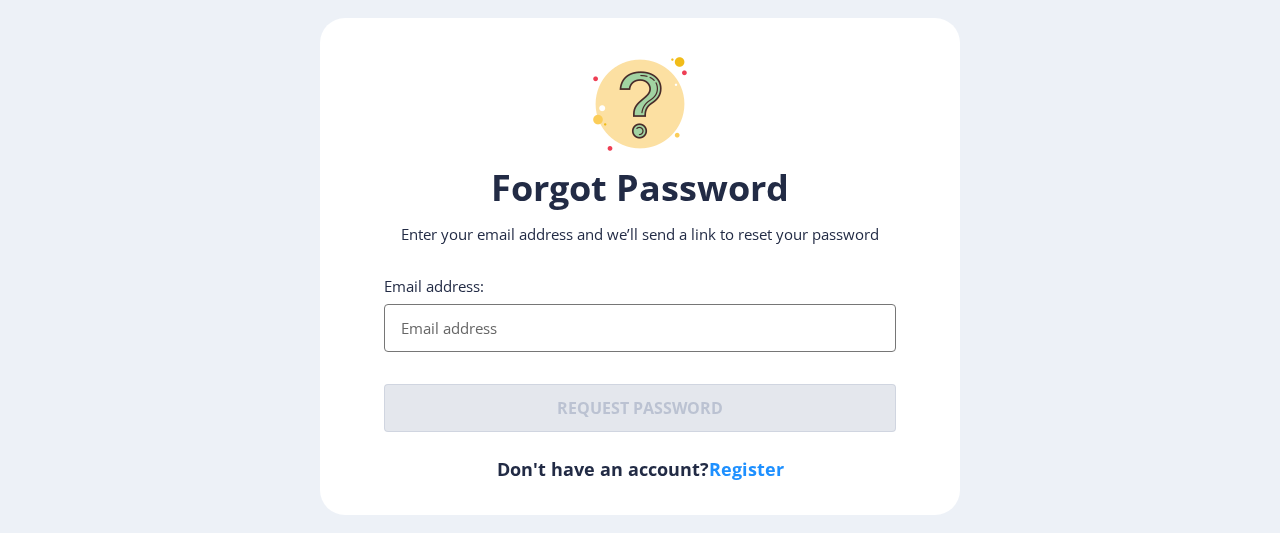click on "Email address:" at bounding box center [640, 328] 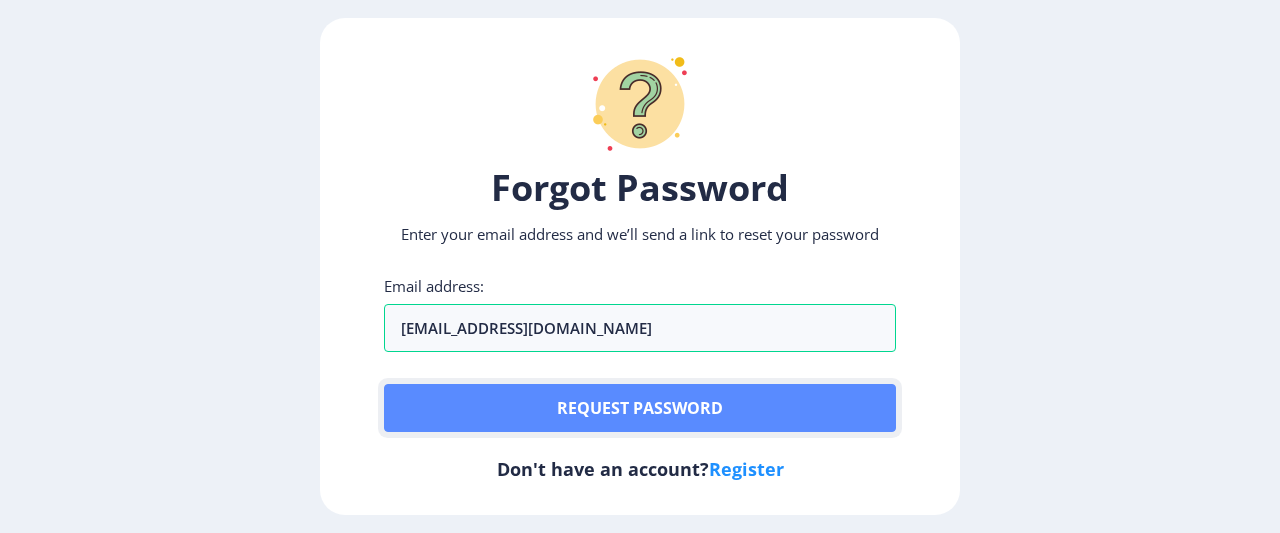 click on "Request password" 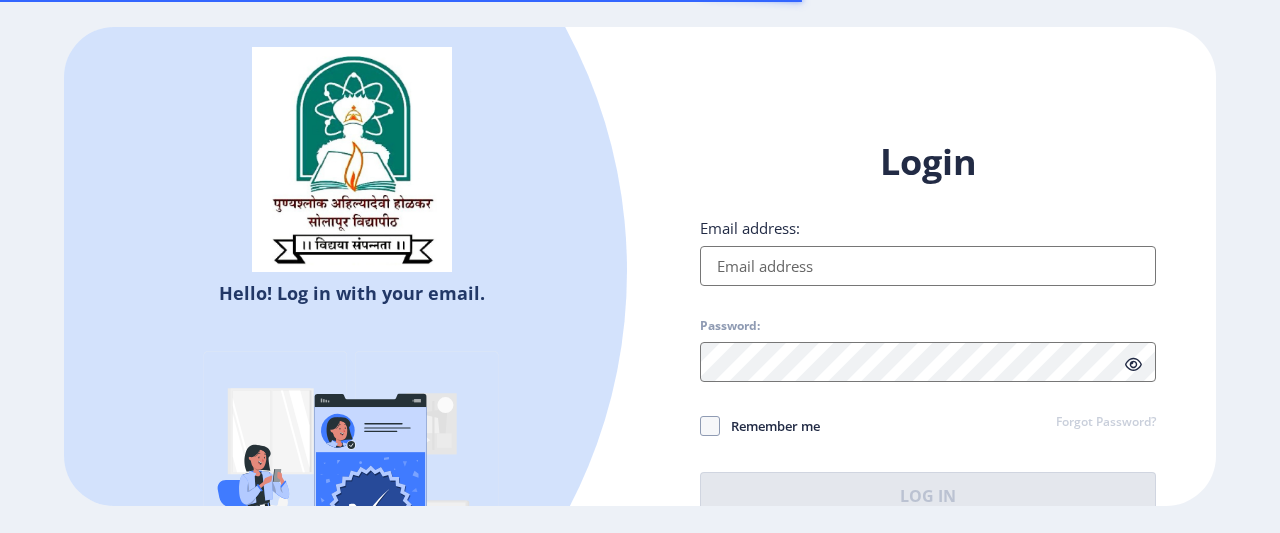 click on "Email address:" at bounding box center [928, 266] 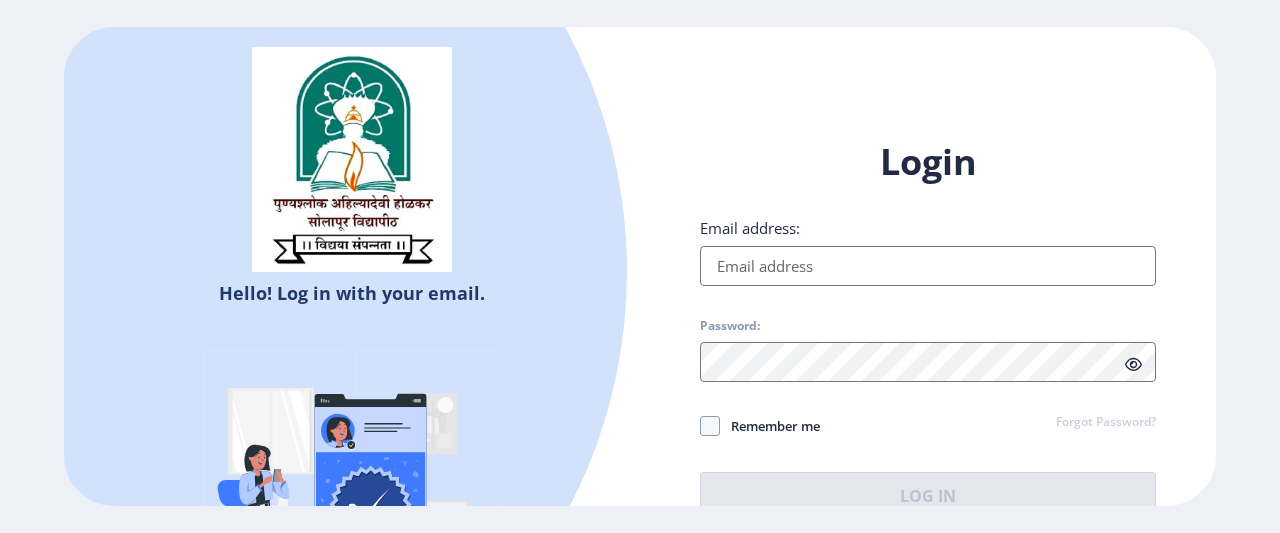 type on "[EMAIL_ADDRESS][DOMAIN_NAME]" 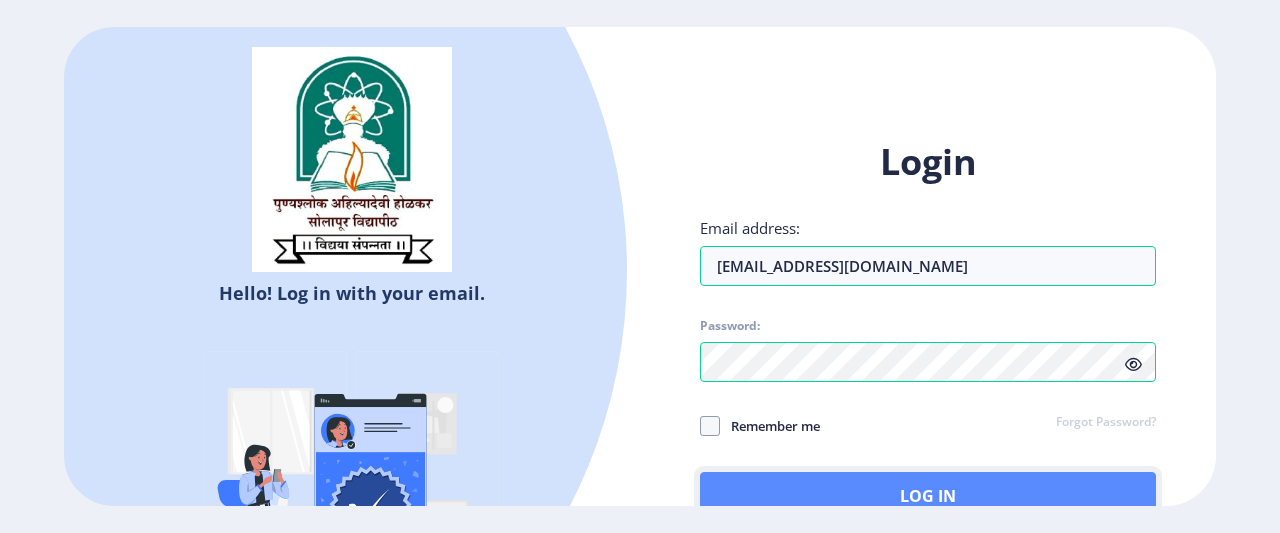 click on "Log In" 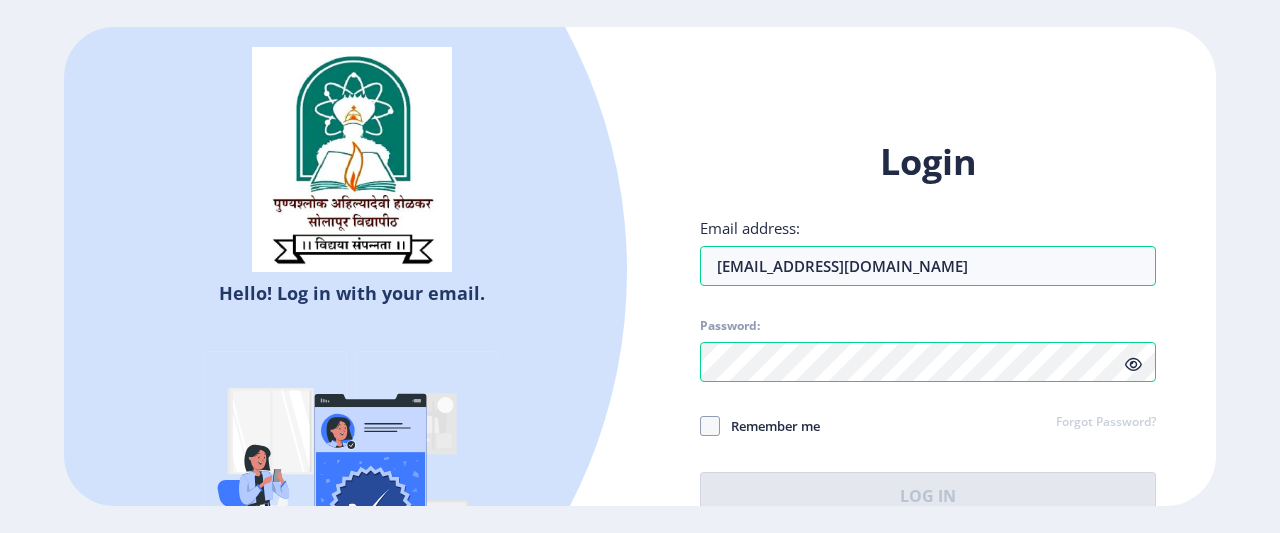 click 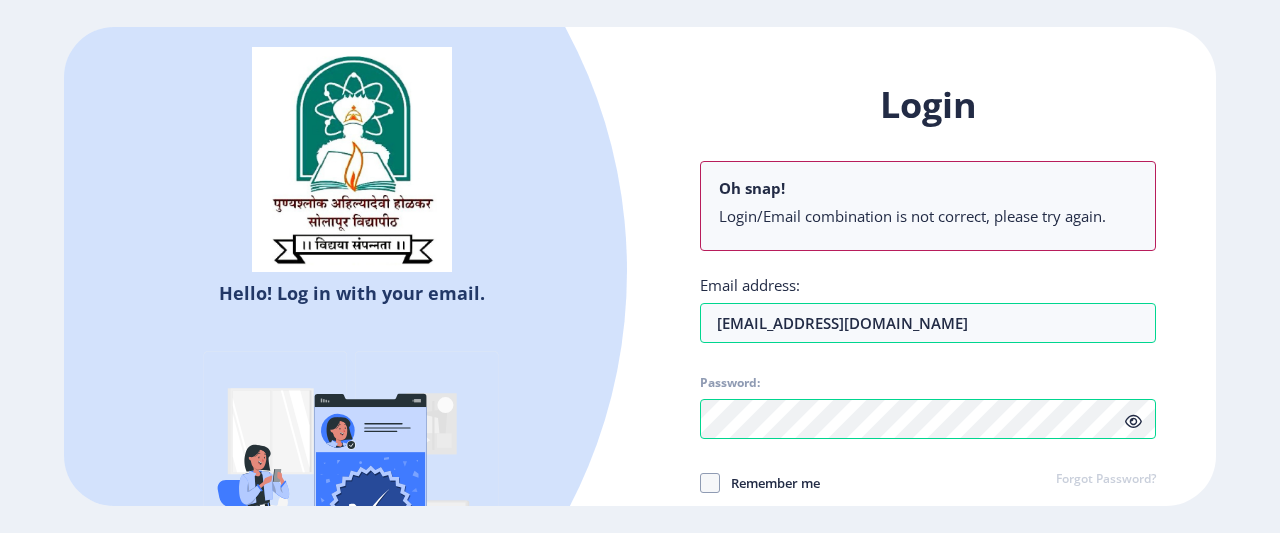 click on "Remember me" 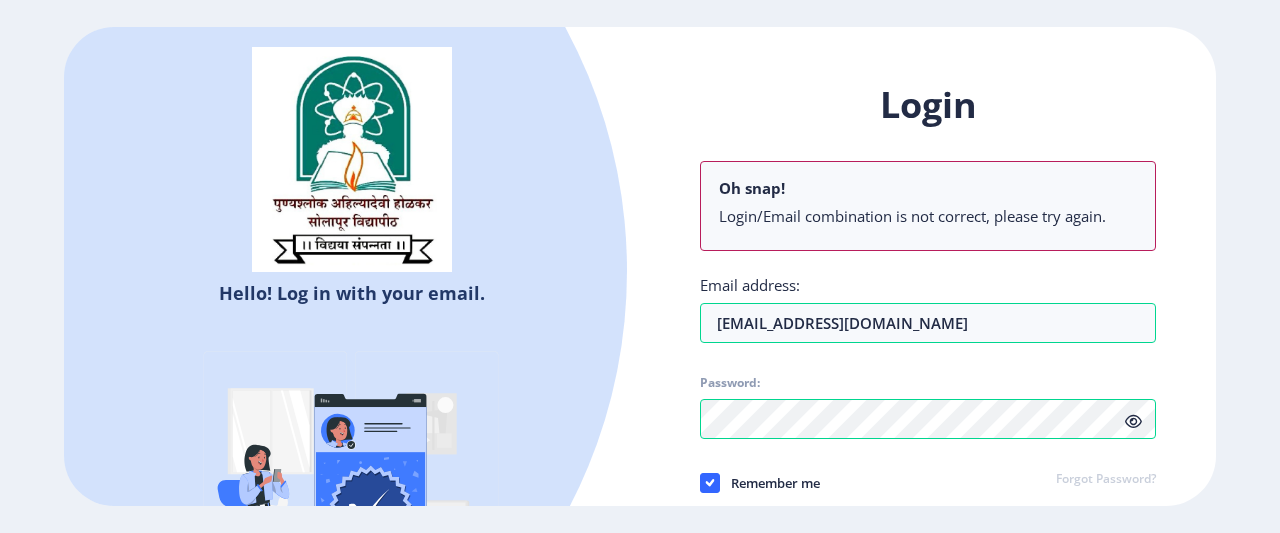 click on "Remember me" 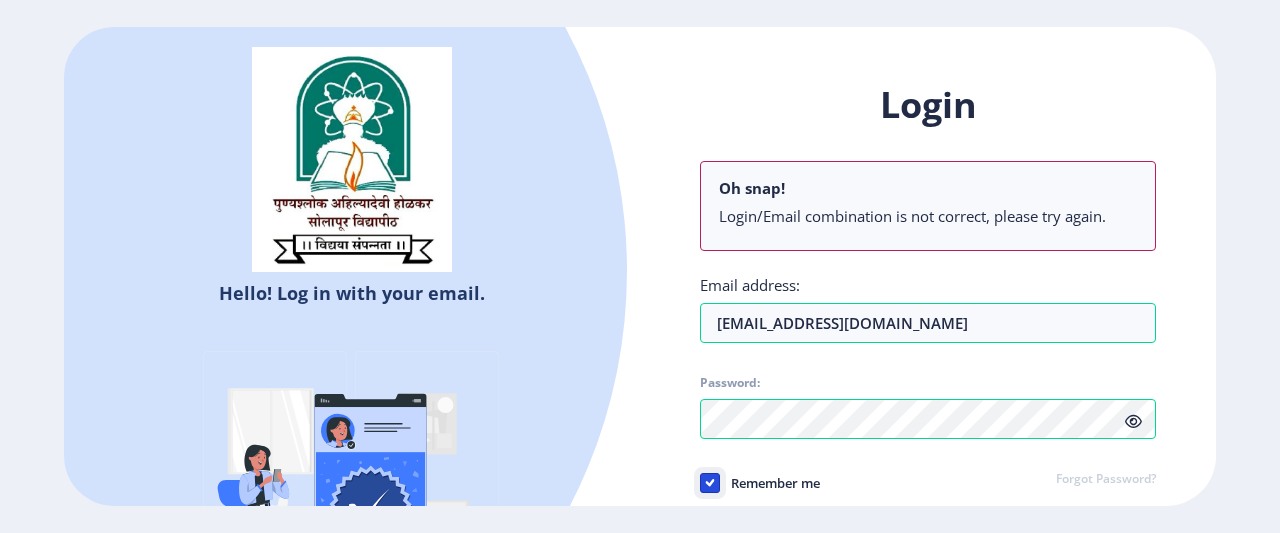 checkbox on "false" 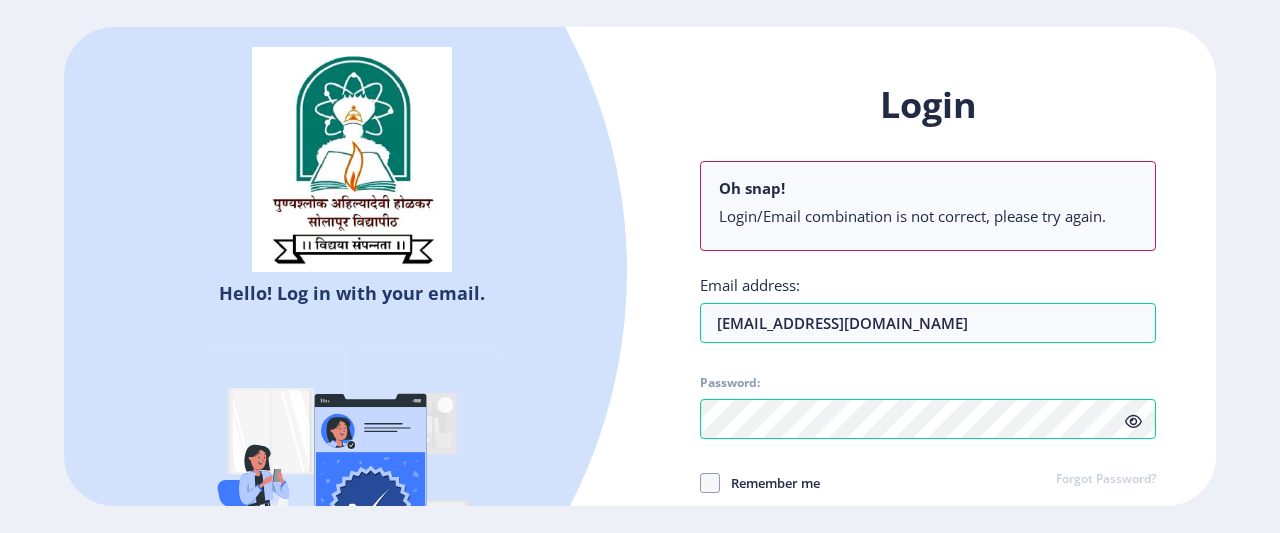 click on "Forgot Password?" 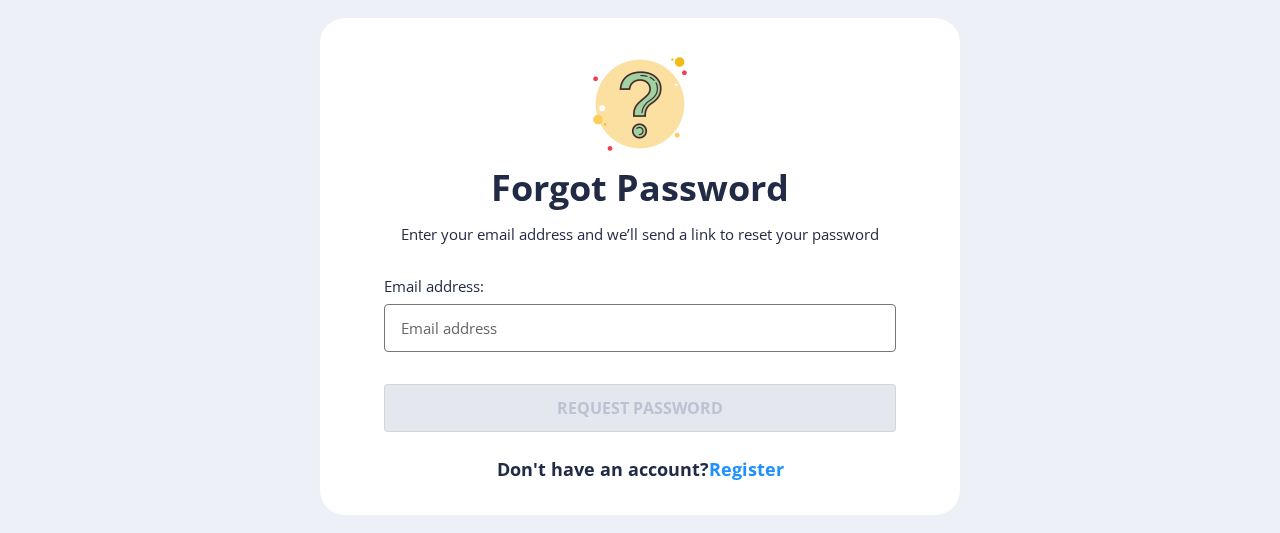 click on "Email address:" at bounding box center [640, 328] 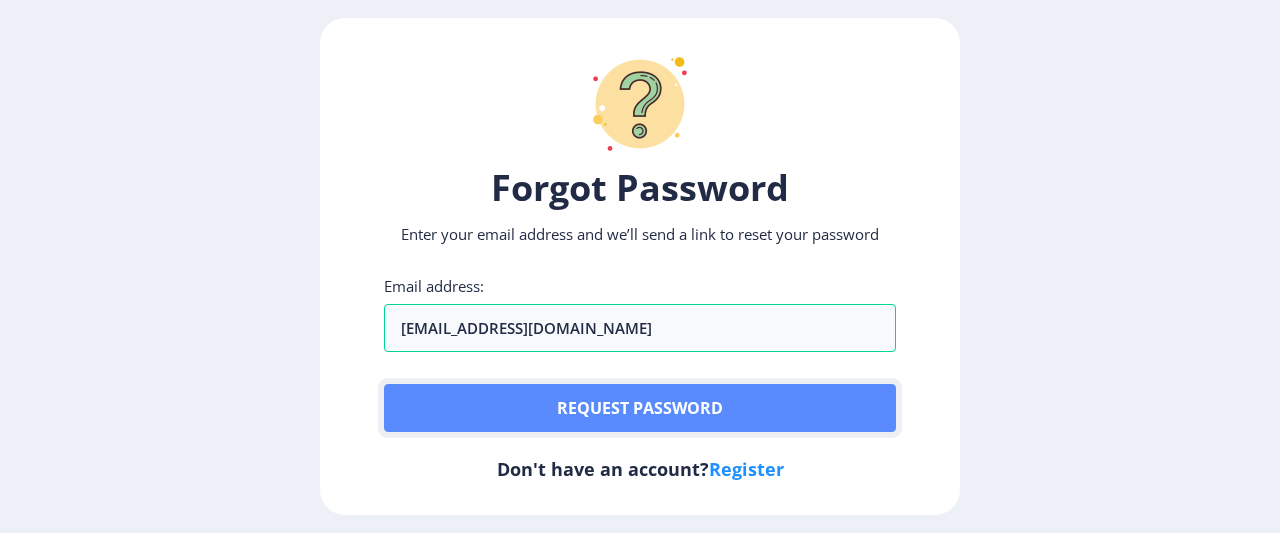 click on "Request password" 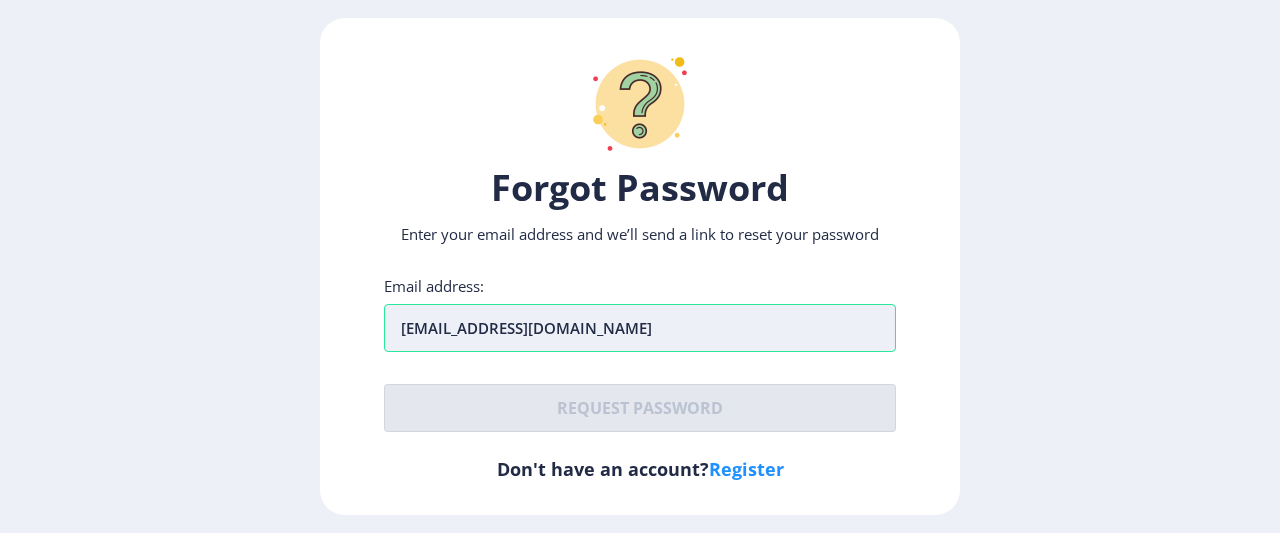 click on "[EMAIL_ADDRESS][DOMAIN_NAME]" at bounding box center [640, 328] 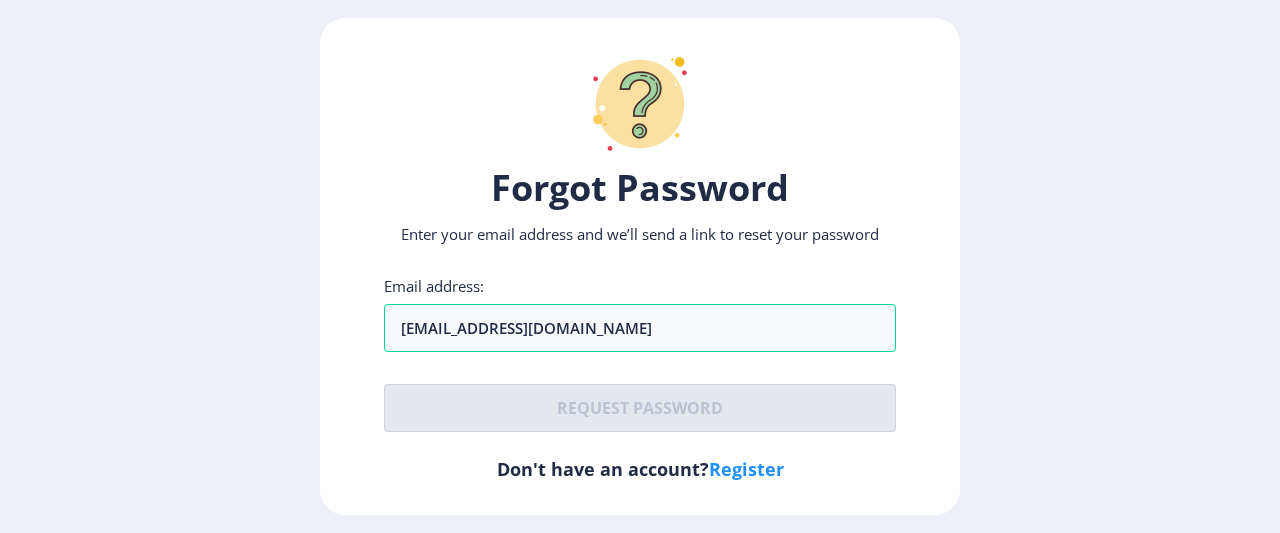 click on "Register" 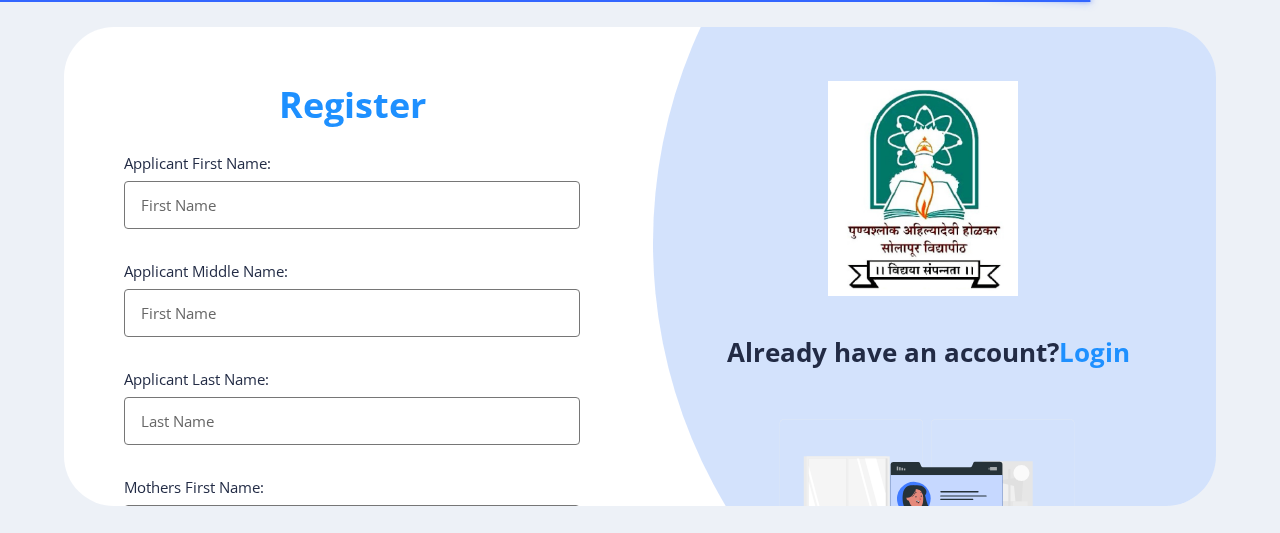 click on "Applicant First Name:" at bounding box center [352, 205] 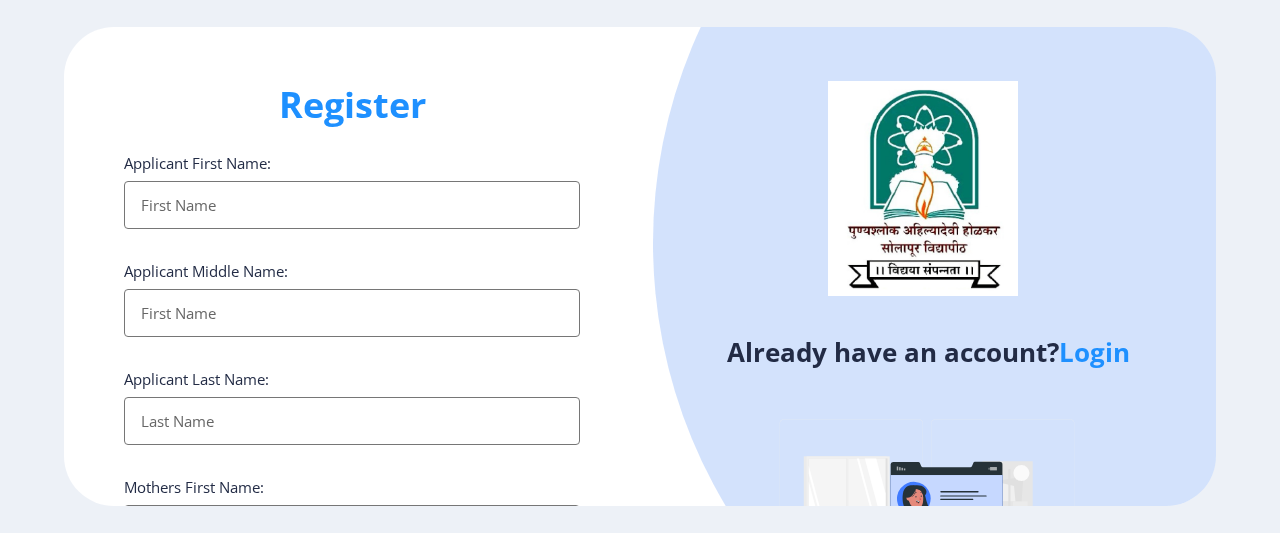type on "S" 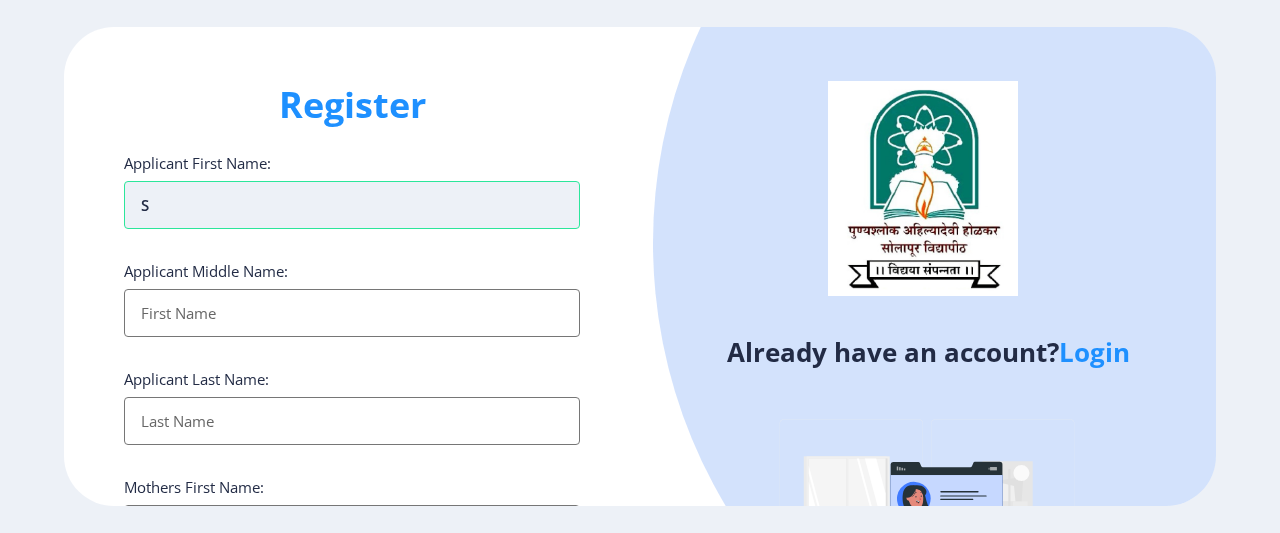 type on "Sw" 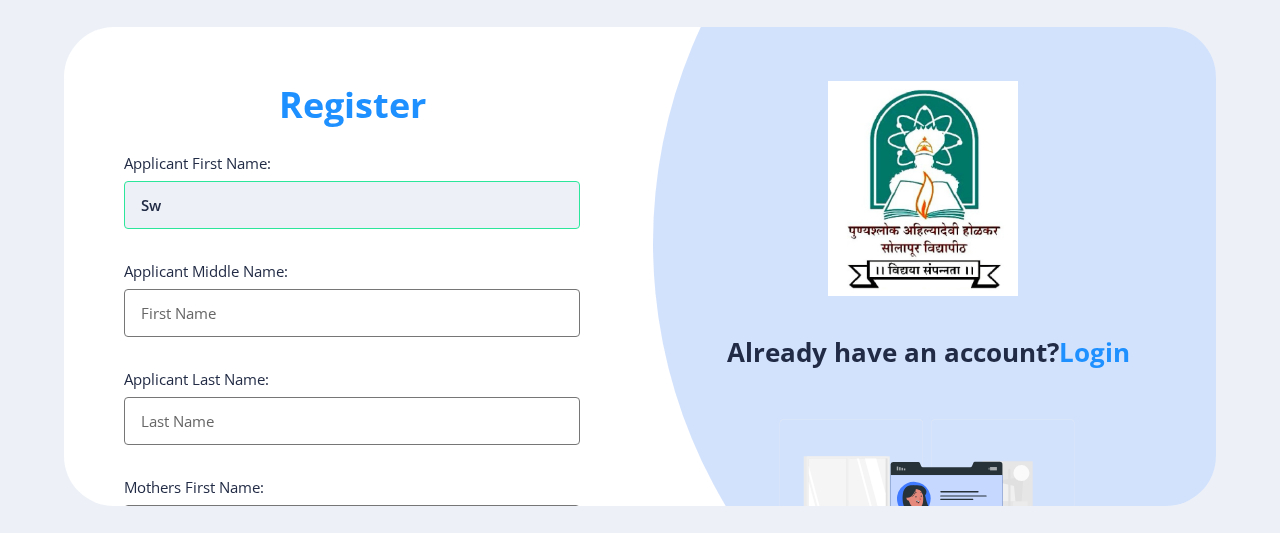 type on "Swa" 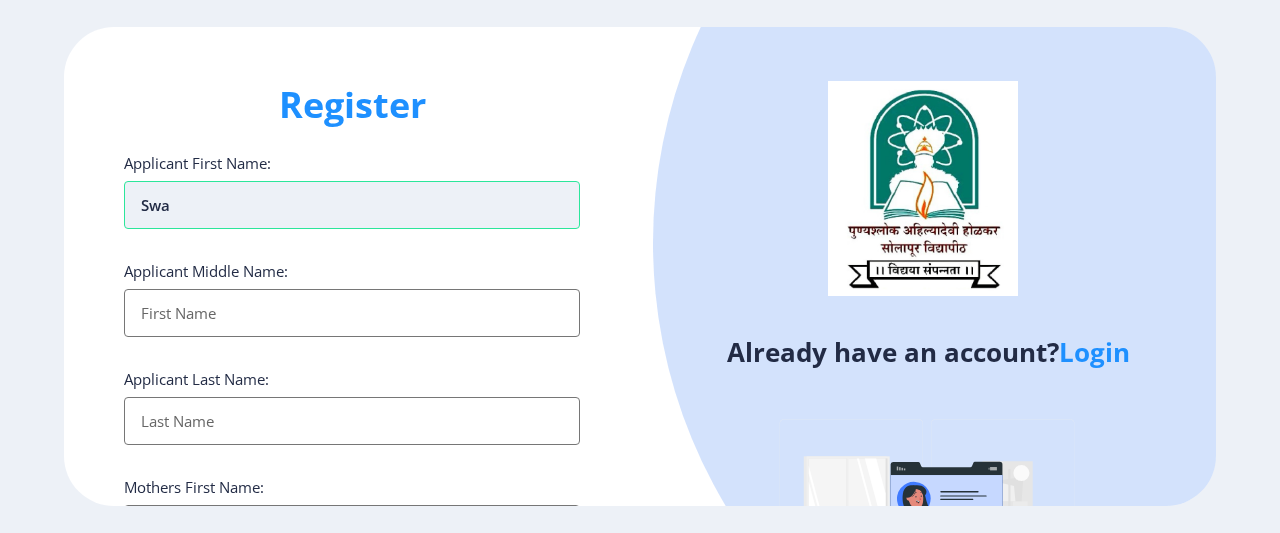 type on "Swat" 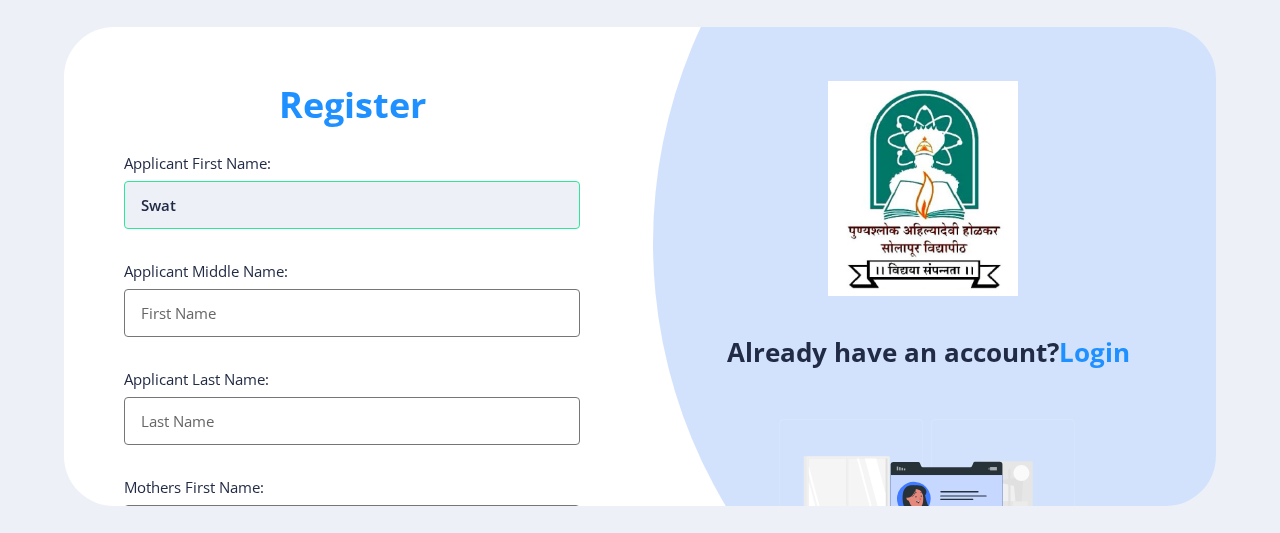 type on "Swati" 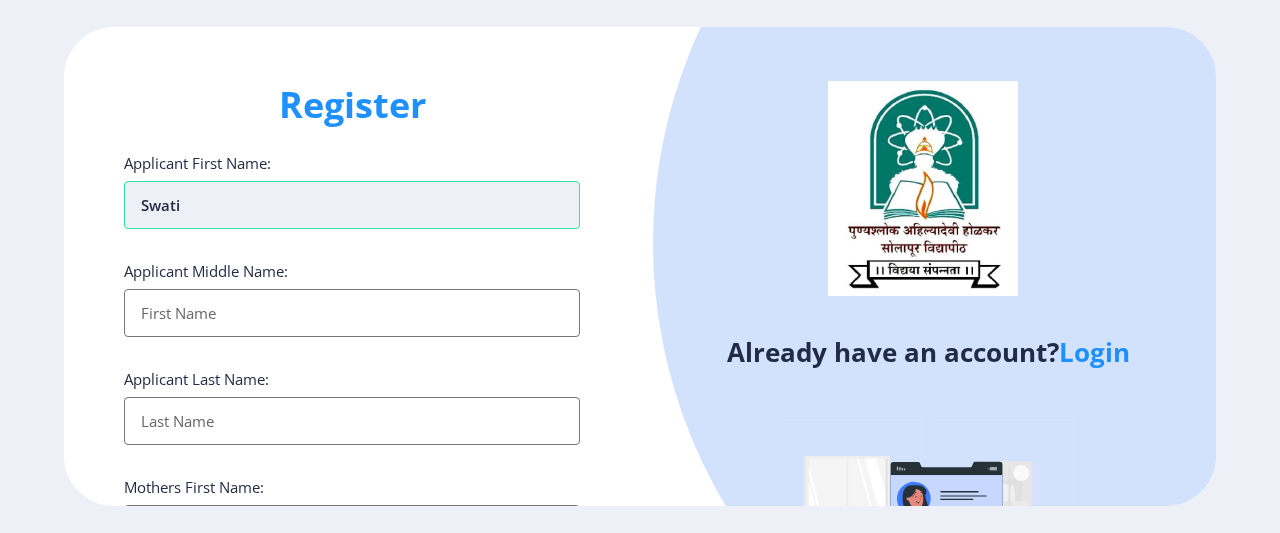type on "Swati" 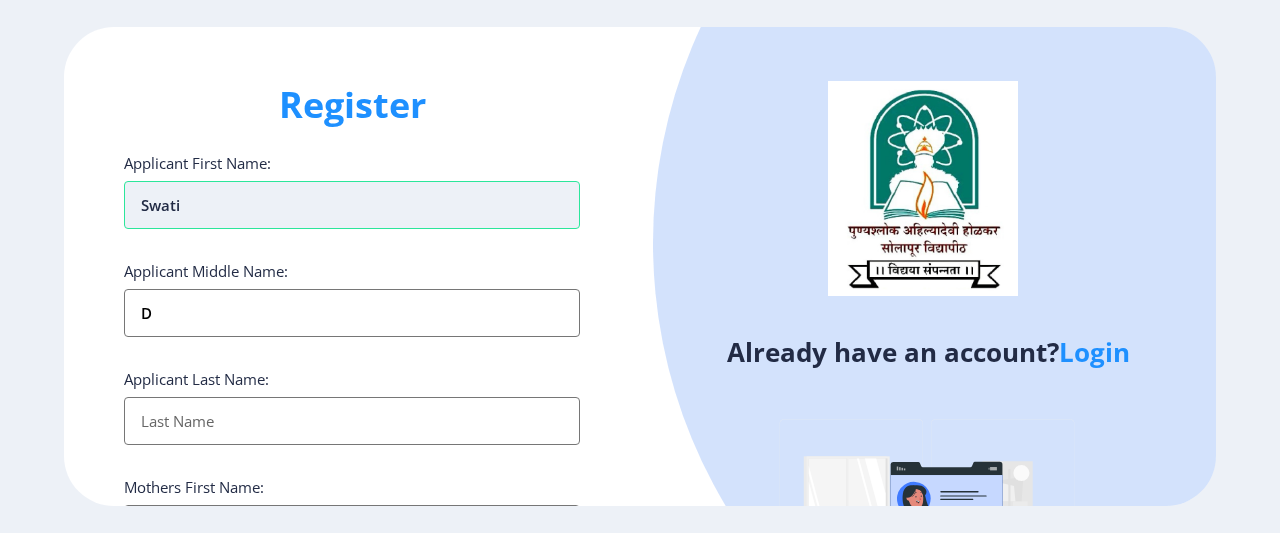 type on "Da" 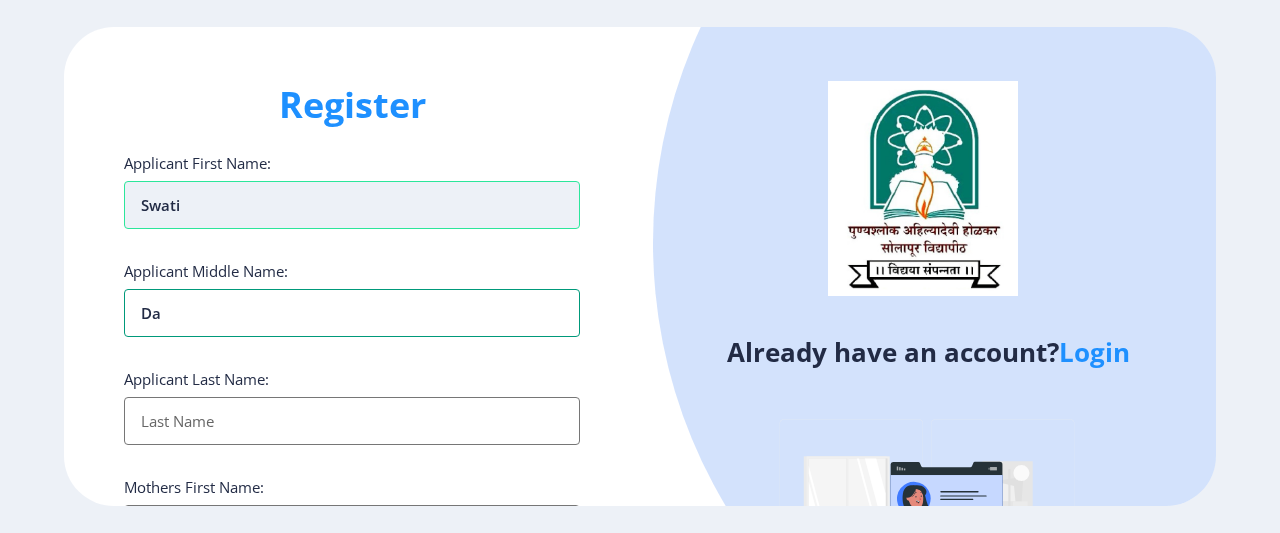 type on "Dad" 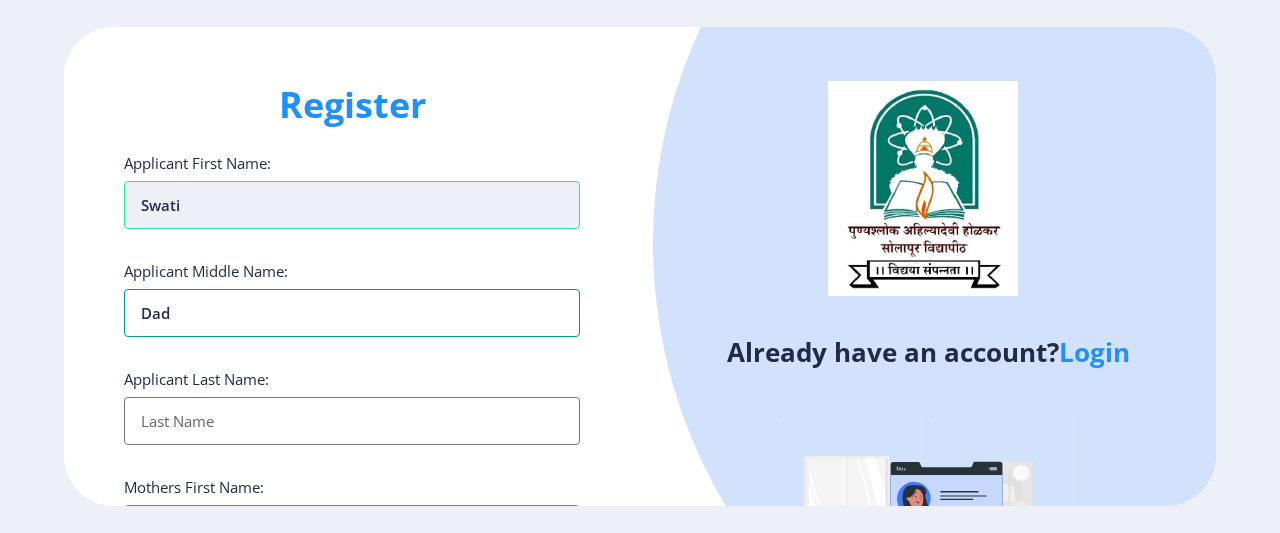 type on "Dada" 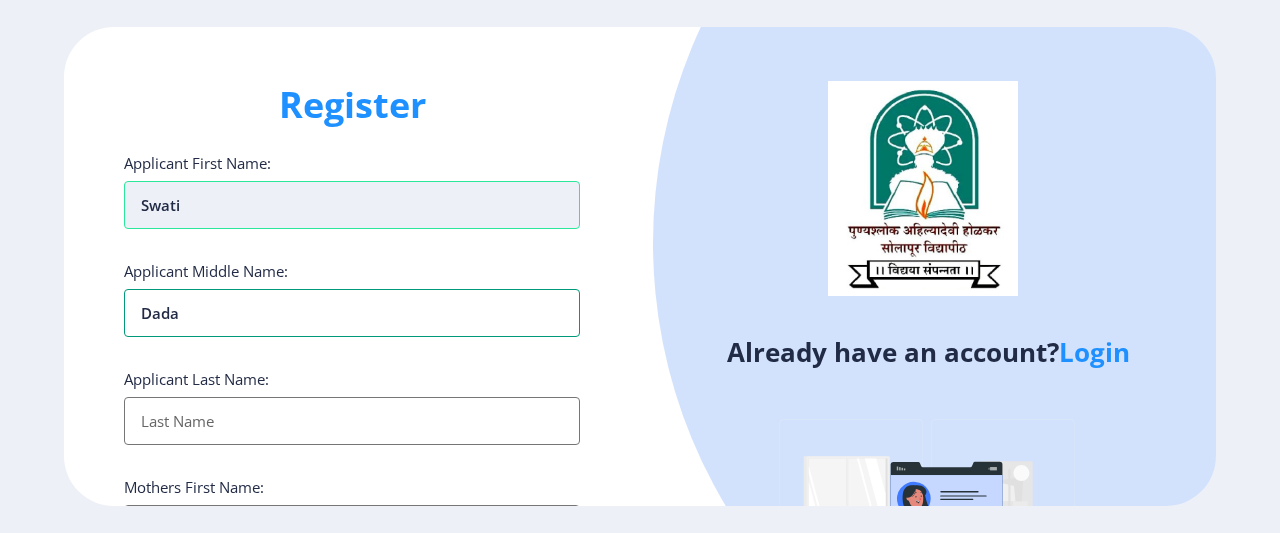 type on "Dadar" 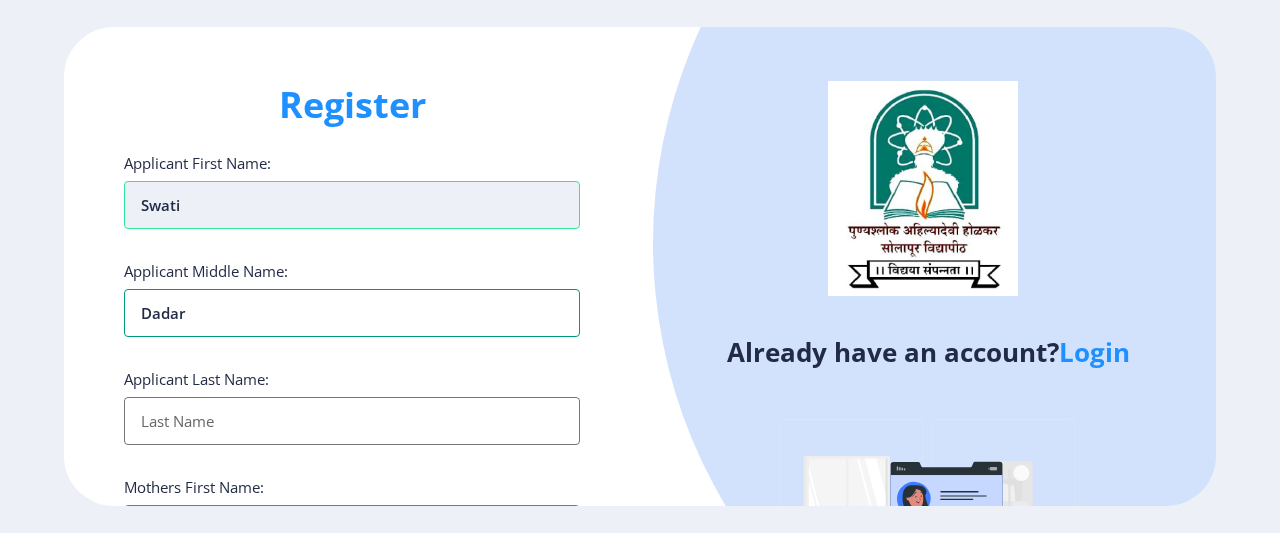 type on "Dadara" 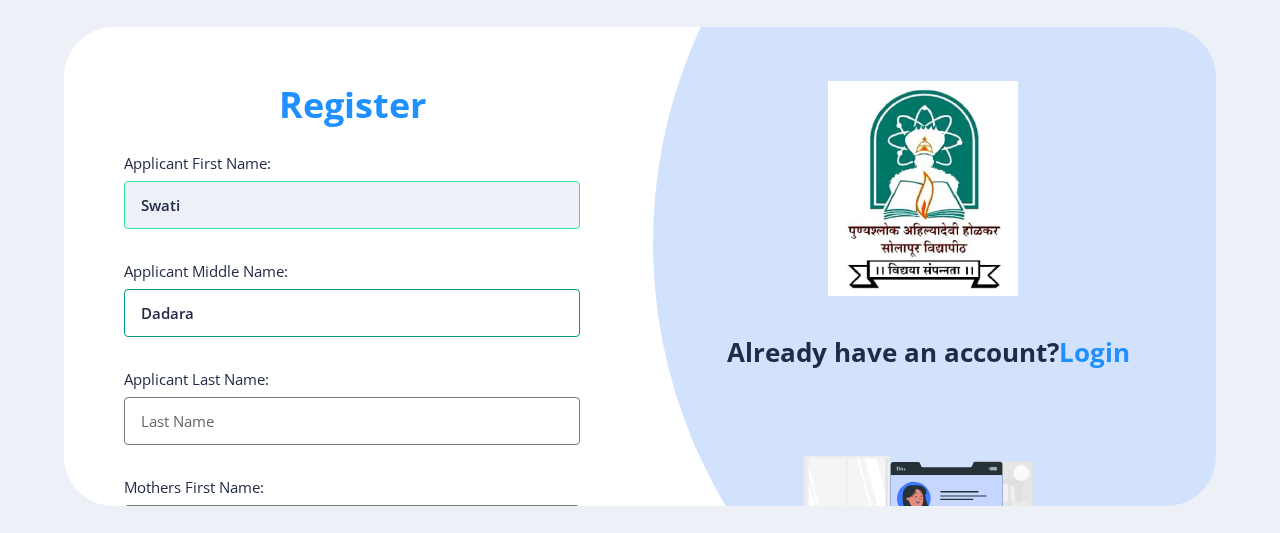 type on "Dadaram" 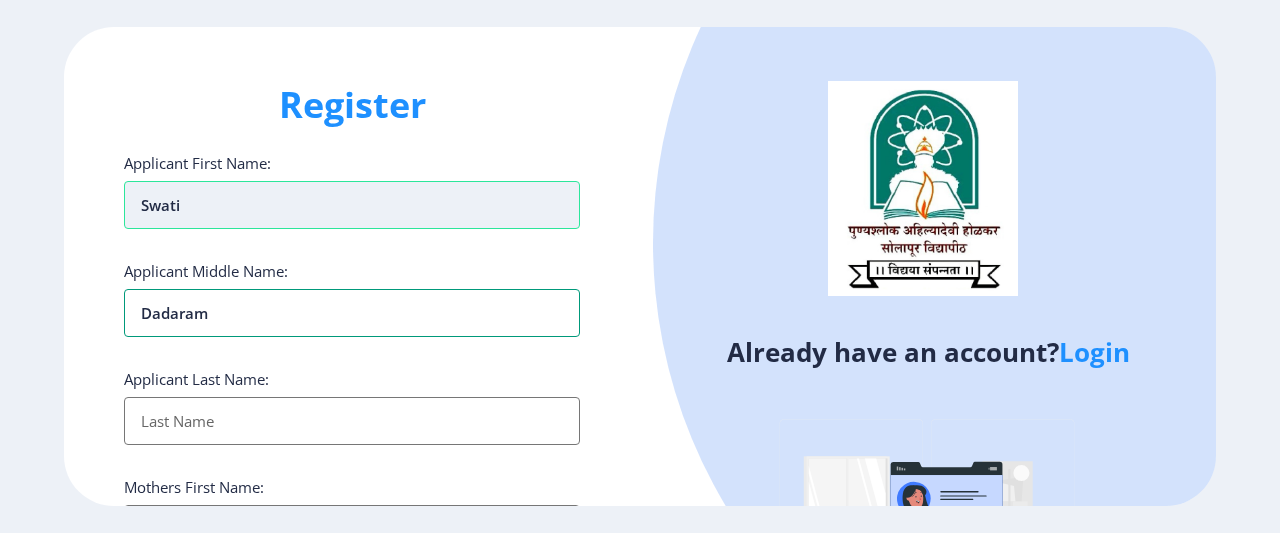 type on "Dadaram" 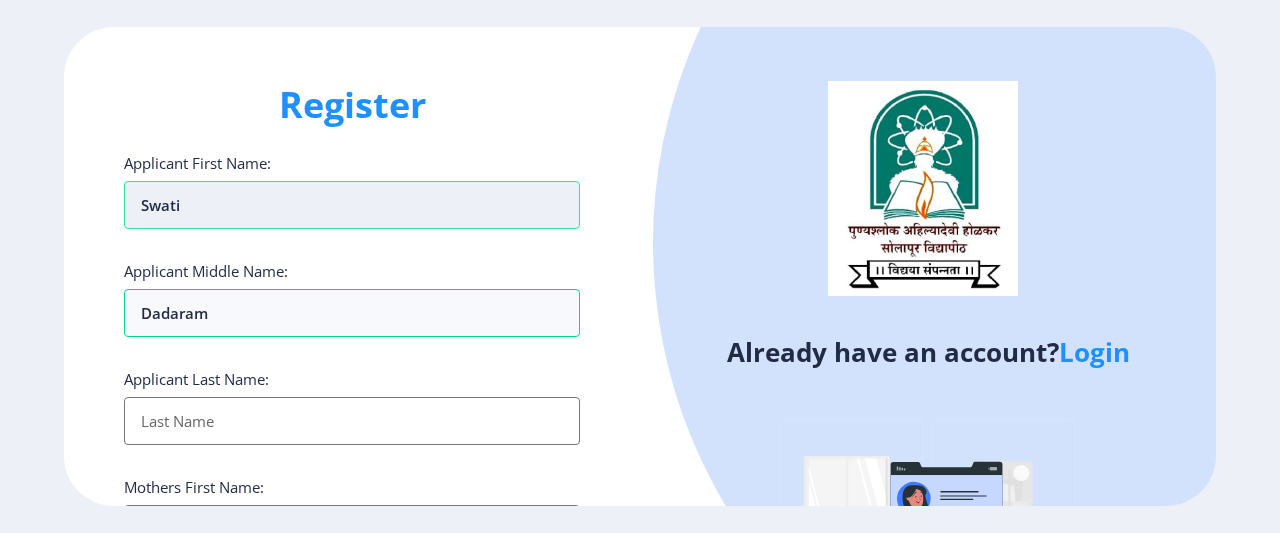 type on "R" 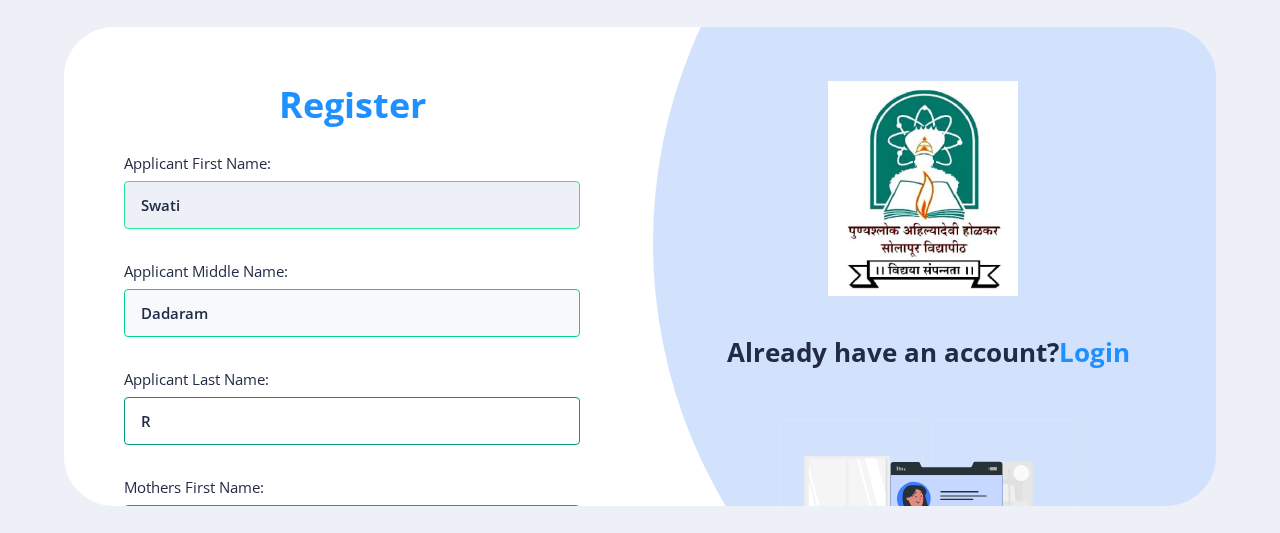 type on "Ra" 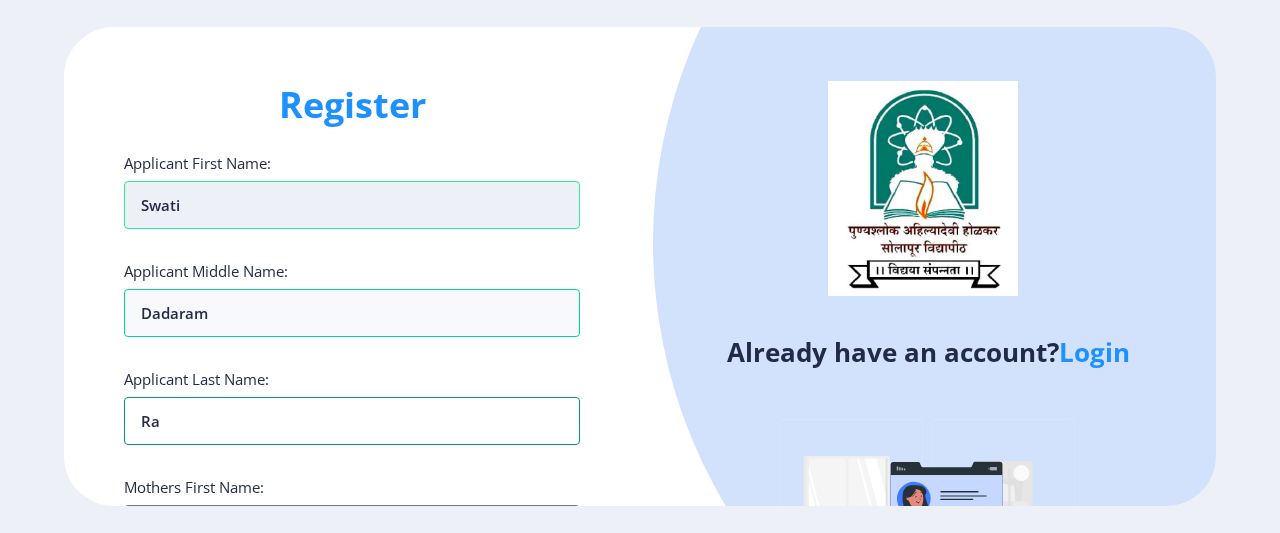 type on "[PERSON_NAME]" 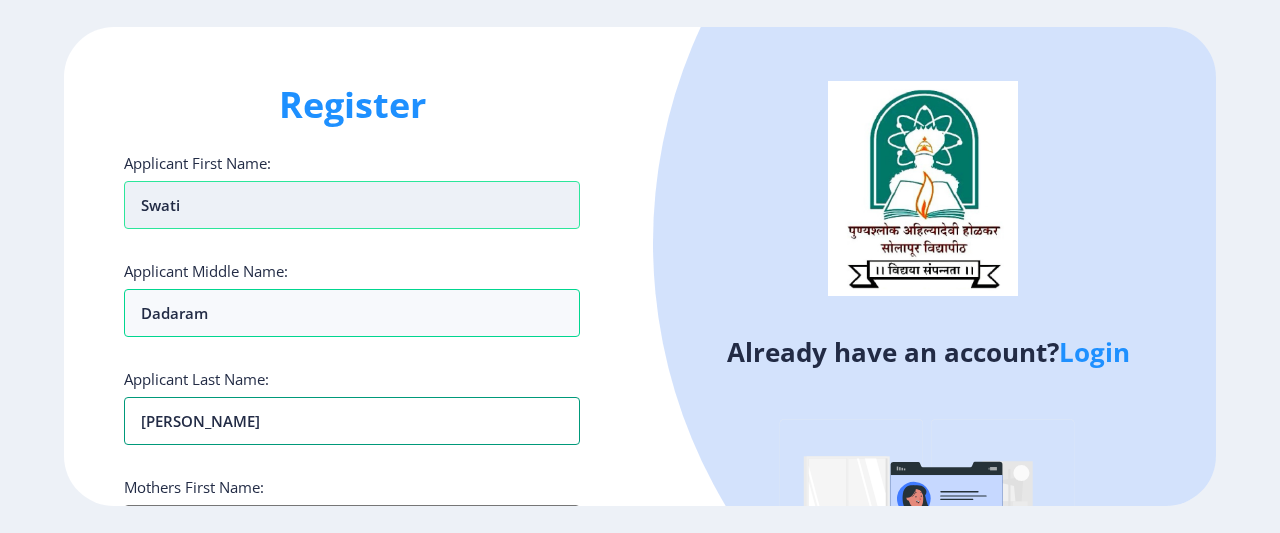 type on "Raut" 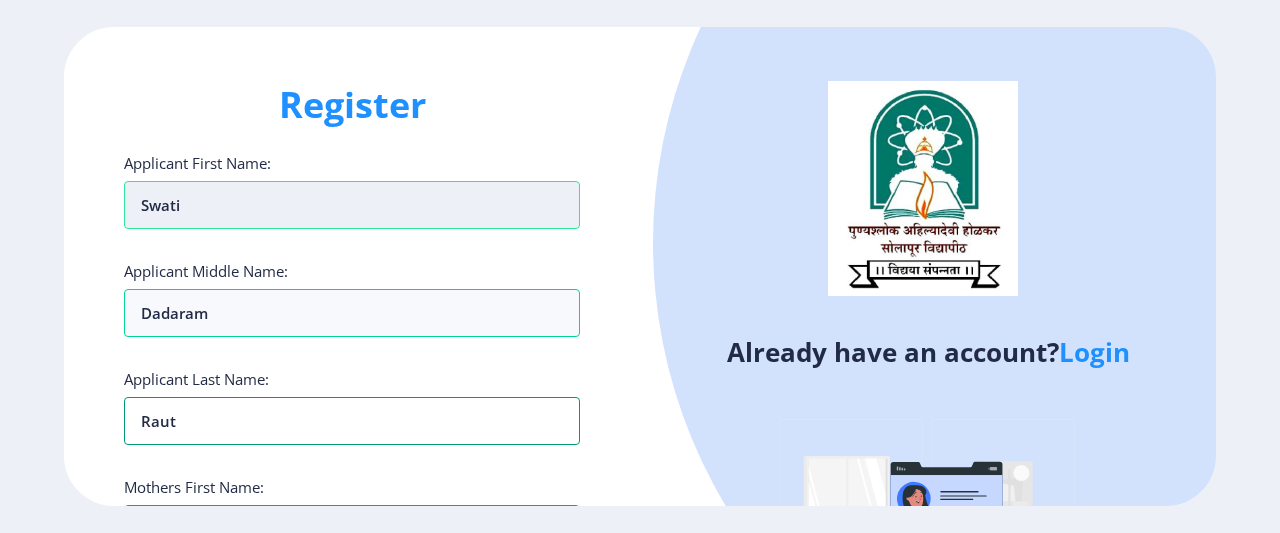 type on "[PERSON_NAME]" 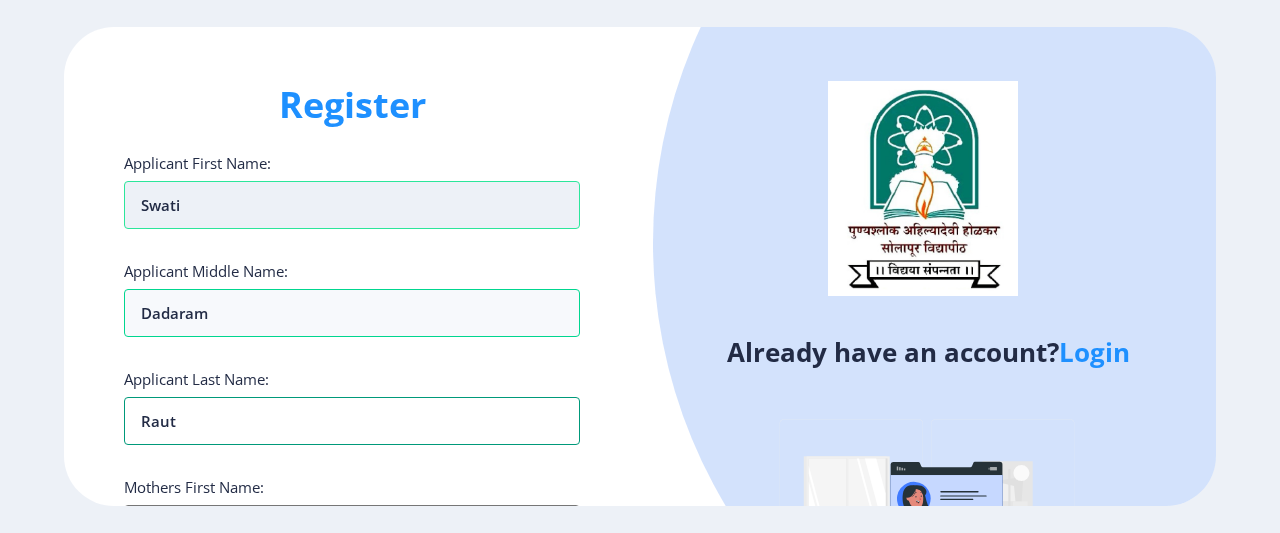 type on "Raut" 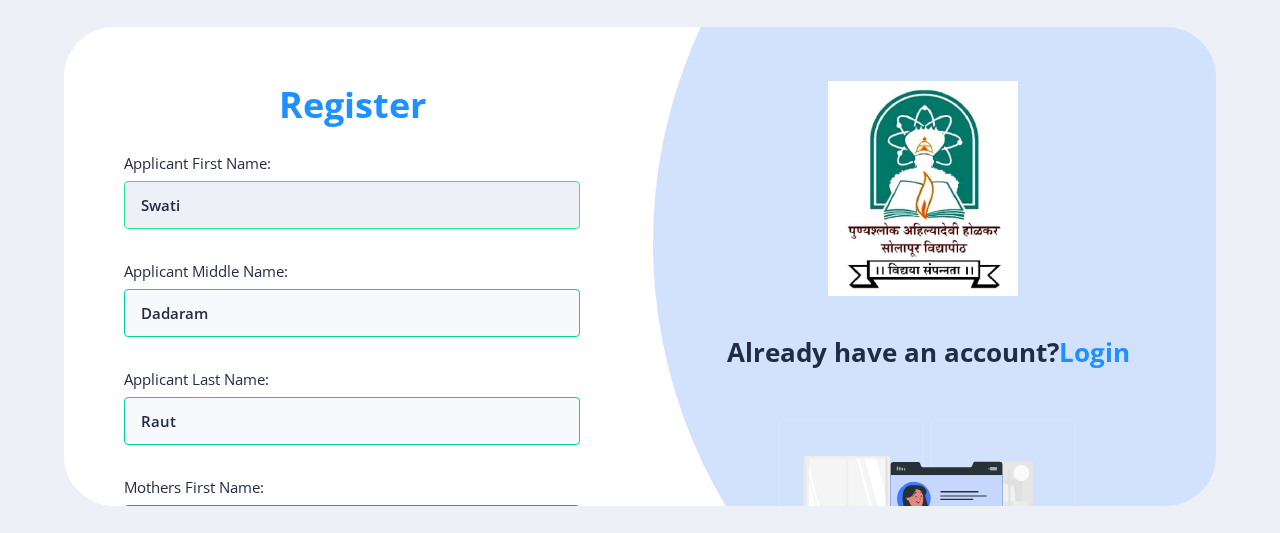 scroll, scrollTop: 43, scrollLeft: 0, axis: vertical 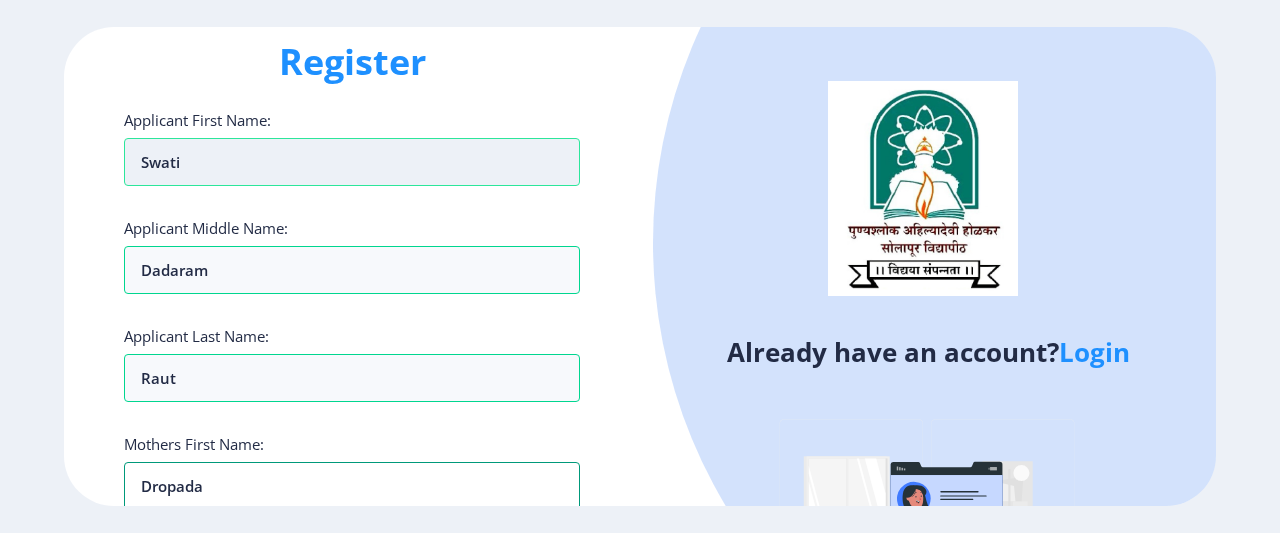 type on "Dropada" 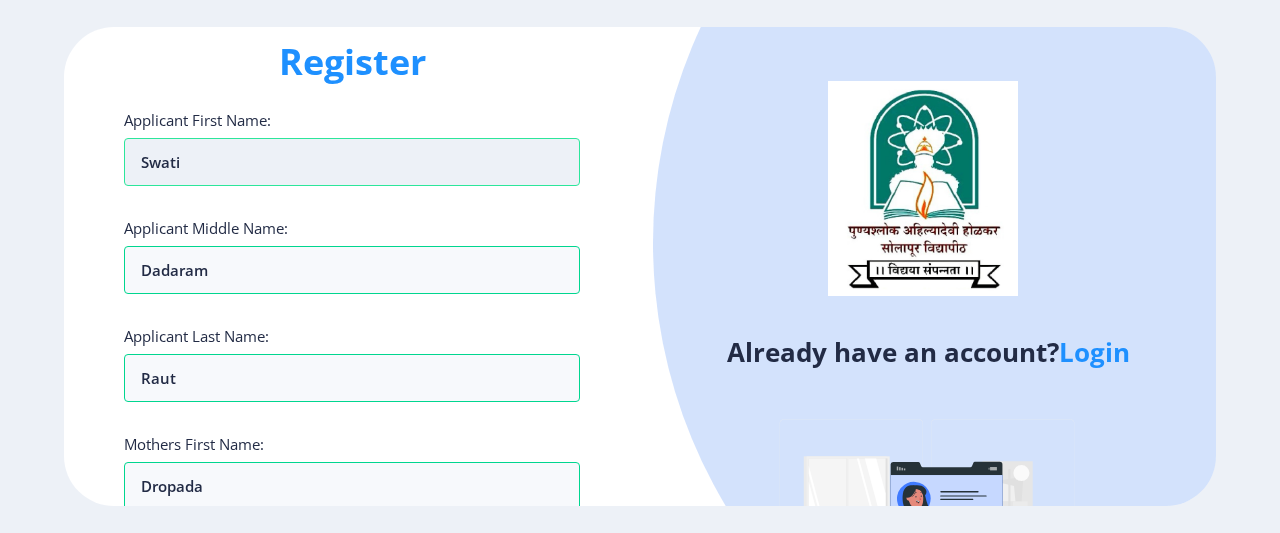 scroll, scrollTop: 387, scrollLeft: 0, axis: vertical 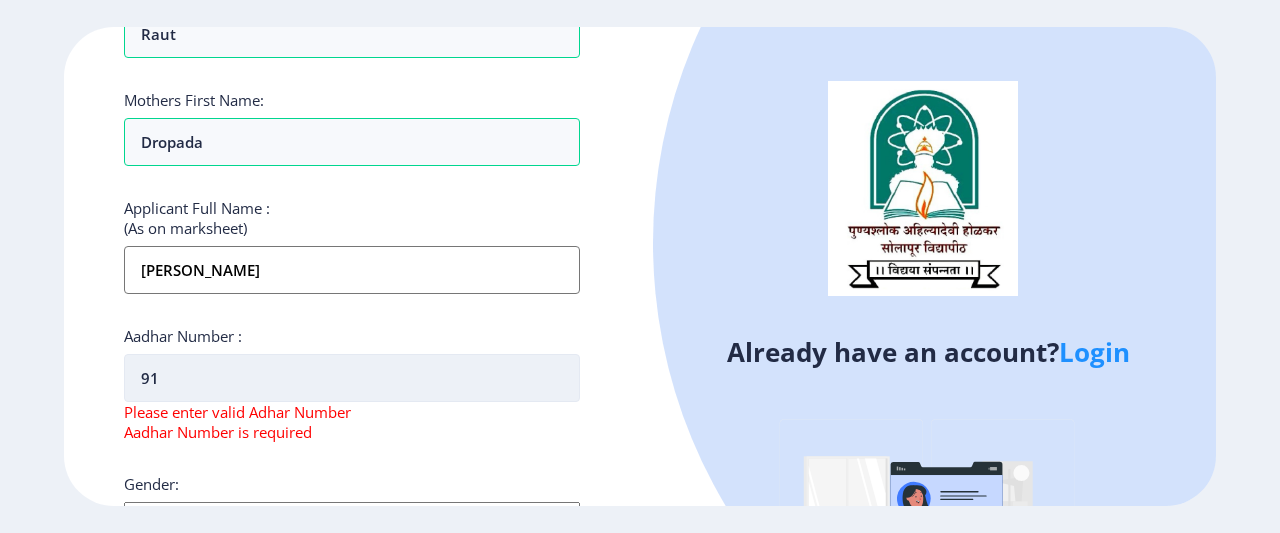 type on "914267784863" 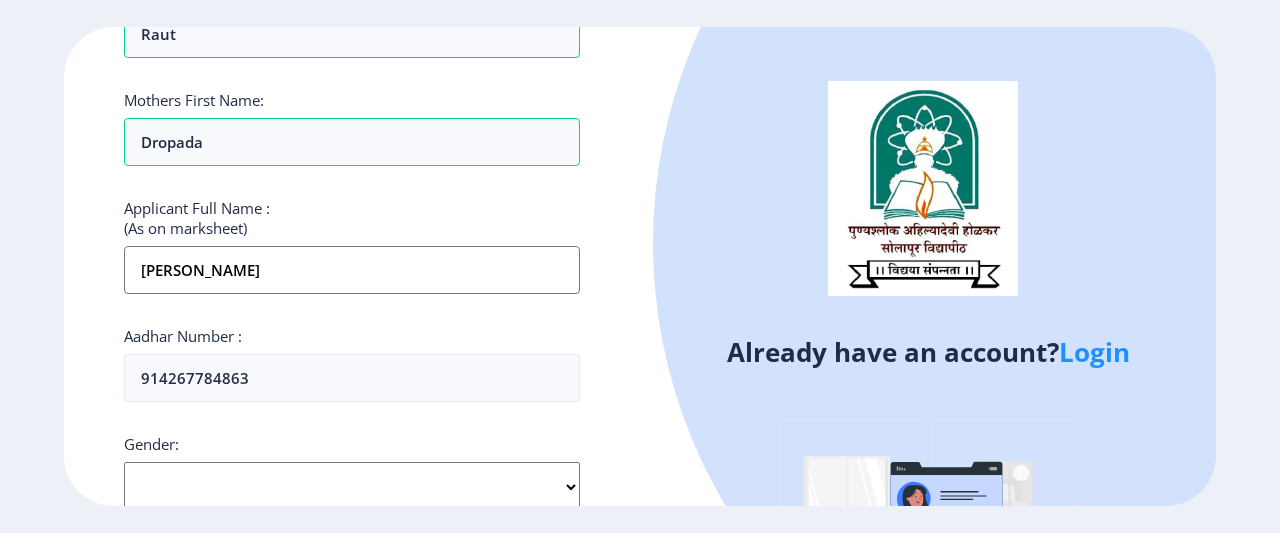 scroll, scrollTop: 388, scrollLeft: 0, axis: vertical 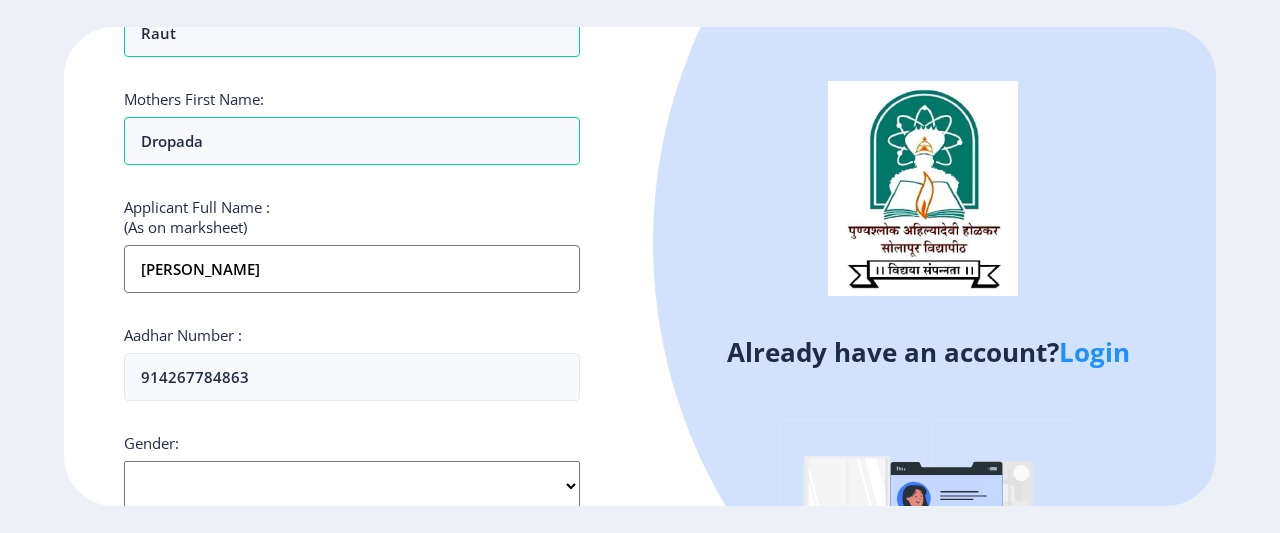 click on "Select Gender [DEMOGRAPHIC_DATA] [DEMOGRAPHIC_DATA] Other" 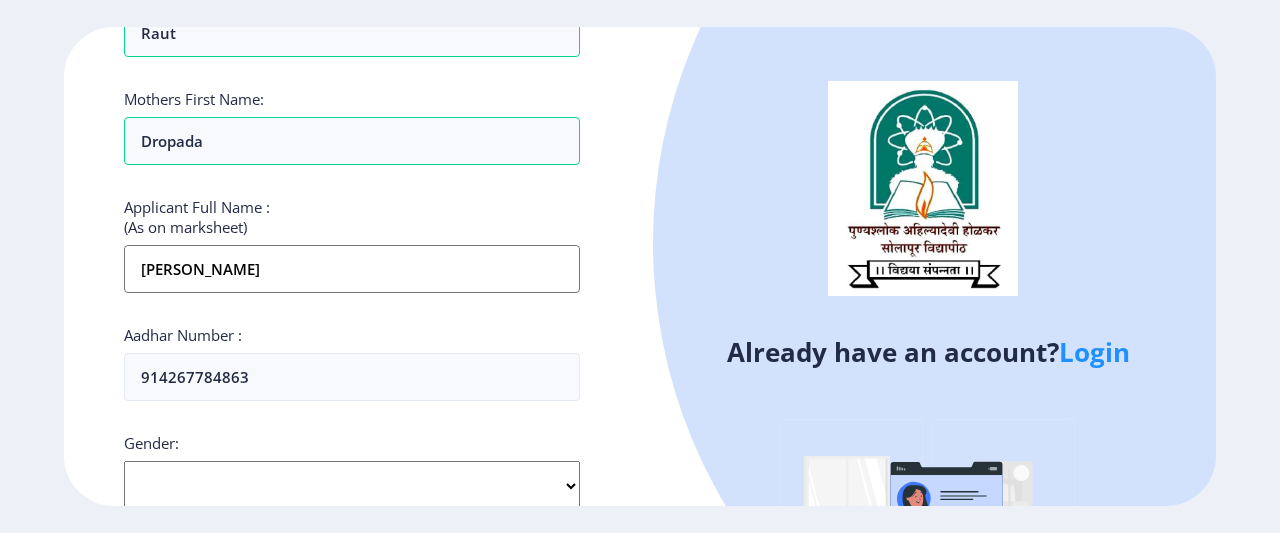 select on "[DEMOGRAPHIC_DATA]" 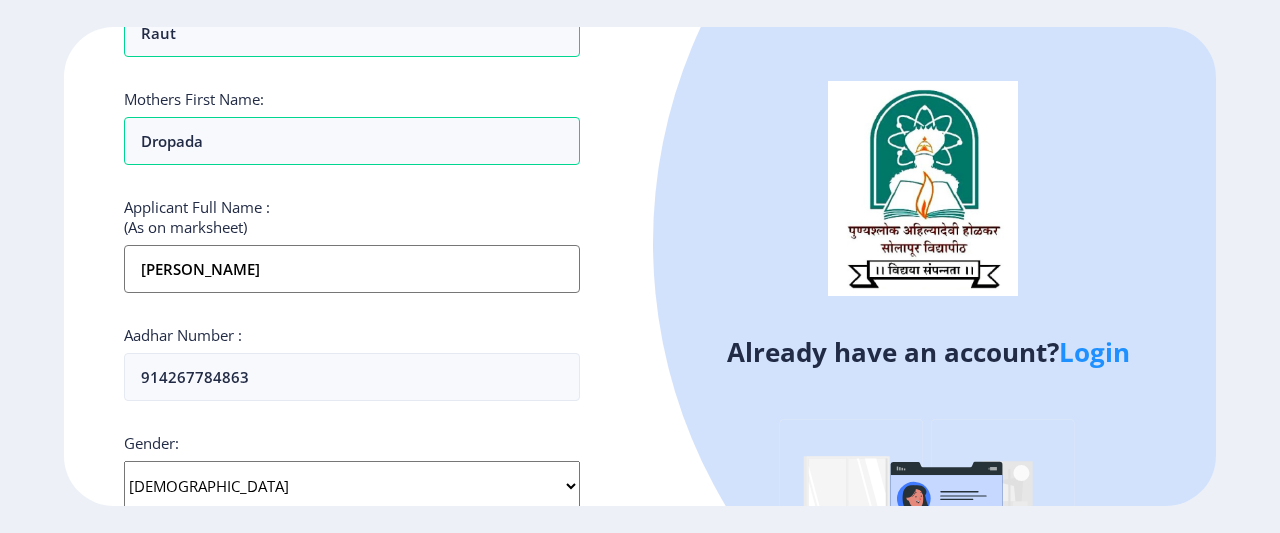 click on "Select Gender [DEMOGRAPHIC_DATA] [DEMOGRAPHIC_DATA] Other" 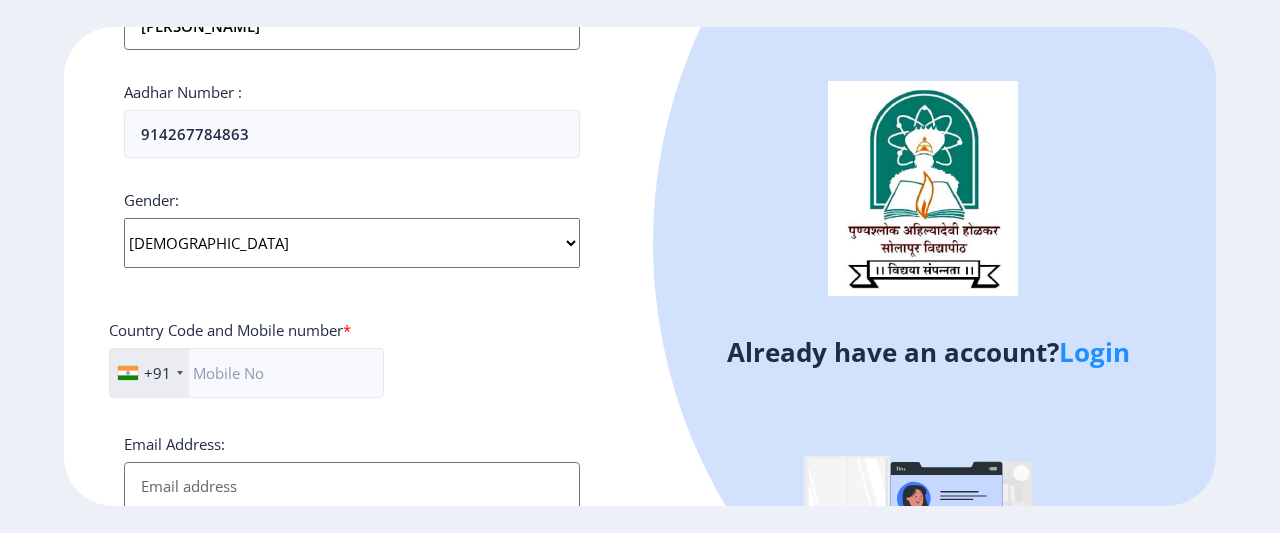 scroll, scrollTop: 632, scrollLeft: 0, axis: vertical 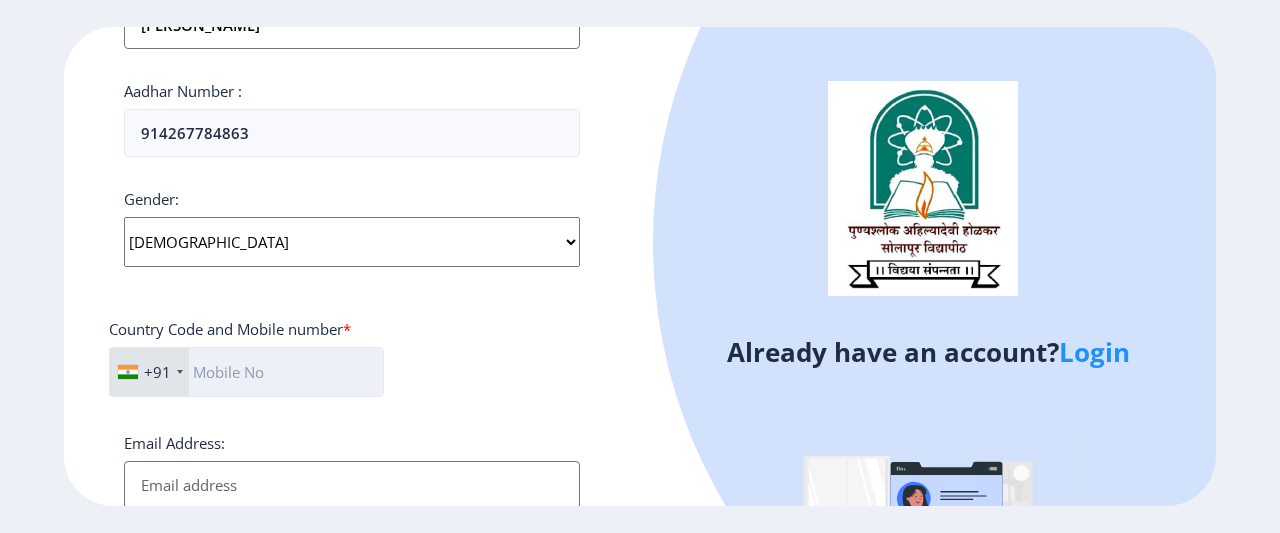 click 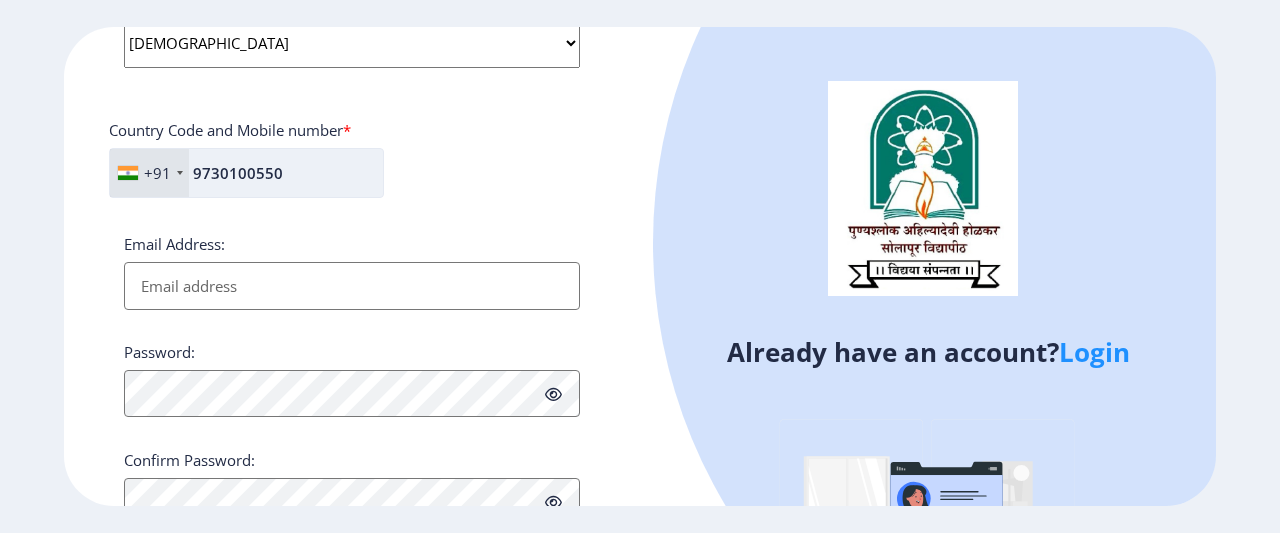 scroll, scrollTop: 848, scrollLeft: 0, axis: vertical 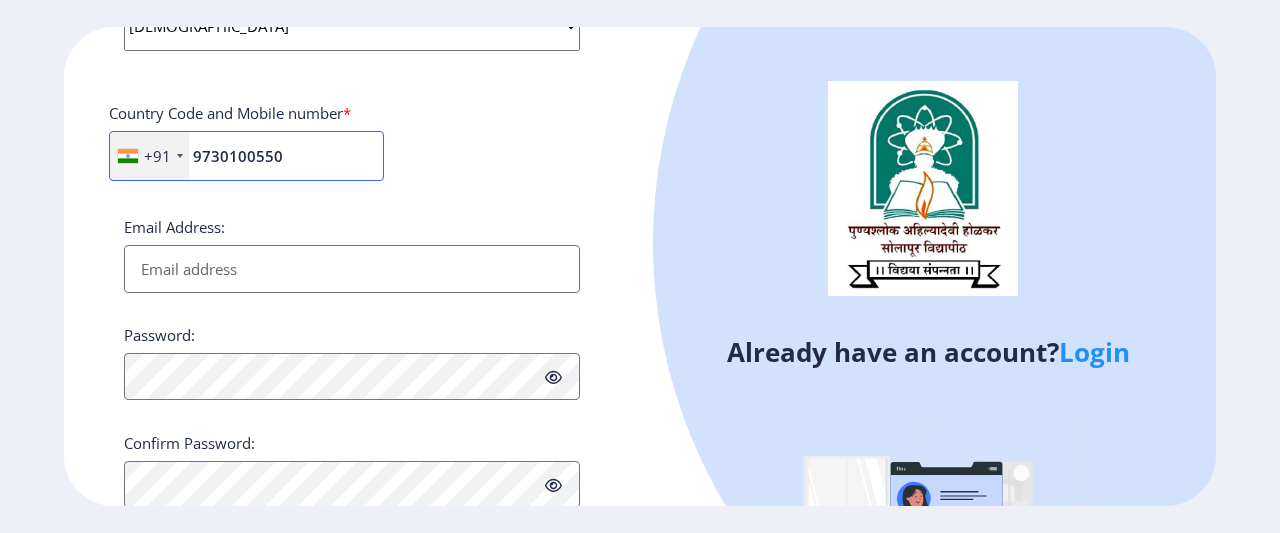 type on "9730100550" 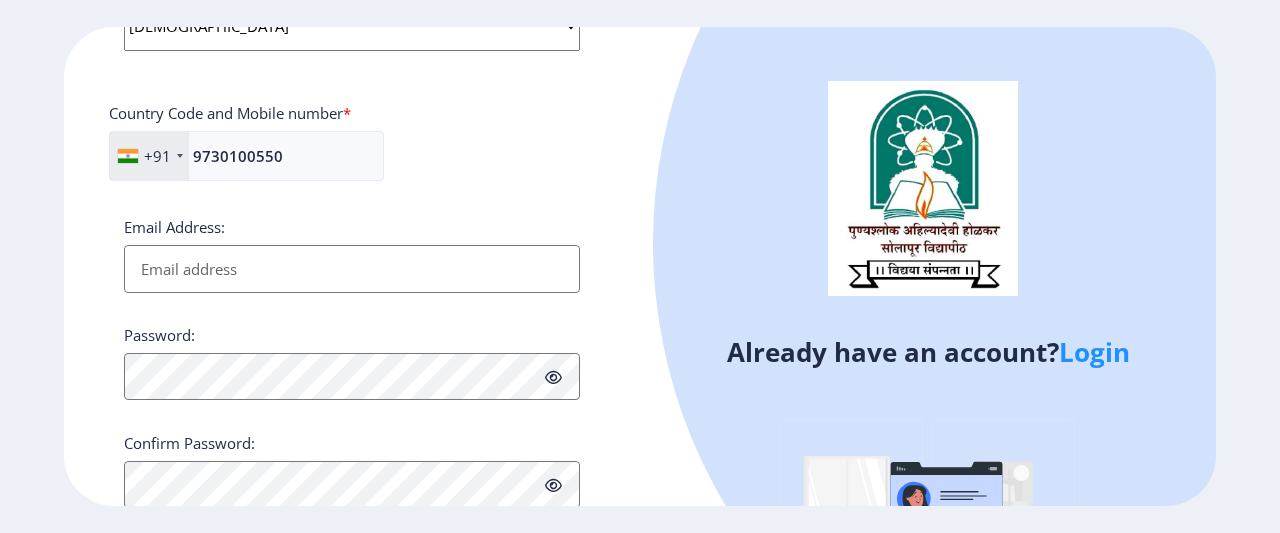 click on "Email Address:" at bounding box center (352, 269) 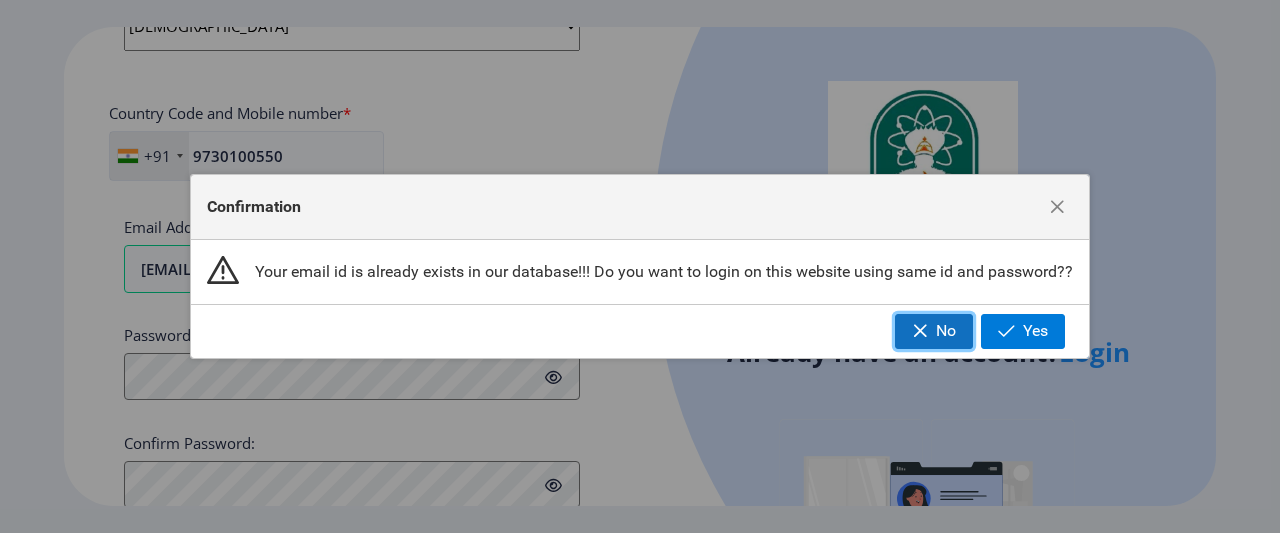 click on "No" 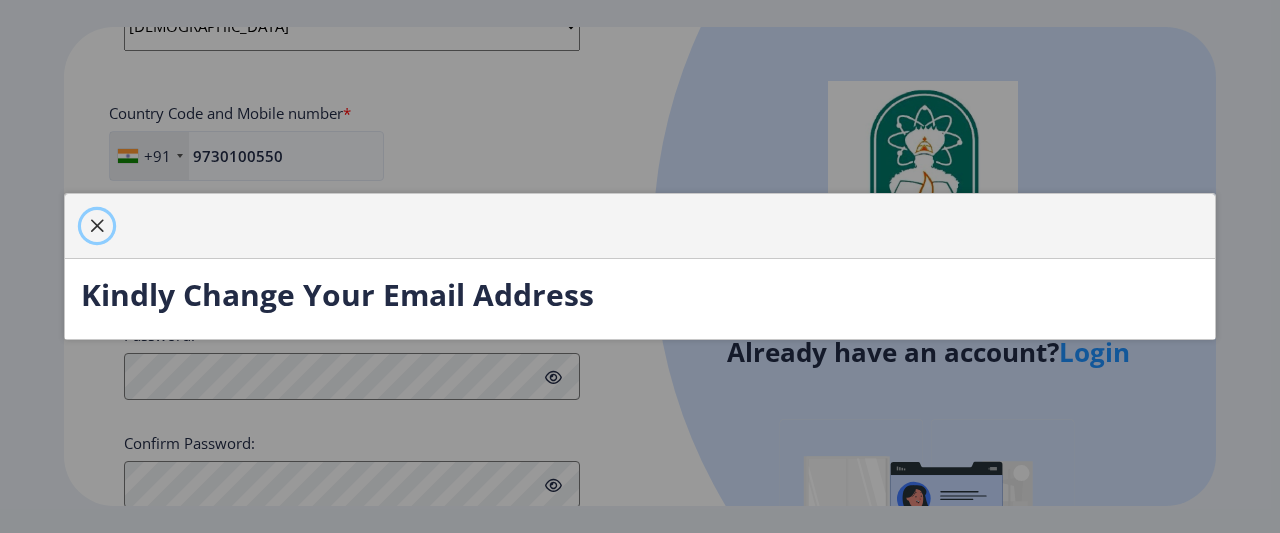 click 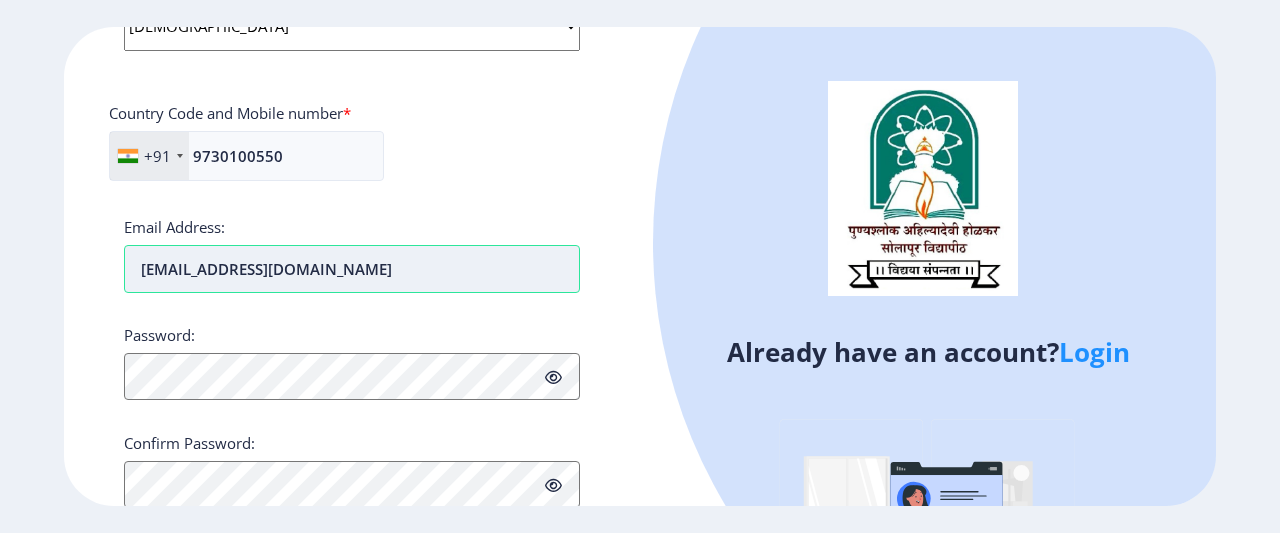 drag, startPoint x: 326, startPoint y: 259, endPoint x: 127, endPoint y: 248, distance: 199.30379 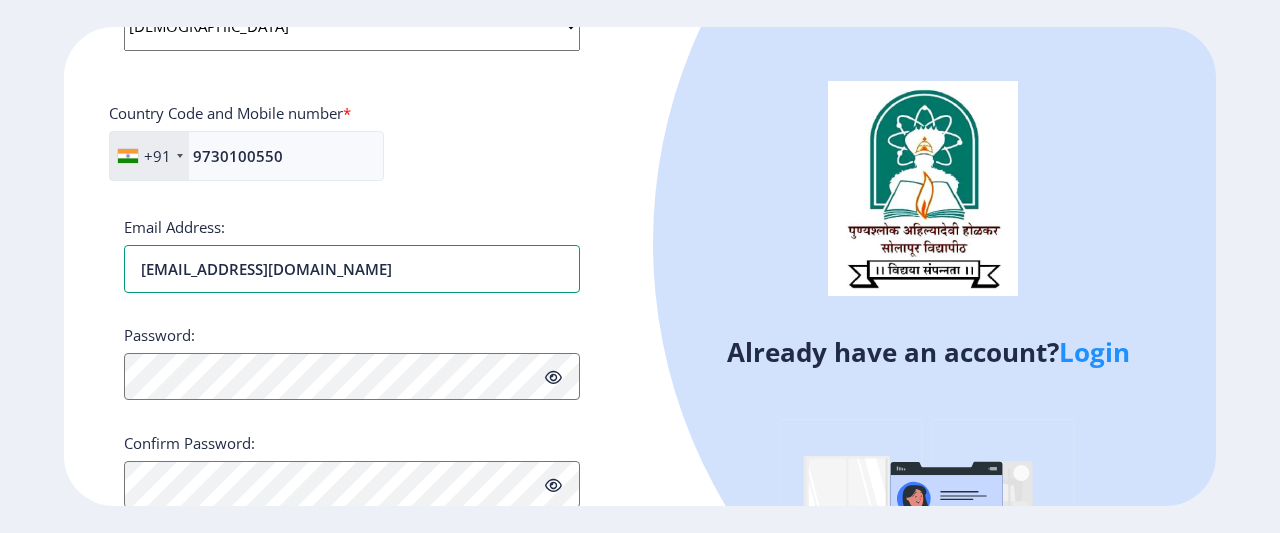 type on "[EMAIL_ADDRESS][DOMAIN_NAME]" 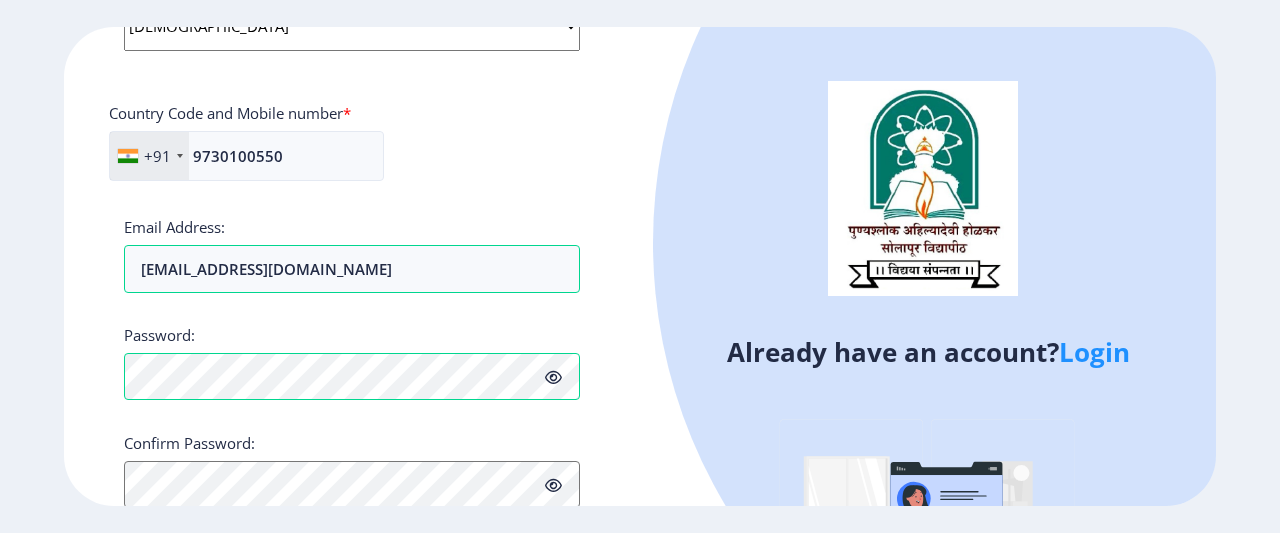 click 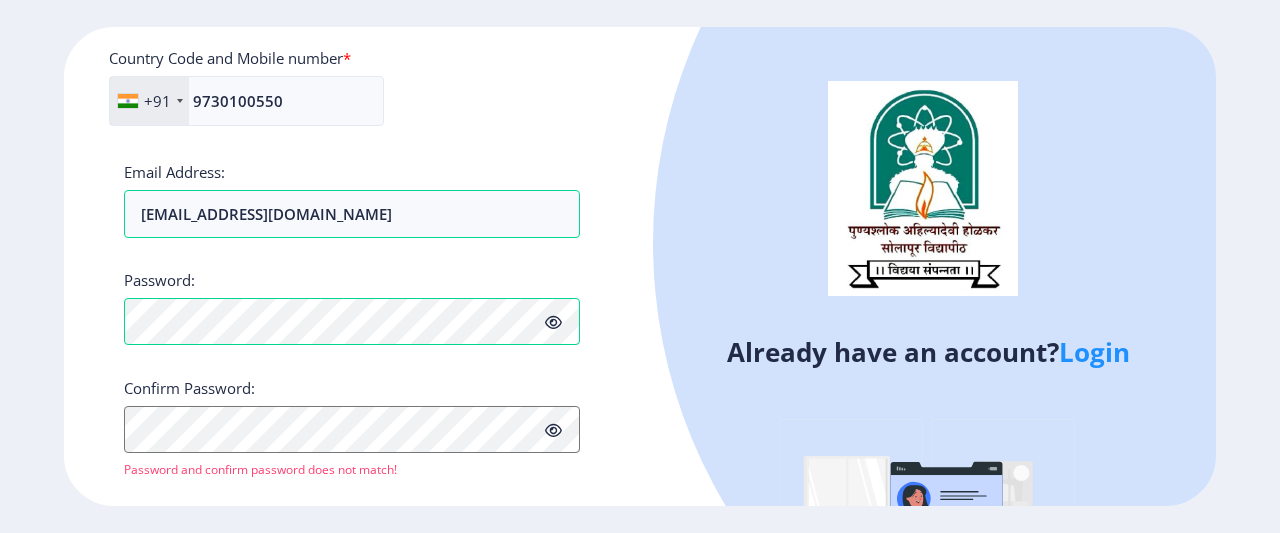 scroll, scrollTop: 931, scrollLeft: 0, axis: vertical 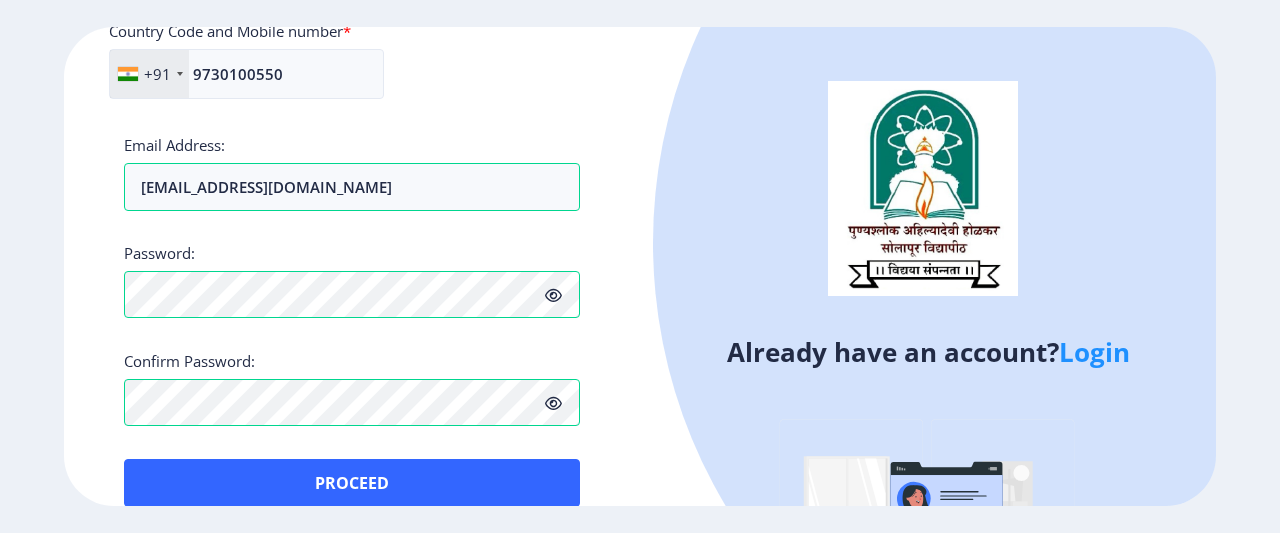 click on "Applicant First Name: Swati Applicant Middle Name: Dadaram Applicant Last Name: Raut Mothers First Name: [PERSON_NAME] Applicant Full Name : (As on marksheet) [PERSON_NAME] Number :  914267784863 Gender: Select Gender [DEMOGRAPHIC_DATA] [DEMOGRAPHIC_DATA] Other  Country Code and Mobile number  *  +91 [GEOGRAPHIC_DATA] ([GEOGRAPHIC_DATA]) +91 [GEOGRAPHIC_DATA] (‫[GEOGRAPHIC_DATA]‬‎) +93 [GEOGRAPHIC_DATA] ([GEOGRAPHIC_DATA]) +355 [GEOGRAPHIC_DATA] (‫[GEOGRAPHIC_DATA]‬‎) +213 [US_STATE] +1 [GEOGRAPHIC_DATA] +376 [GEOGRAPHIC_DATA] +244 [GEOGRAPHIC_DATA] +1 [GEOGRAPHIC_DATA] +1 [GEOGRAPHIC_DATA] +54 [GEOGRAPHIC_DATA] ([GEOGRAPHIC_DATA]) +374 [GEOGRAPHIC_DATA] +297 [GEOGRAPHIC_DATA] +61 [GEOGRAPHIC_DATA] ([GEOGRAPHIC_DATA]) +43 [GEOGRAPHIC_DATA] ([GEOGRAPHIC_DATA]) +994 [GEOGRAPHIC_DATA] +1 [GEOGRAPHIC_DATA] ([GEOGRAPHIC_DATA][GEOGRAPHIC_DATA]‬‎) +973 [GEOGRAPHIC_DATA] ([GEOGRAPHIC_DATA]) +880 [GEOGRAPHIC_DATA] +1 [GEOGRAPHIC_DATA] ([GEOGRAPHIC_DATA]) +375 [GEOGRAPHIC_DATA] ([GEOGRAPHIC_DATA]) +32 [GEOGRAPHIC_DATA] +501 [GEOGRAPHIC_DATA] ([GEOGRAPHIC_DATA]) +229 [GEOGRAPHIC_DATA] +1 [GEOGRAPHIC_DATA] (འབྲུག) +975 [GEOGRAPHIC_DATA] +591 [GEOGRAPHIC_DATA] ([GEOGRAPHIC_DATA]) +387 [GEOGRAPHIC_DATA] +267 [GEOGRAPHIC_DATA] ([GEOGRAPHIC_DATA]) +55 [GEOGRAPHIC_DATA] +246 +1 [GEOGRAPHIC_DATA] +673 +359" 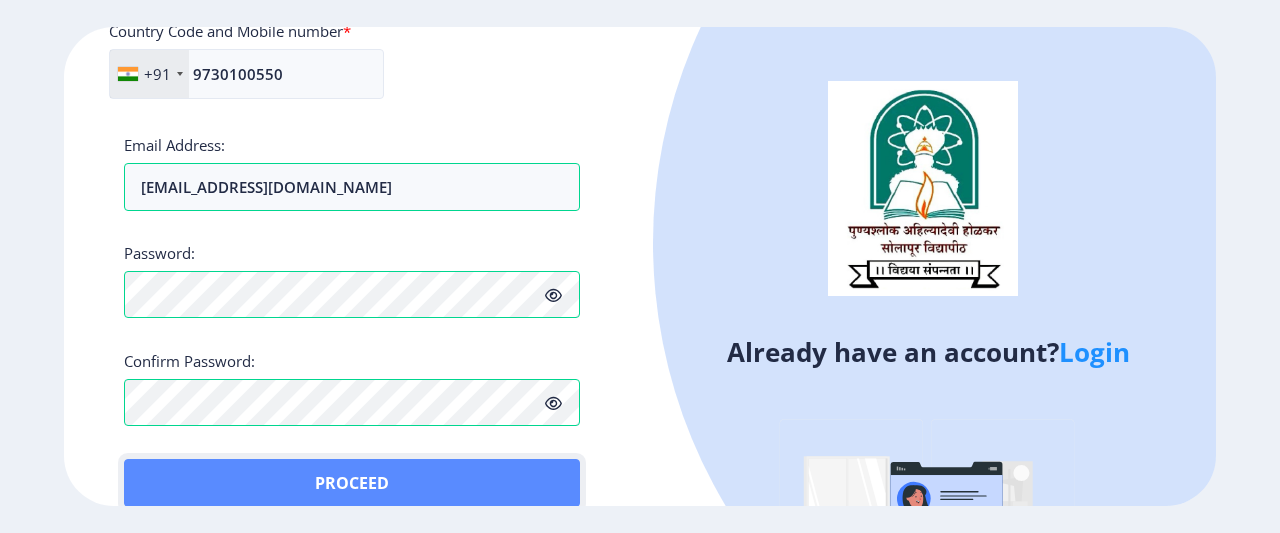 click on "Proceed" 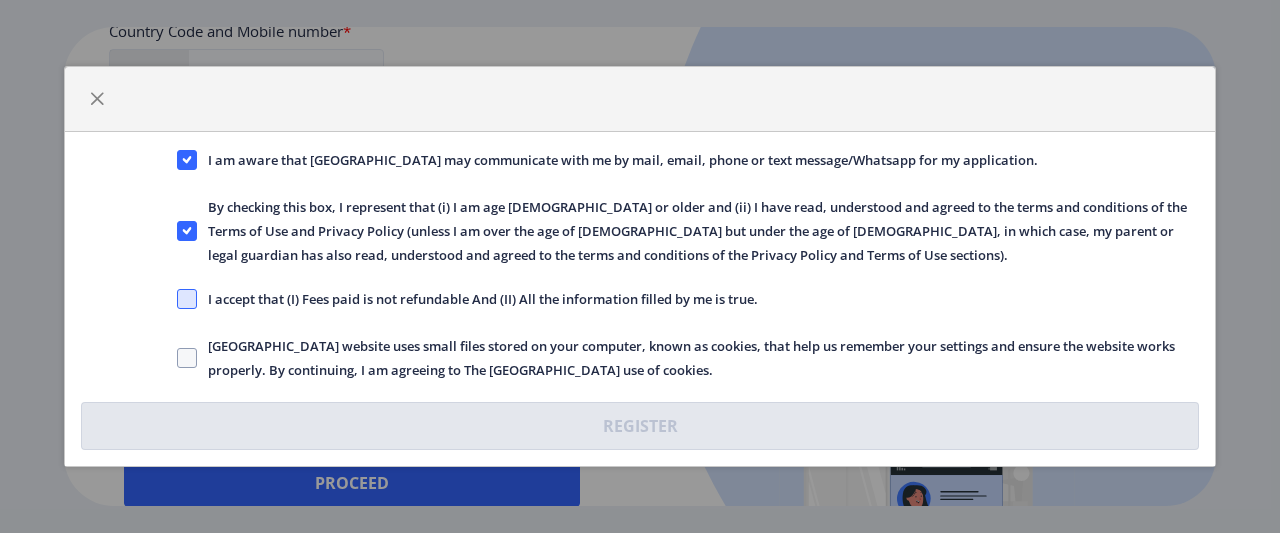 click 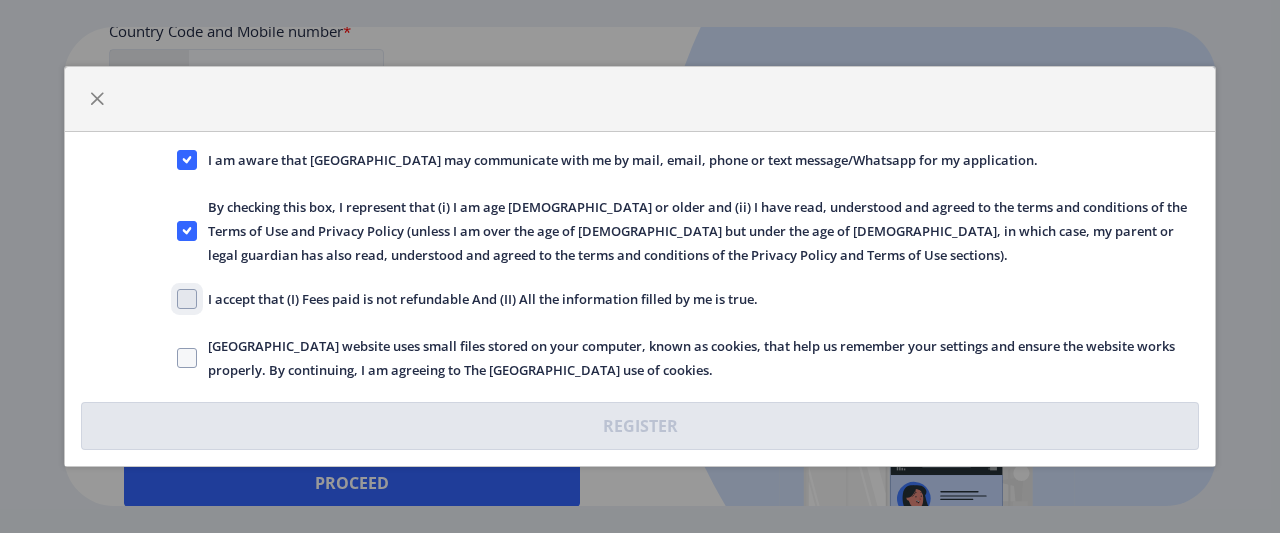 checkbox on "true" 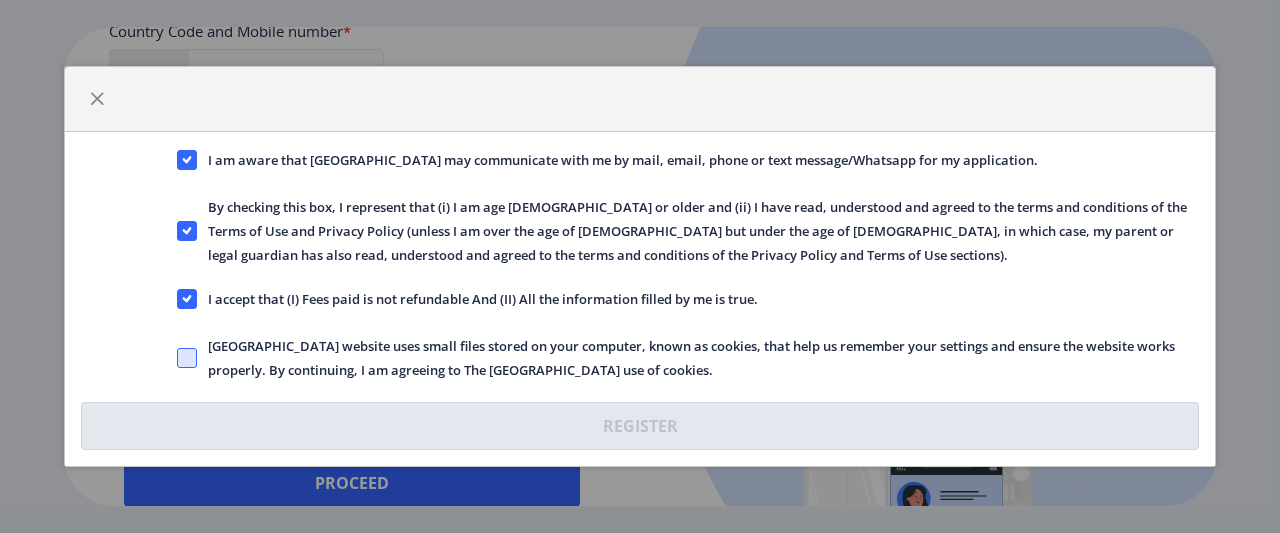 click 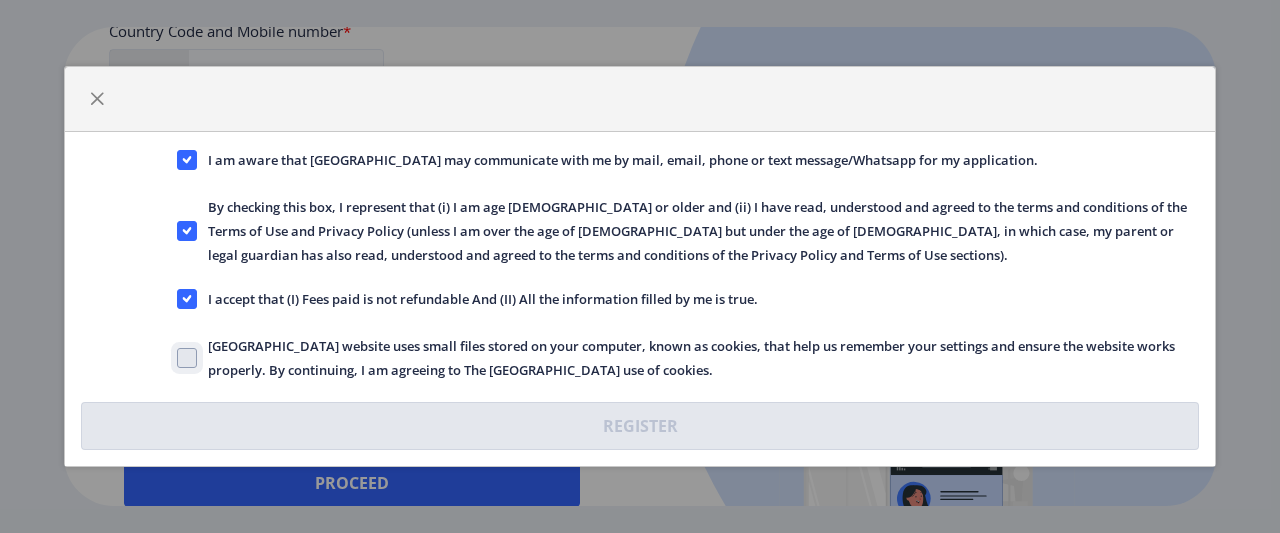 click on "[GEOGRAPHIC_DATA] website uses small files stored on your computer, known as cookies, that help us remember your settings and ensure the website works properly. By continuing, I am agreeing to The [GEOGRAPHIC_DATA] use of cookies." 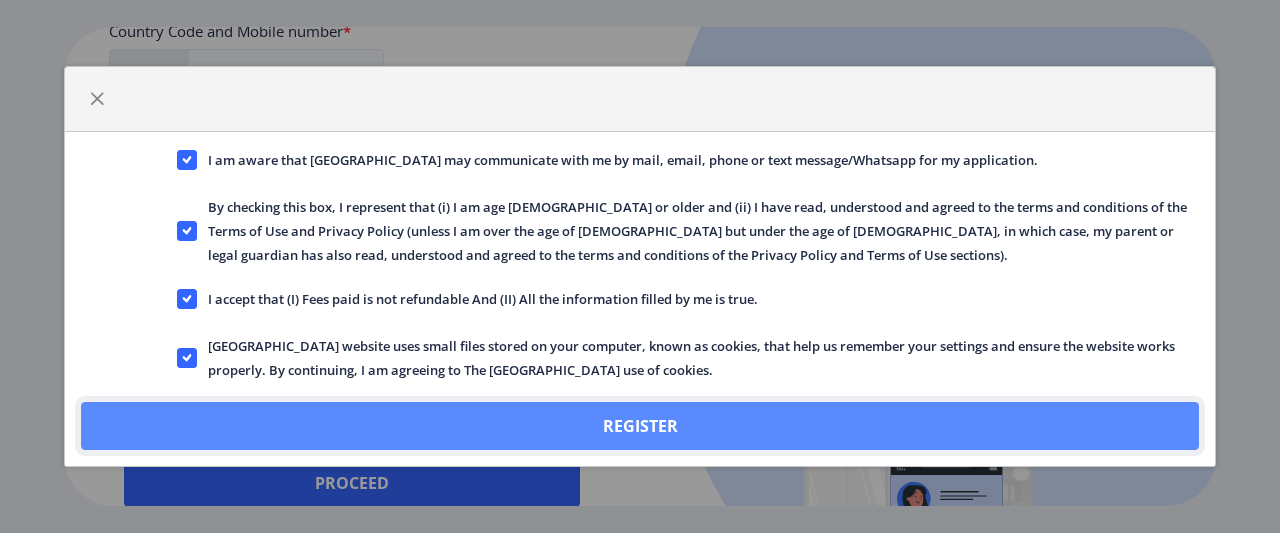 click on "Register" 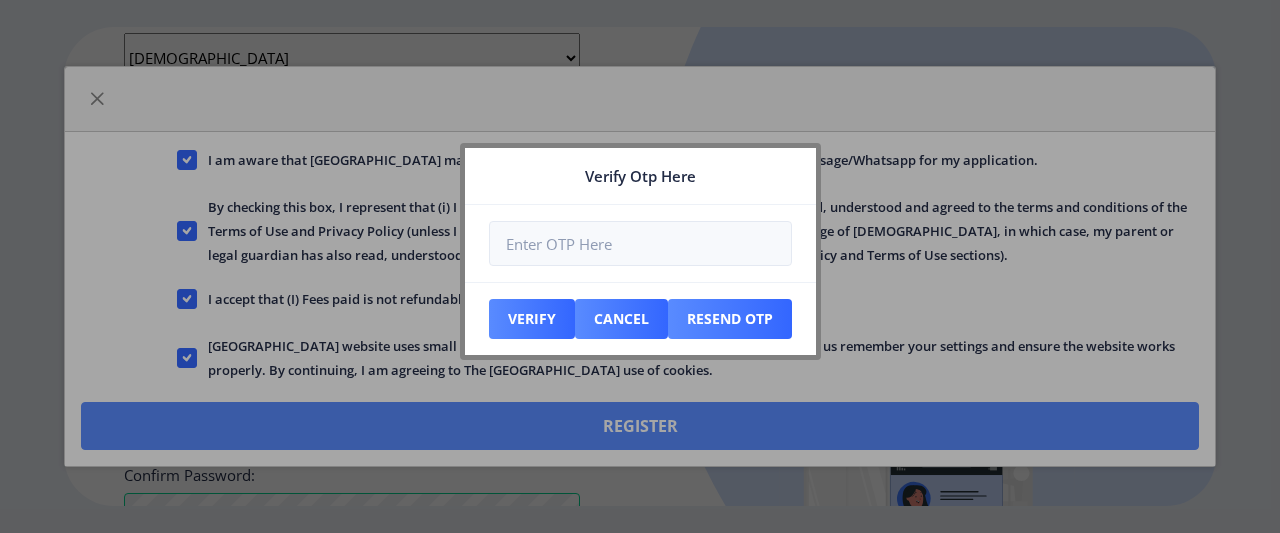 scroll, scrollTop: 1044, scrollLeft: 0, axis: vertical 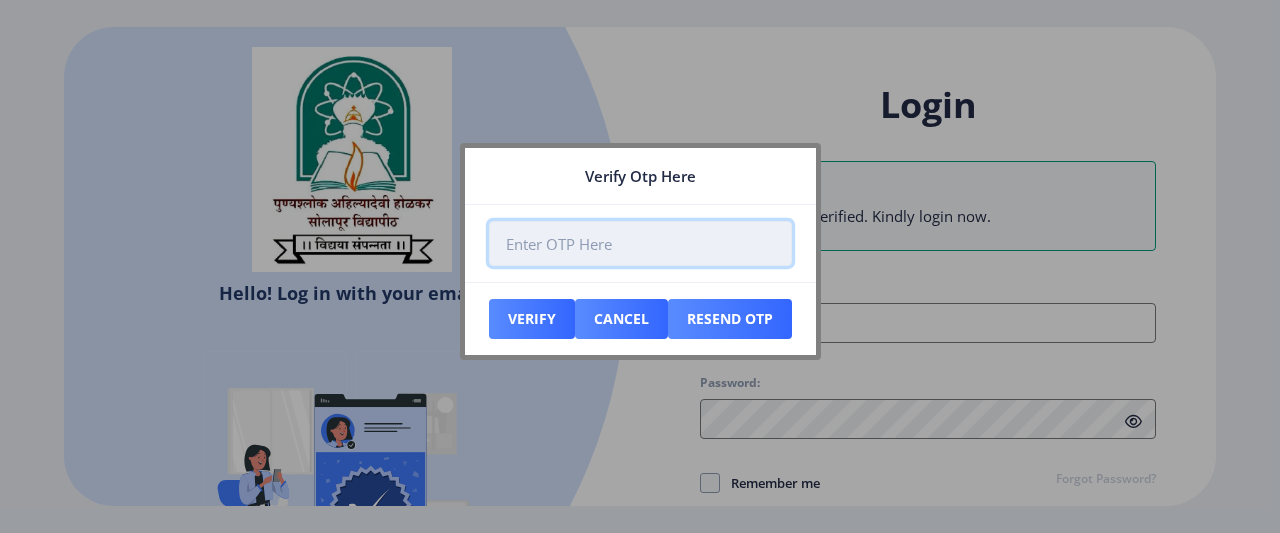 click at bounding box center (640, 243) 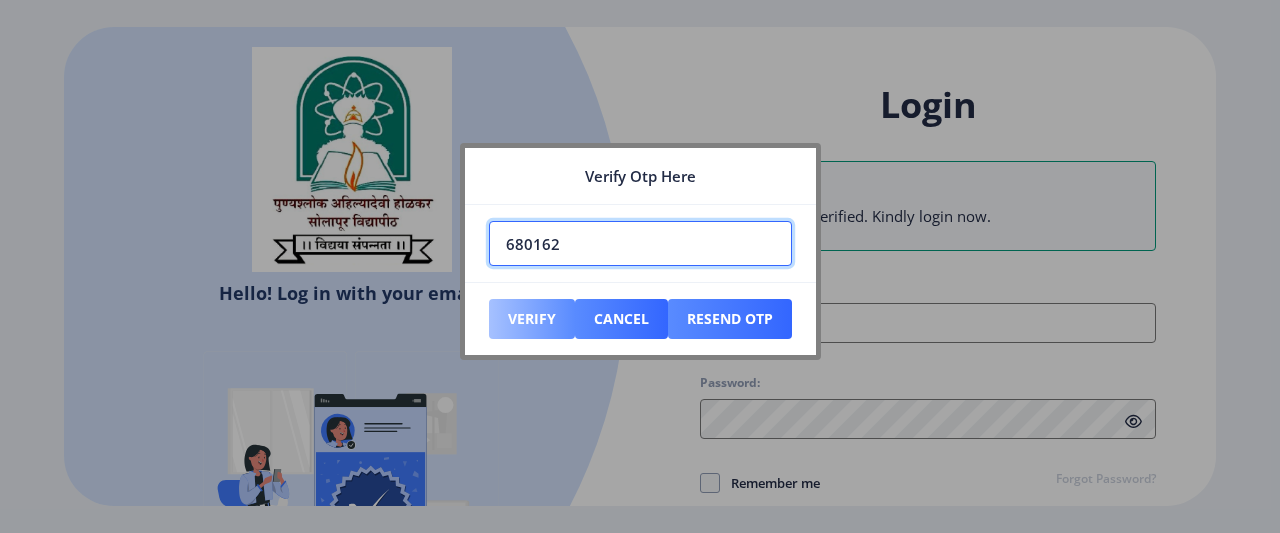 type on "680162" 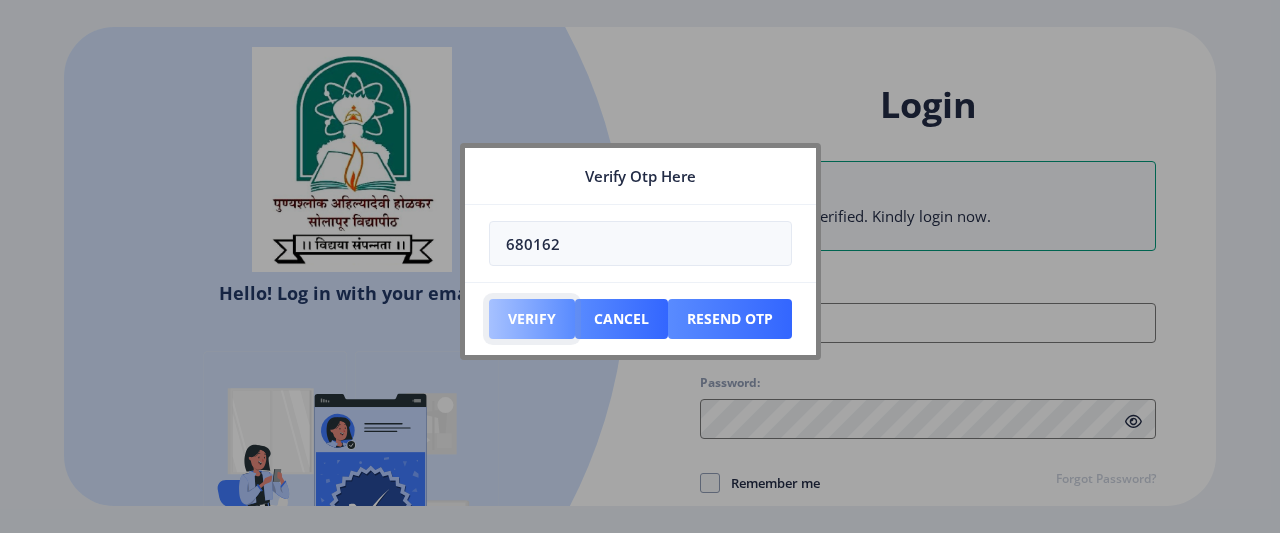click on "Verify" at bounding box center (532, 319) 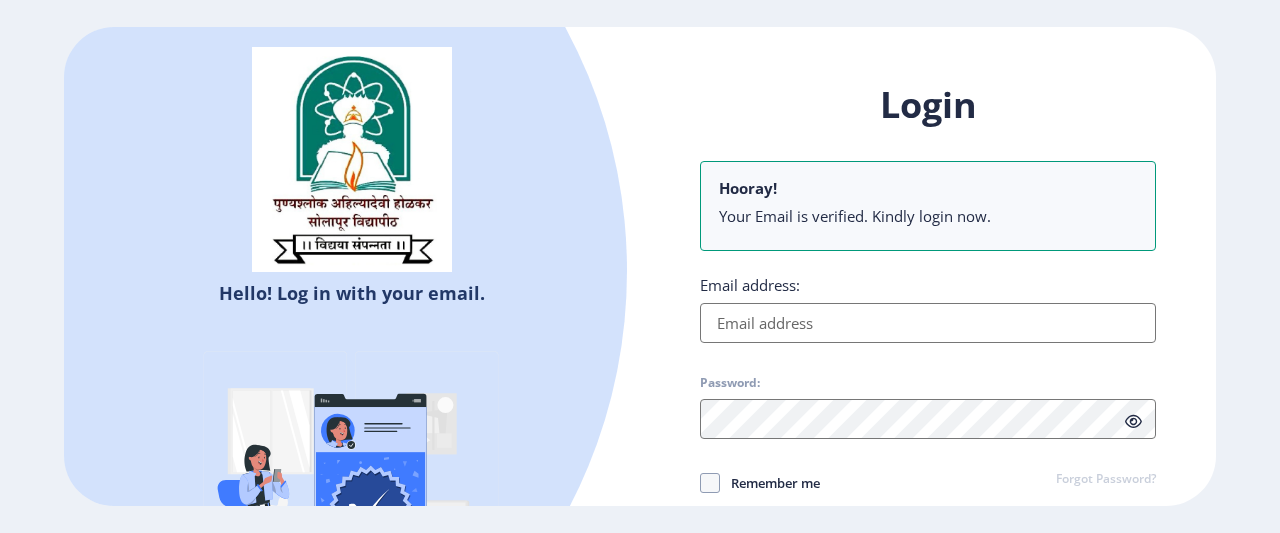 click on "Email address:" at bounding box center [928, 323] 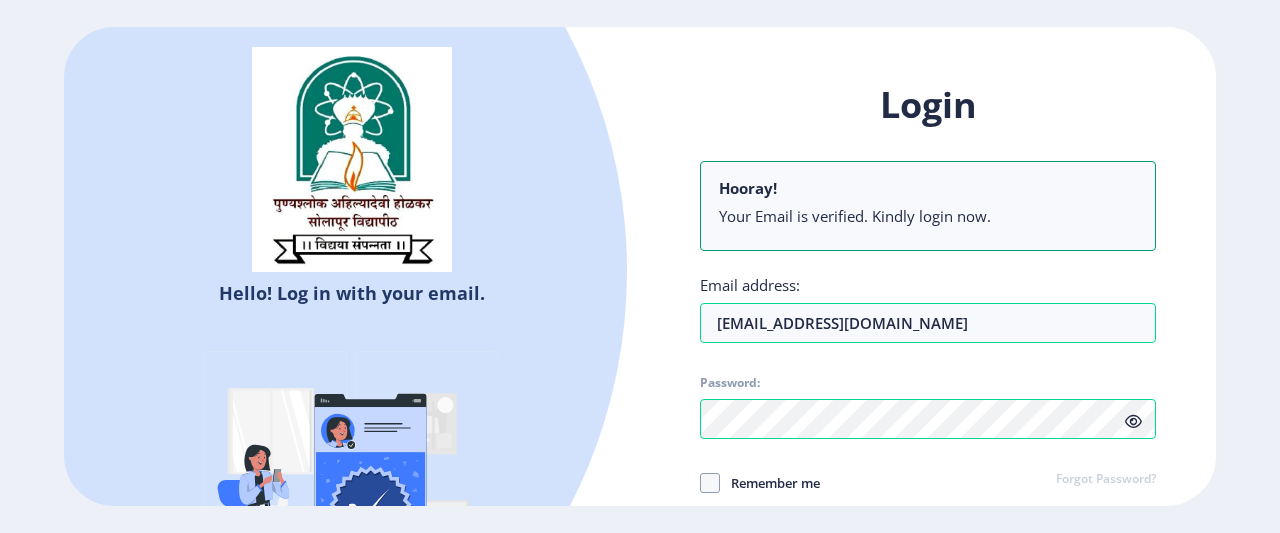 click 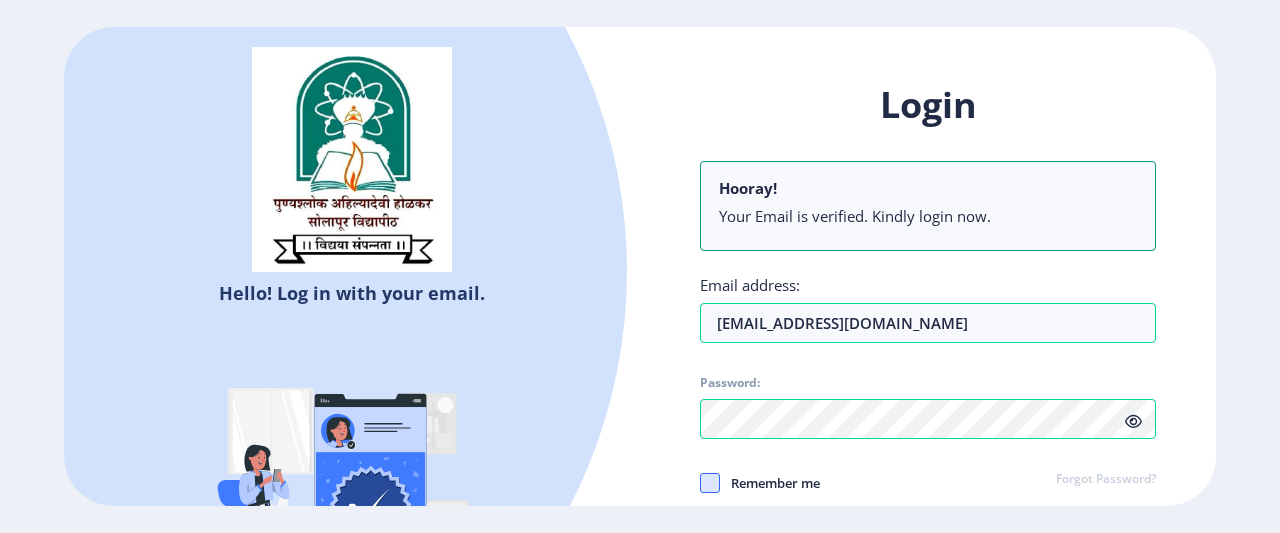 click 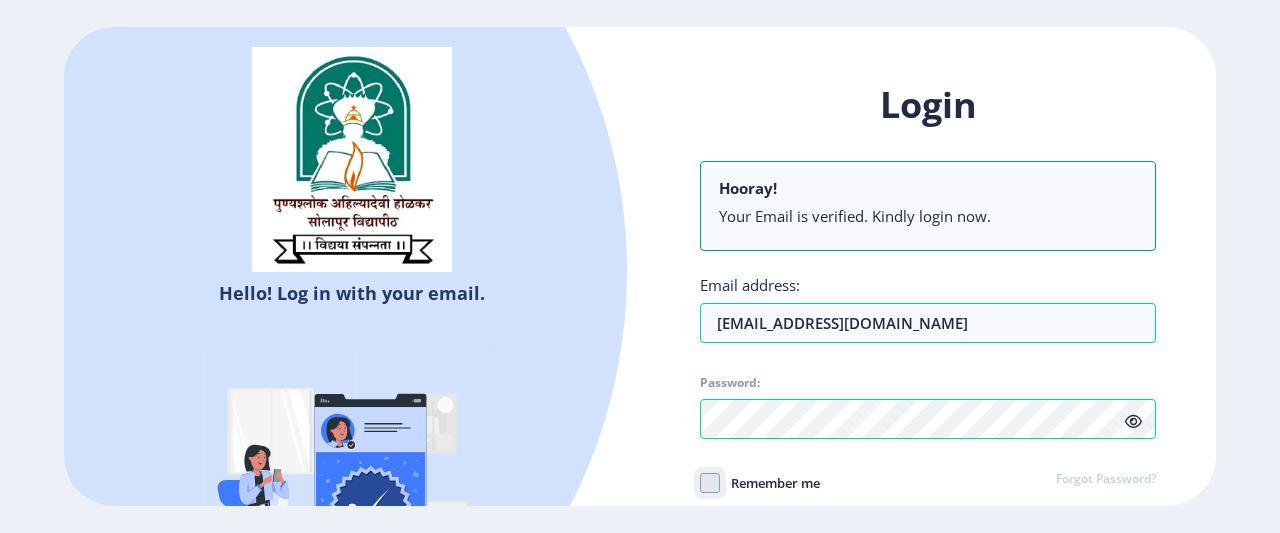 checkbox on "true" 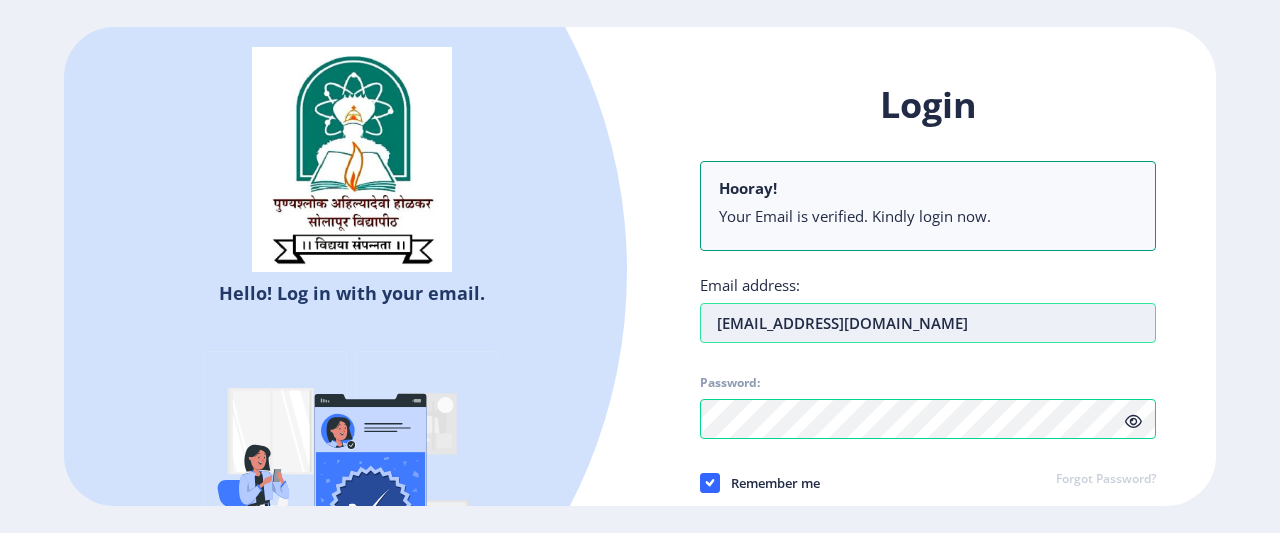 scroll, scrollTop: 156, scrollLeft: 0, axis: vertical 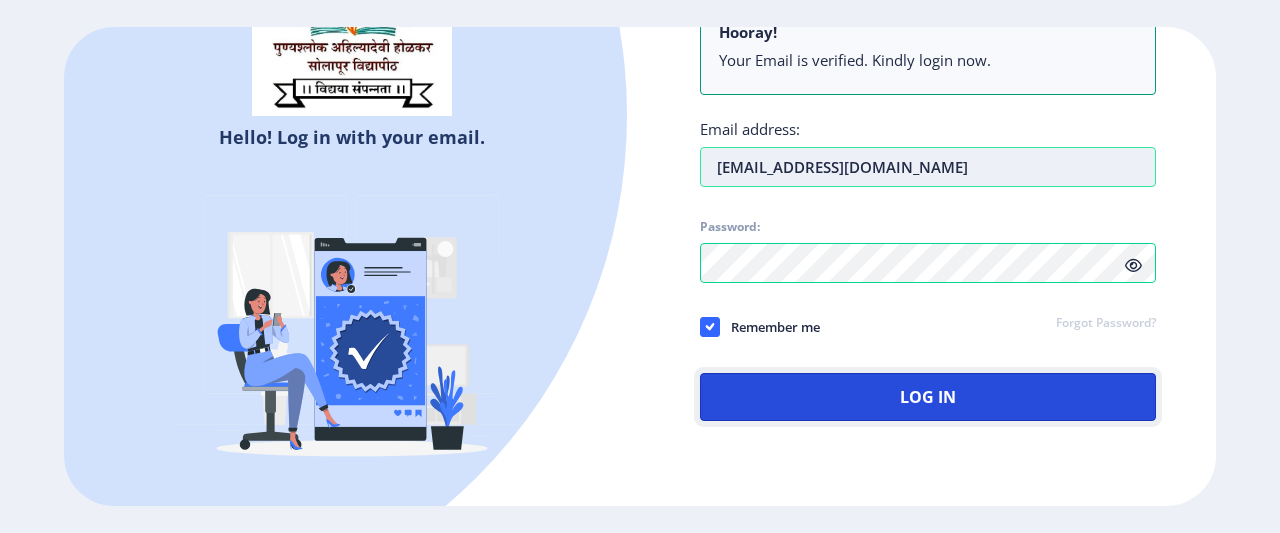 type 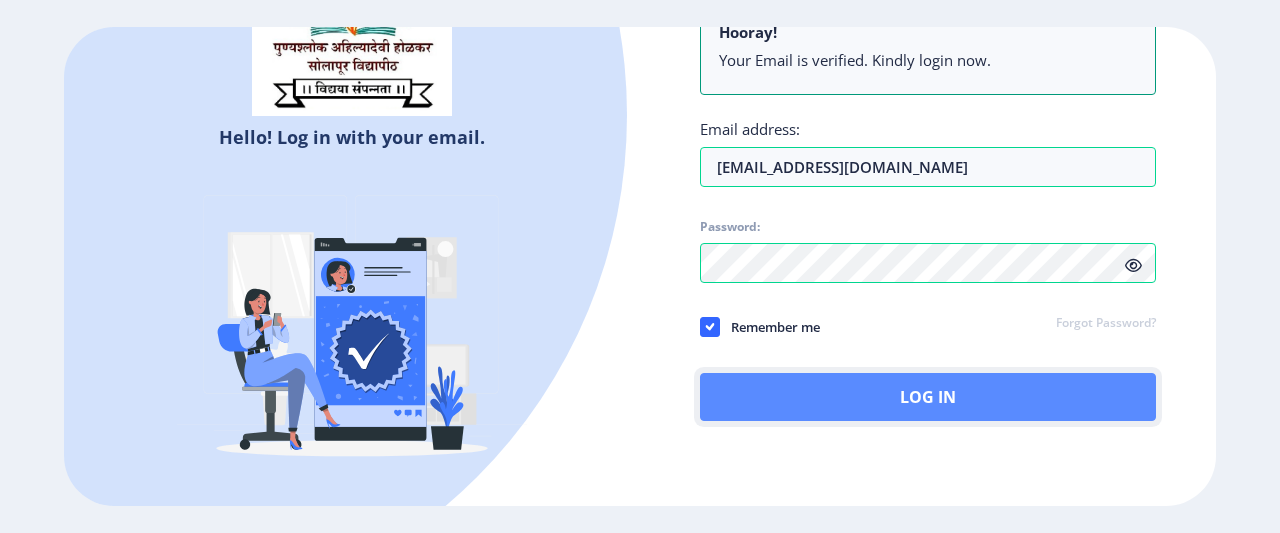 click on "Log In" 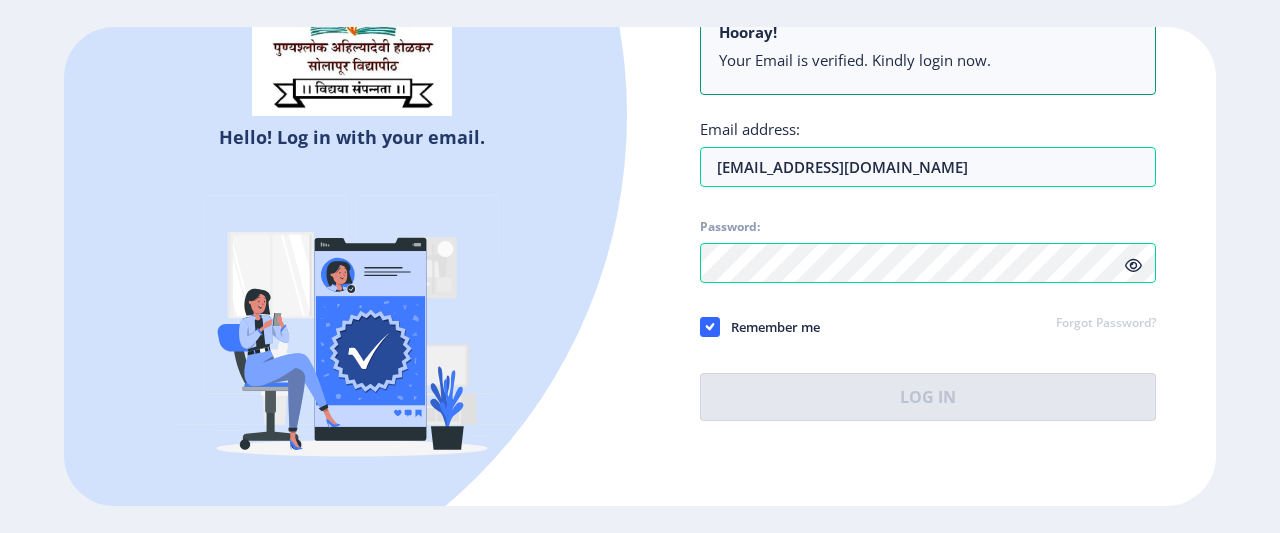 scroll, scrollTop: 130, scrollLeft: 0, axis: vertical 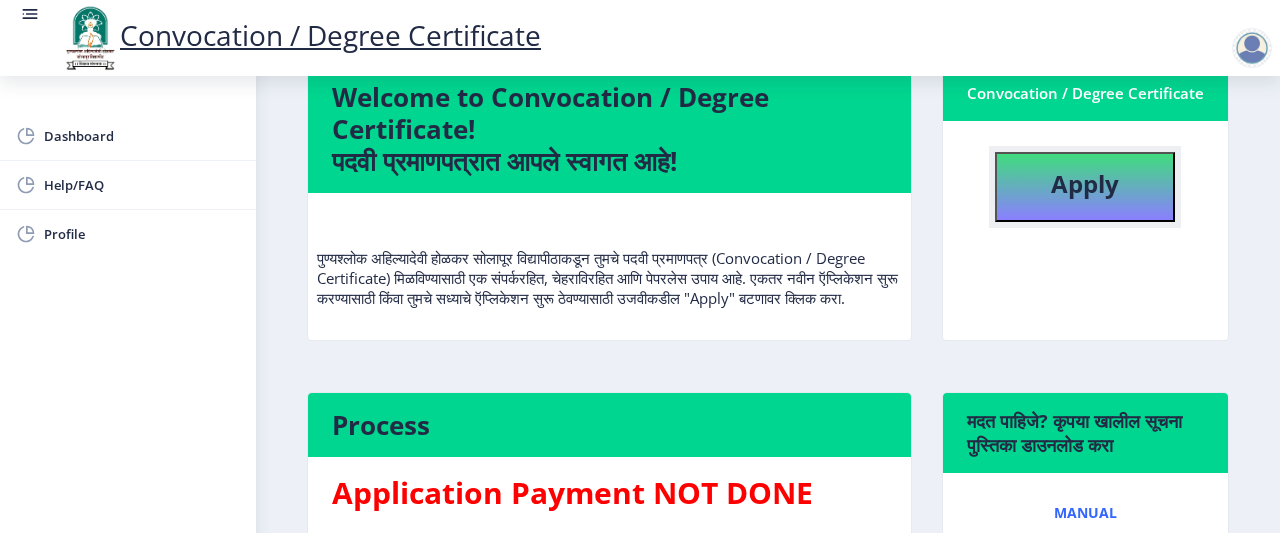 click on "Apply" 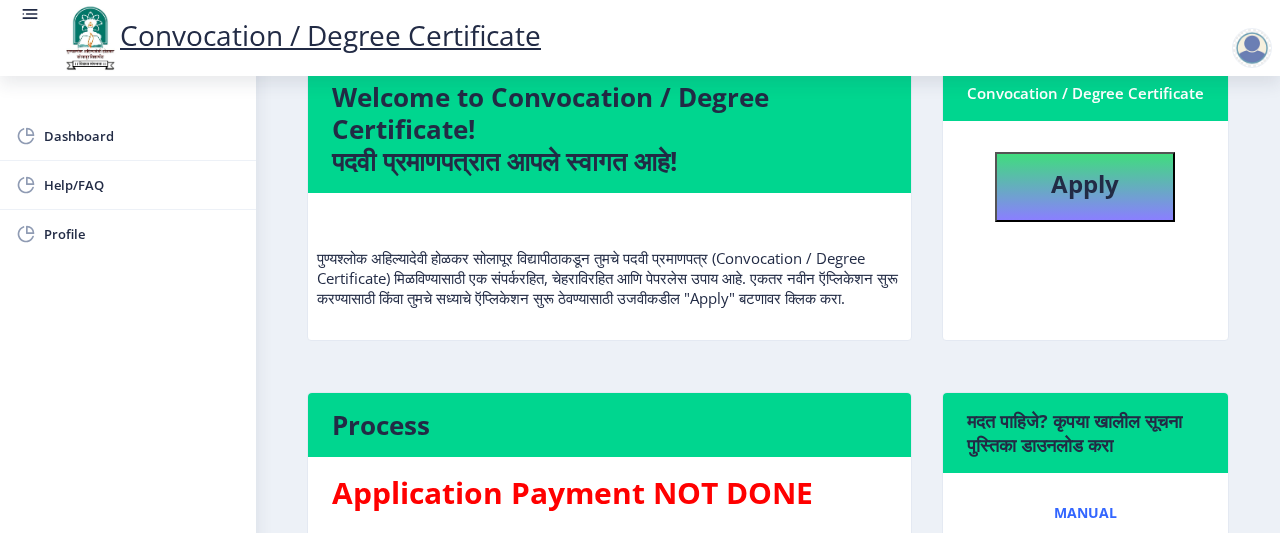 select 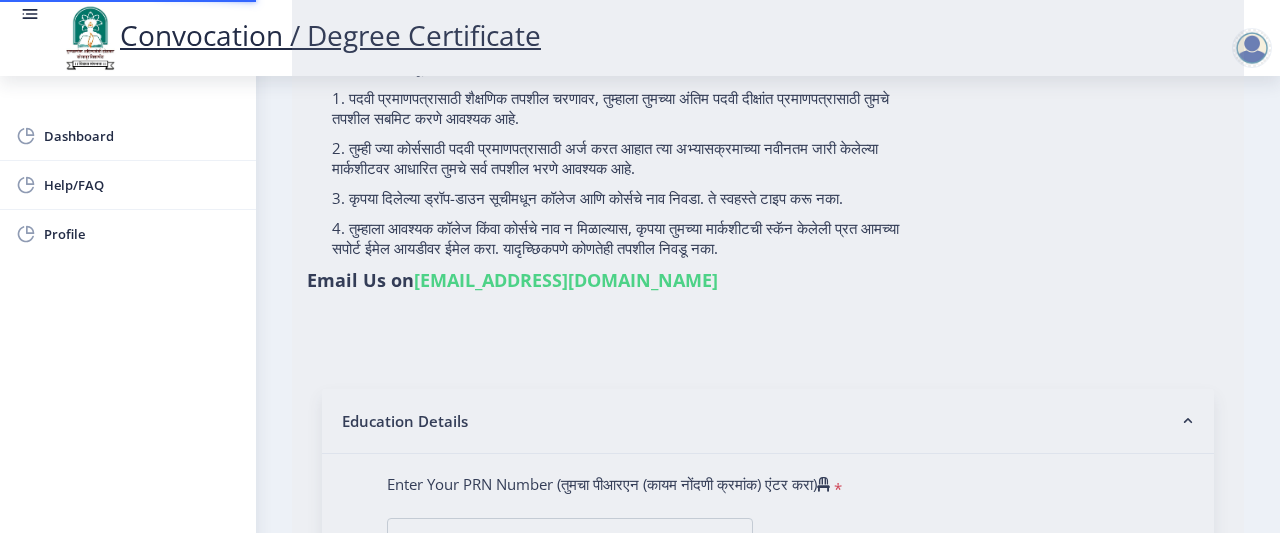 type on "[PERSON_NAME]" 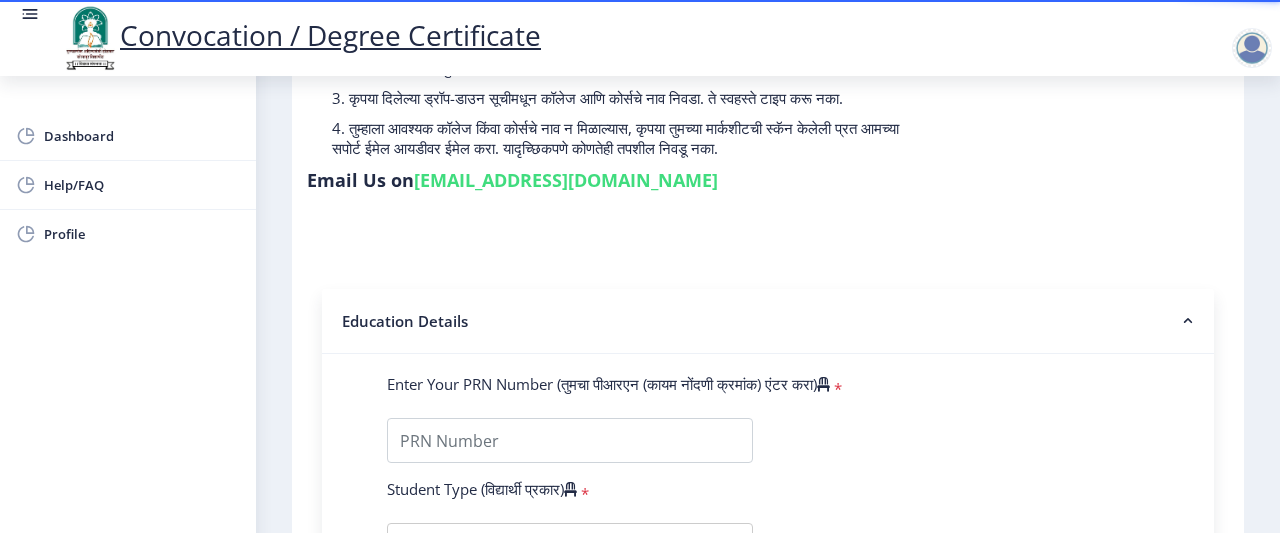 scroll, scrollTop: 240, scrollLeft: 0, axis: vertical 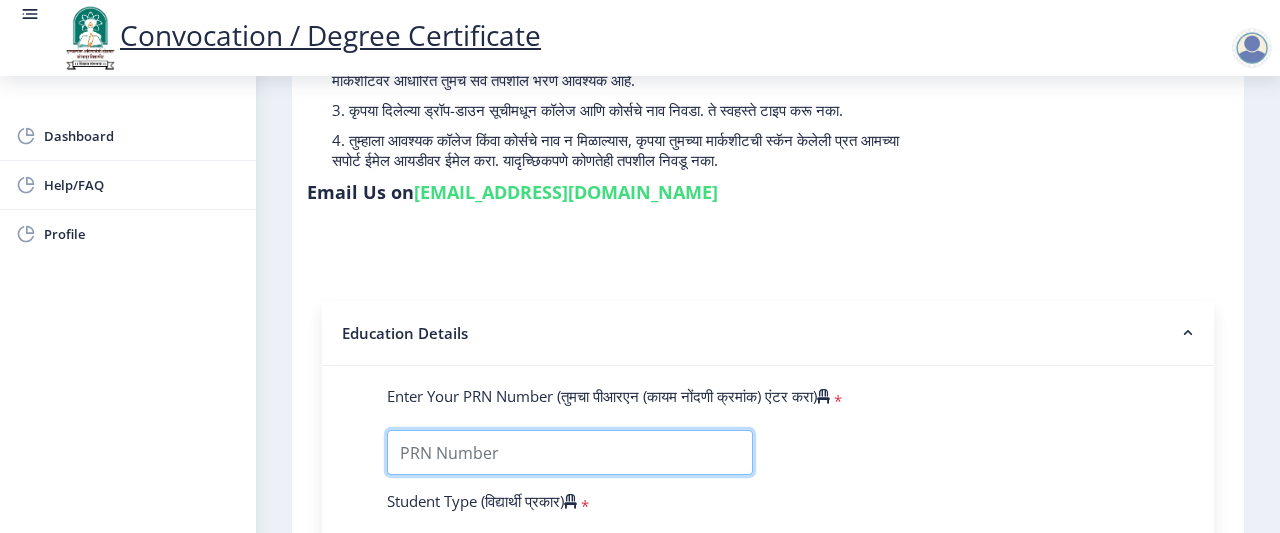 click on "Enter Your PRN Number (तुमचा पीआरएन (कायम नोंदणी क्रमांक) एंटर करा)" at bounding box center [570, 452] 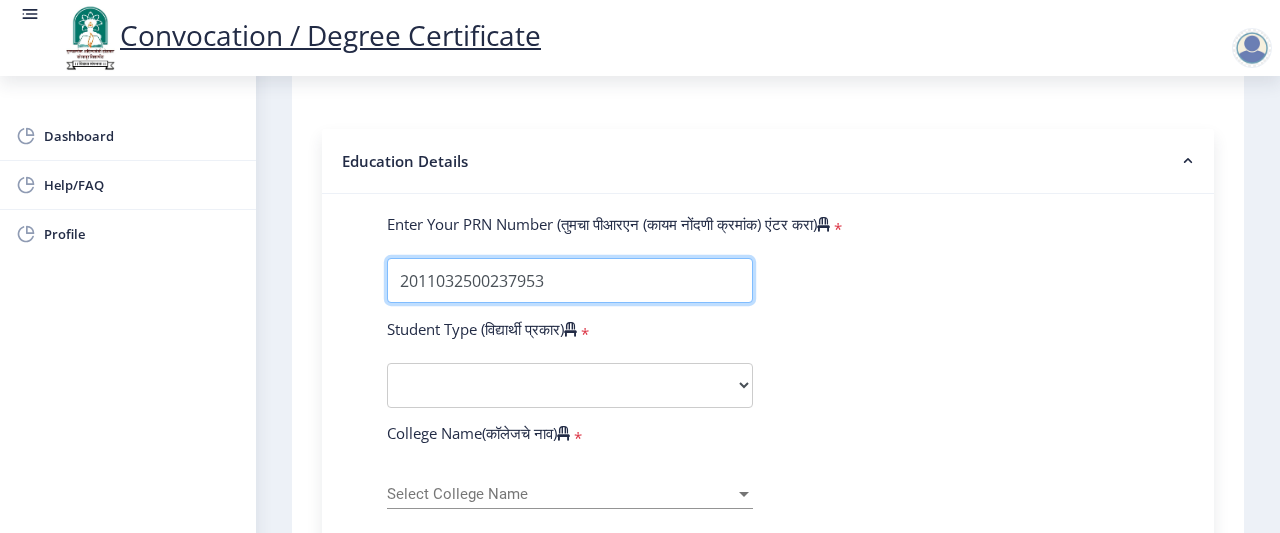scroll, scrollTop: 426, scrollLeft: 0, axis: vertical 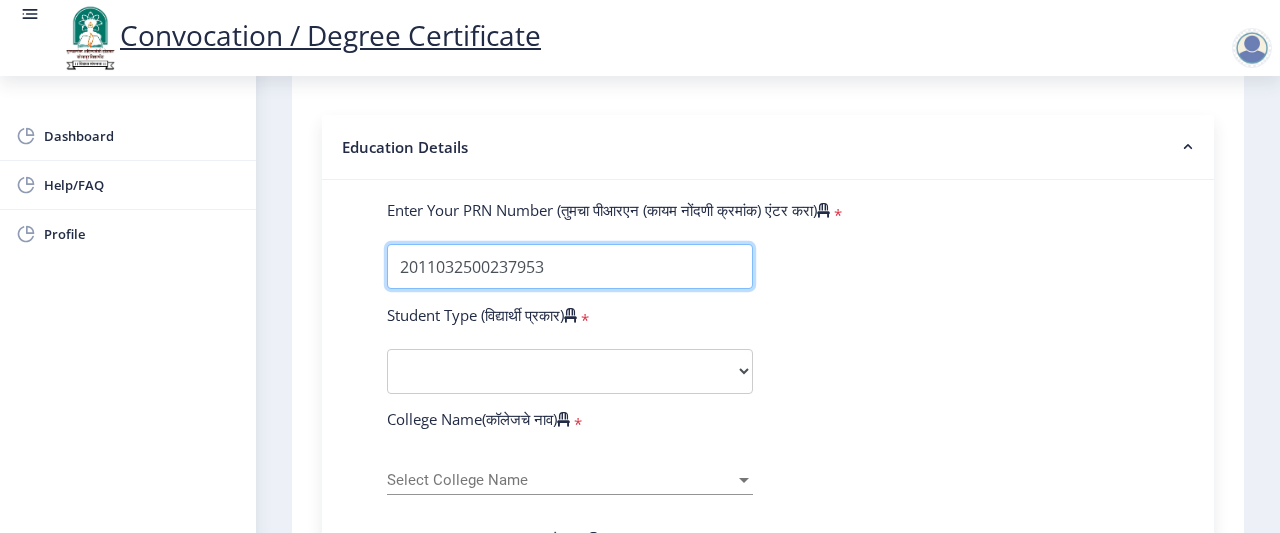 type on "2011032500237953" 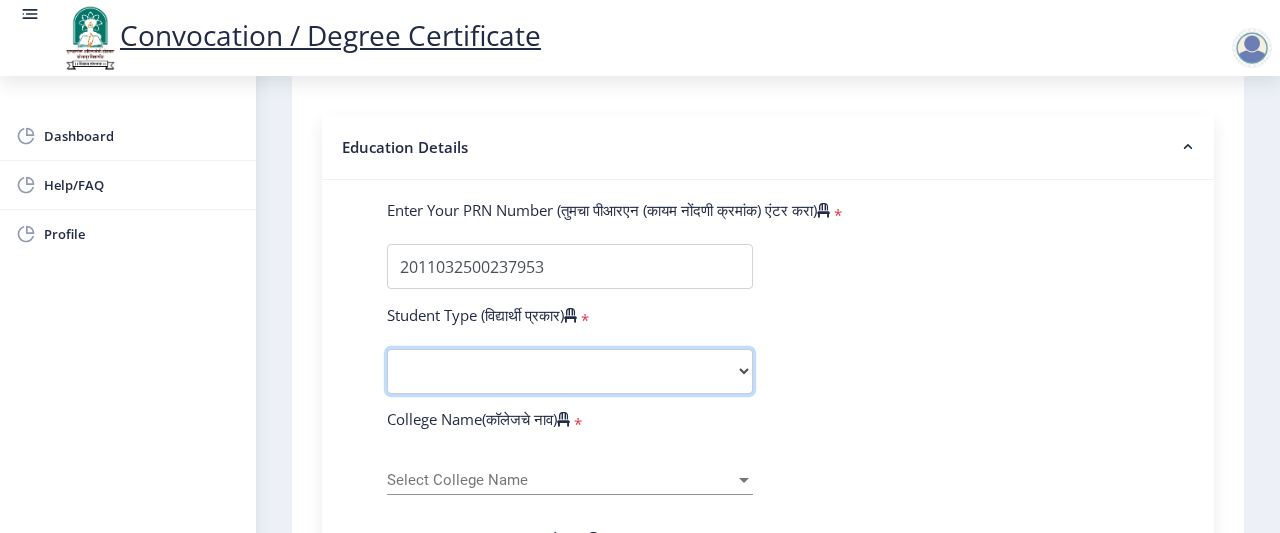 click on "Select Student Type Regular External" at bounding box center (570, 371) 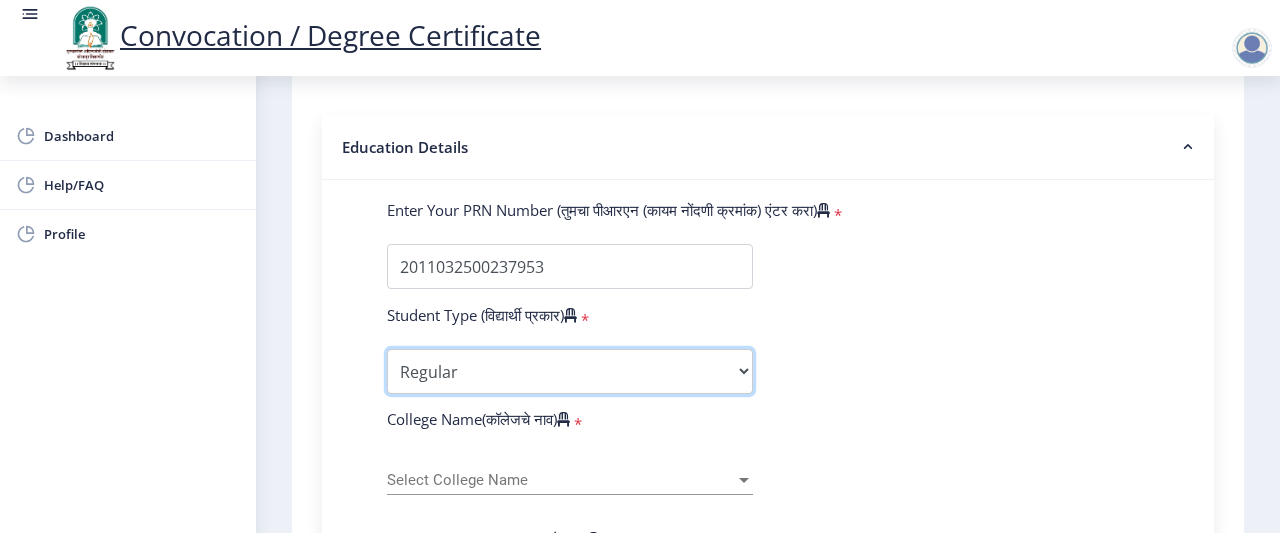 click on "Select Student Type Regular External" at bounding box center (570, 371) 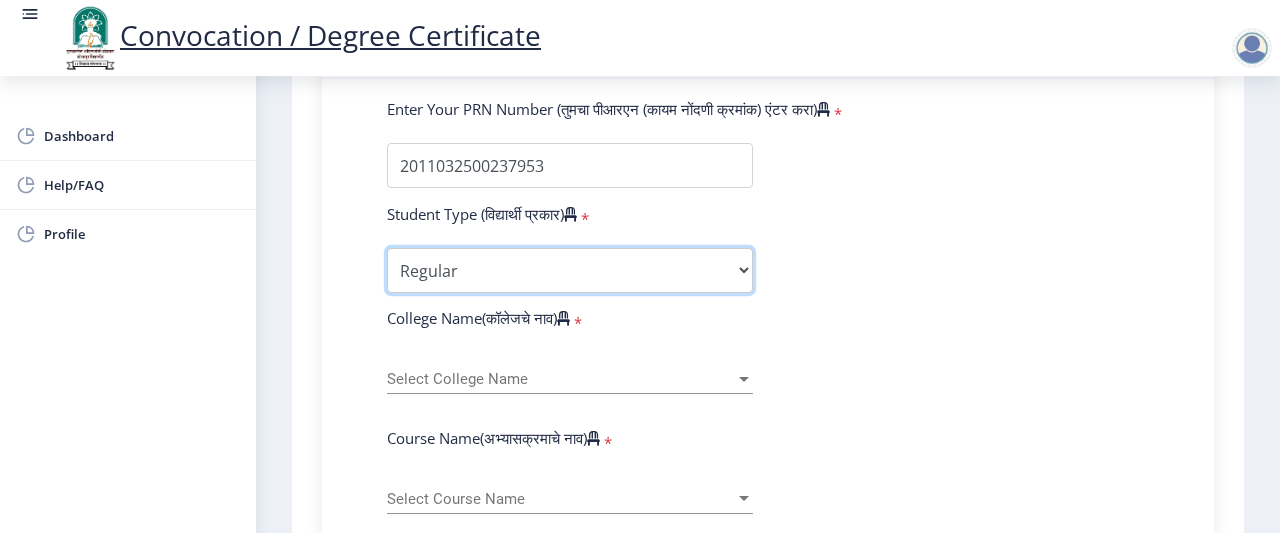 scroll, scrollTop: 529, scrollLeft: 0, axis: vertical 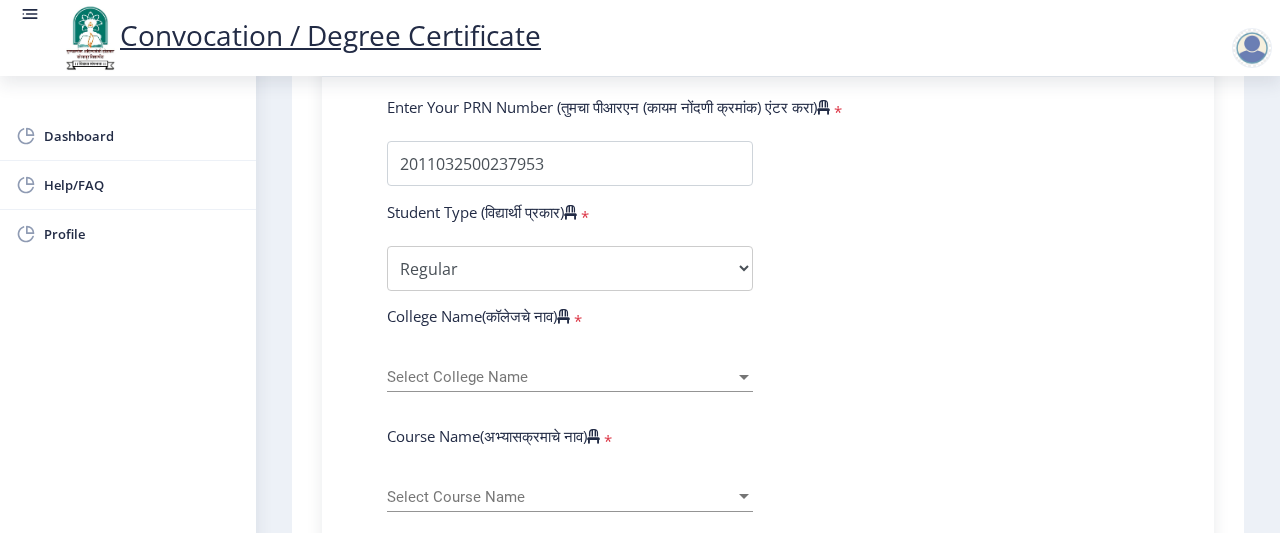 click on "Select College Name" at bounding box center [561, 377] 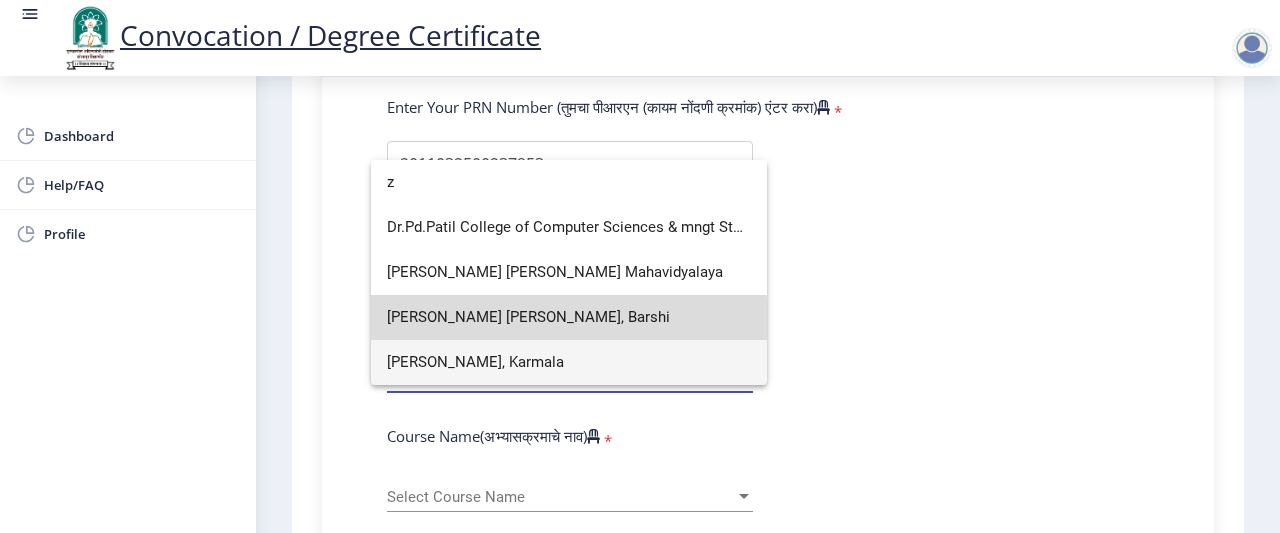 type on "z" 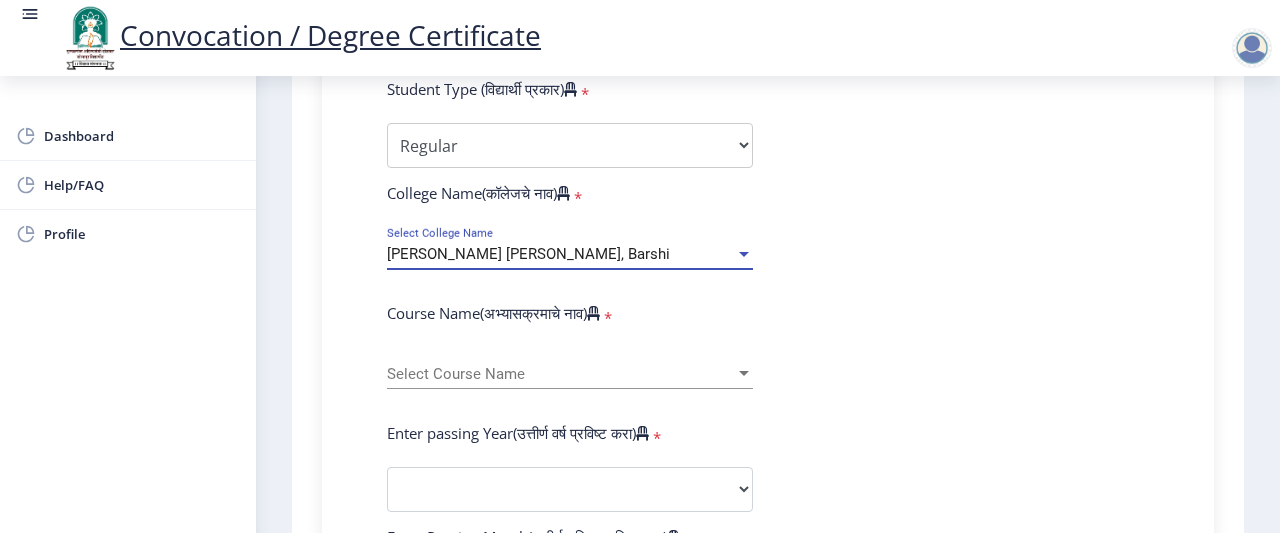 scroll, scrollTop: 660, scrollLeft: 0, axis: vertical 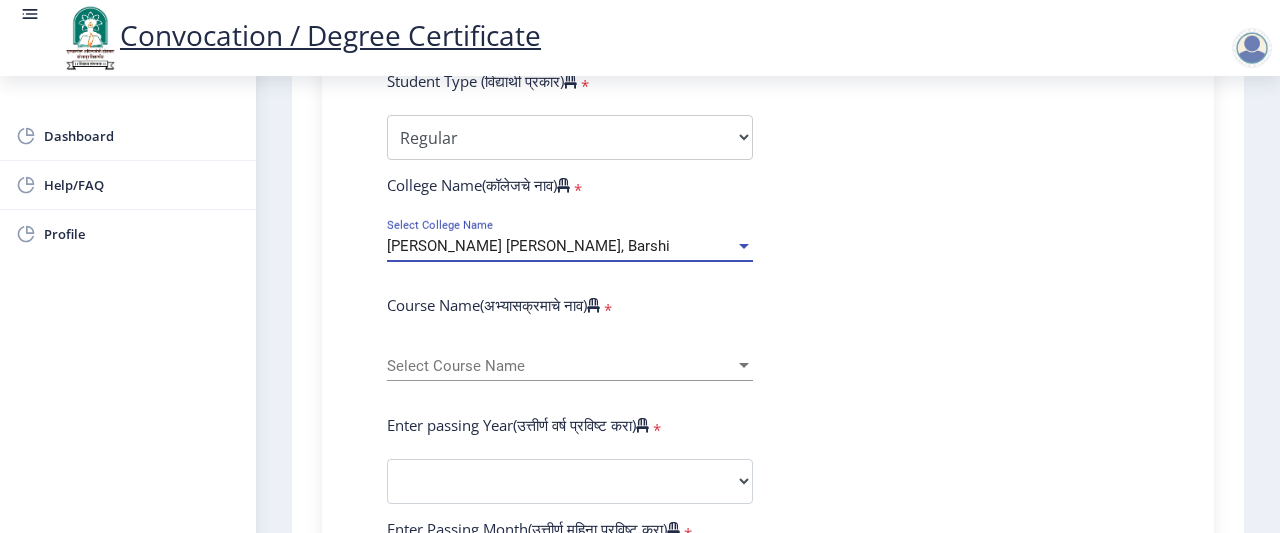 click on "Select Course Name" at bounding box center (561, 366) 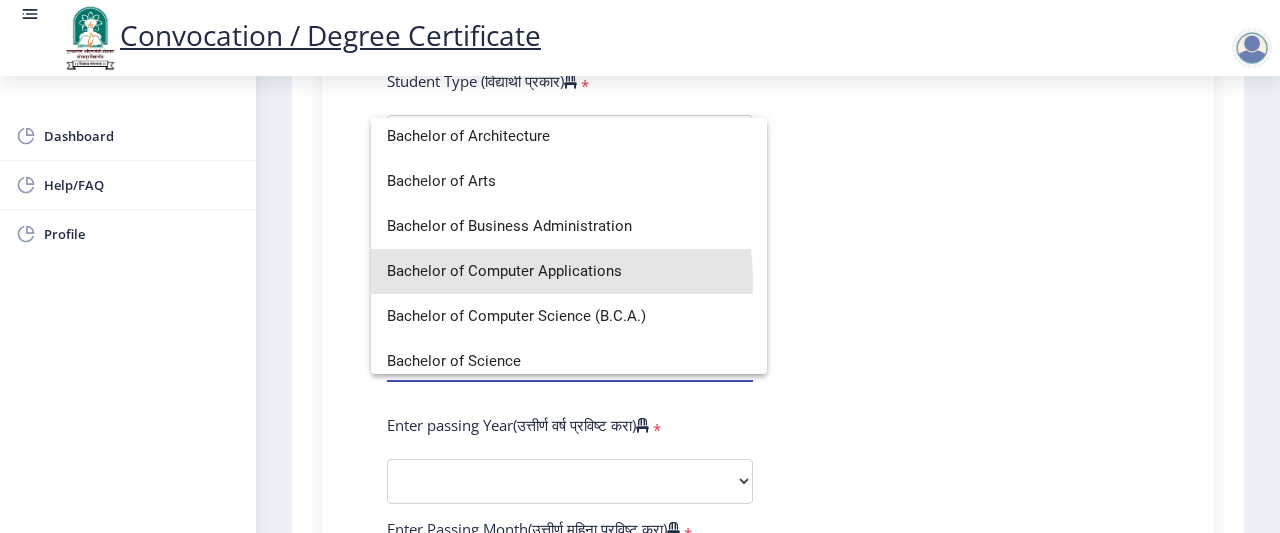 scroll, scrollTop: 58, scrollLeft: 0, axis: vertical 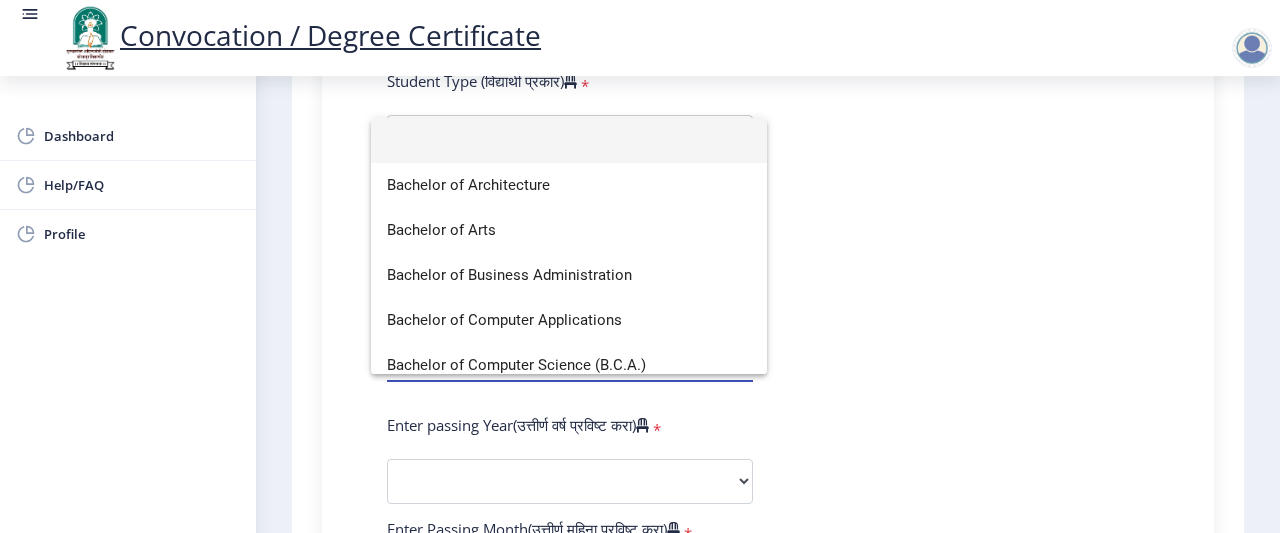 click 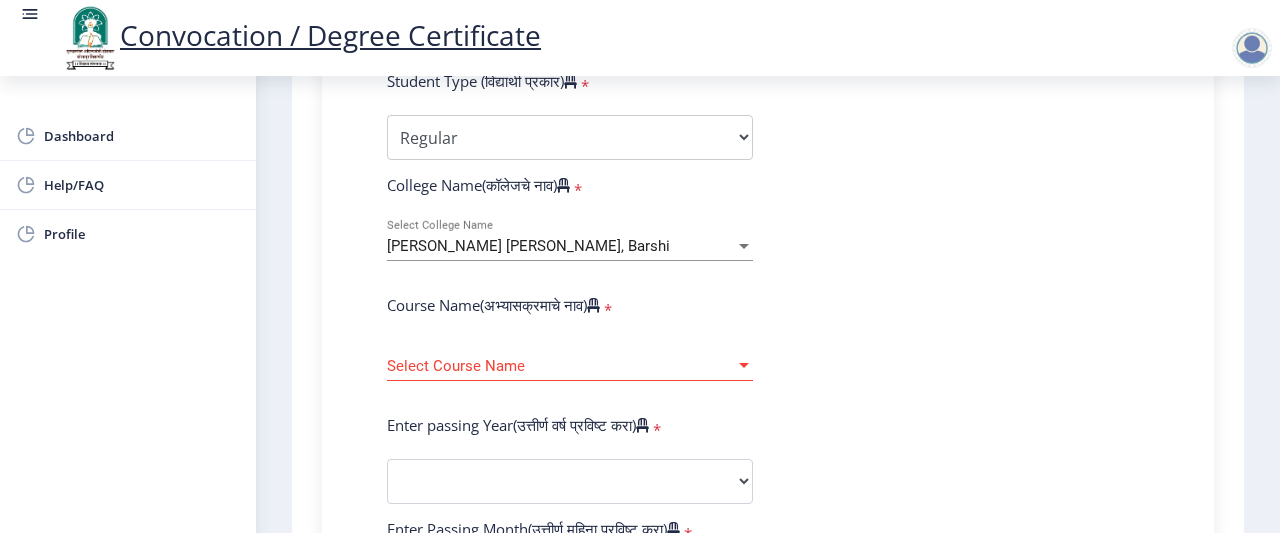 click on "[PERSON_NAME] [PERSON_NAME], Barshi" at bounding box center [528, 246] 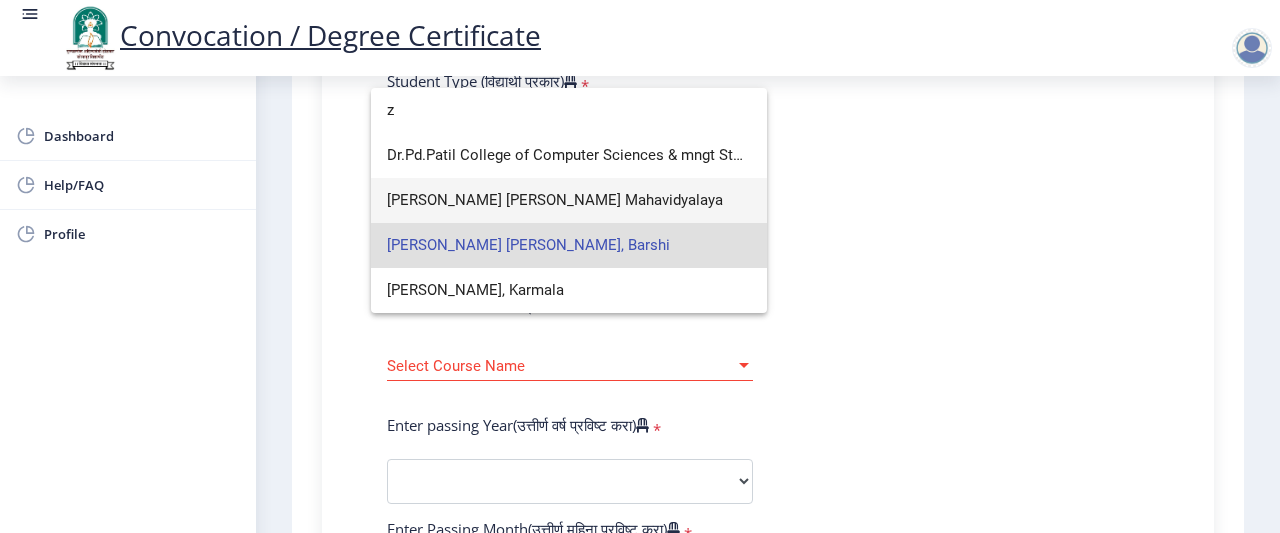 click on "[PERSON_NAME] [PERSON_NAME] Mahavidyalaya" at bounding box center [569, 200] 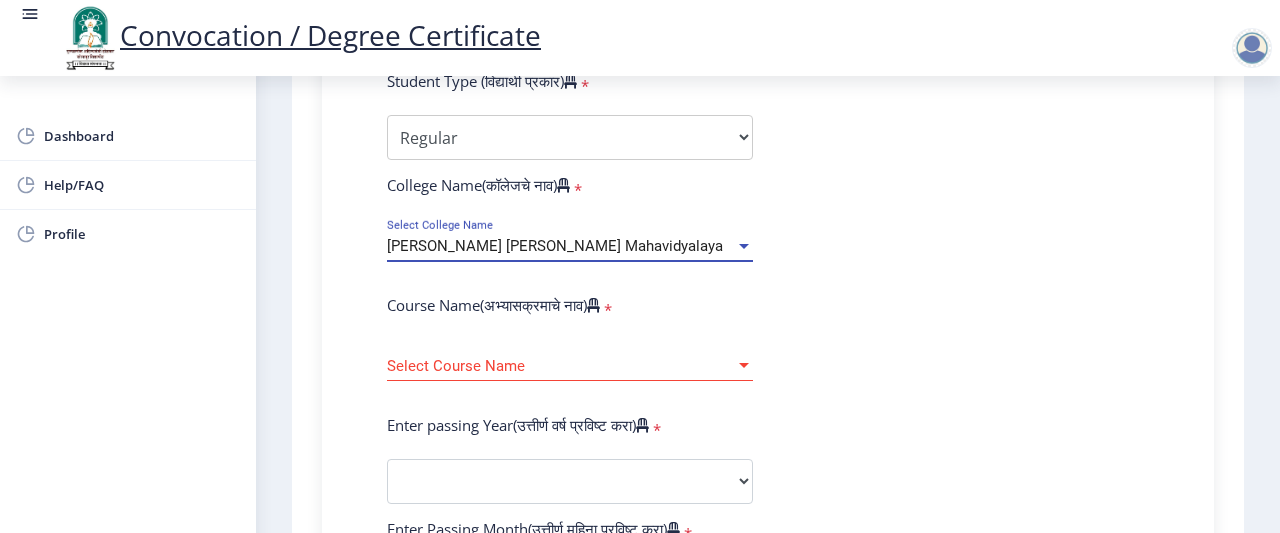 click on "Select Course Name" at bounding box center (561, 366) 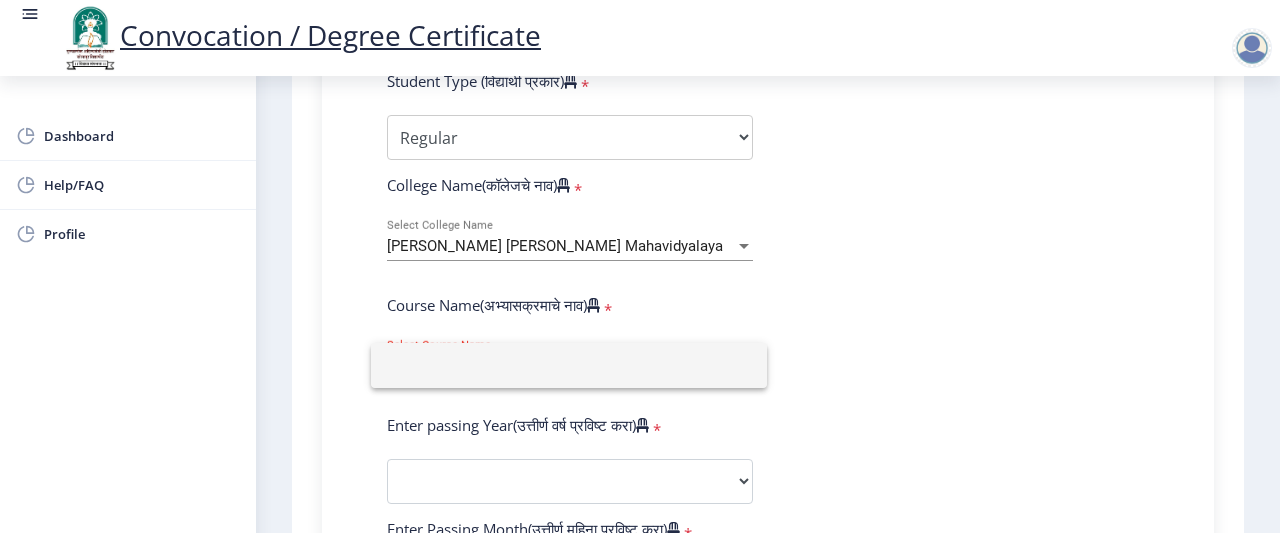 click 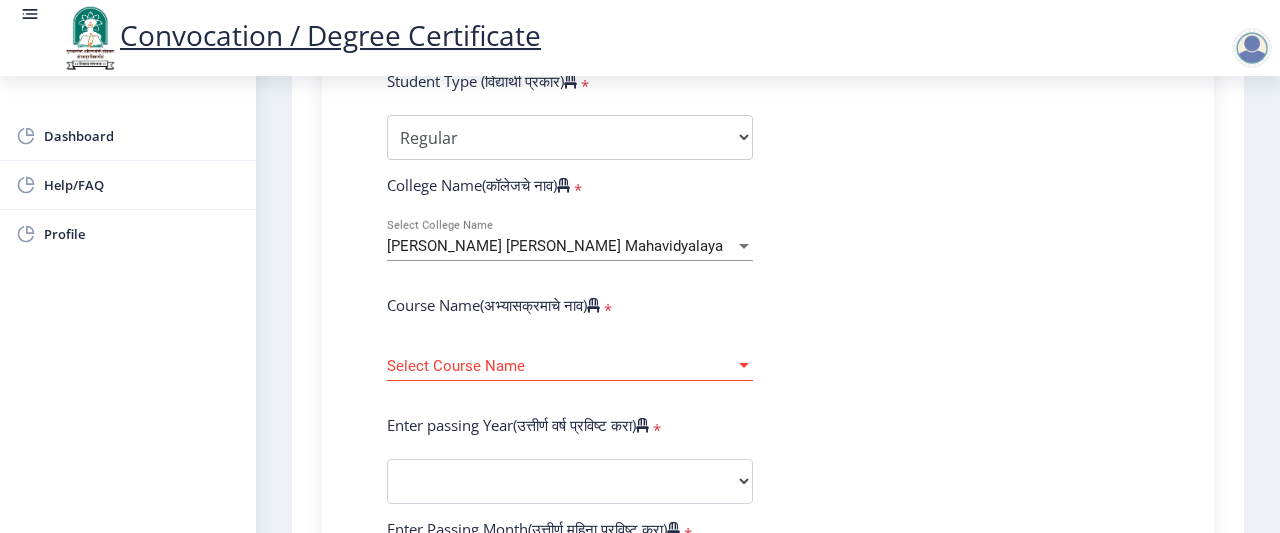 click at bounding box center (744, 365) 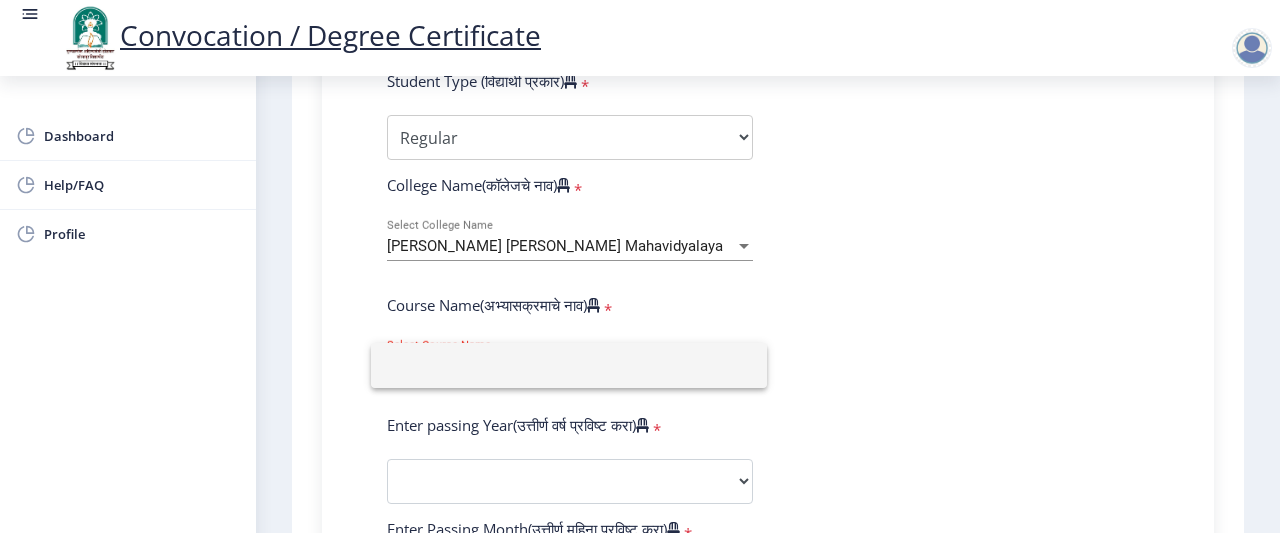 click 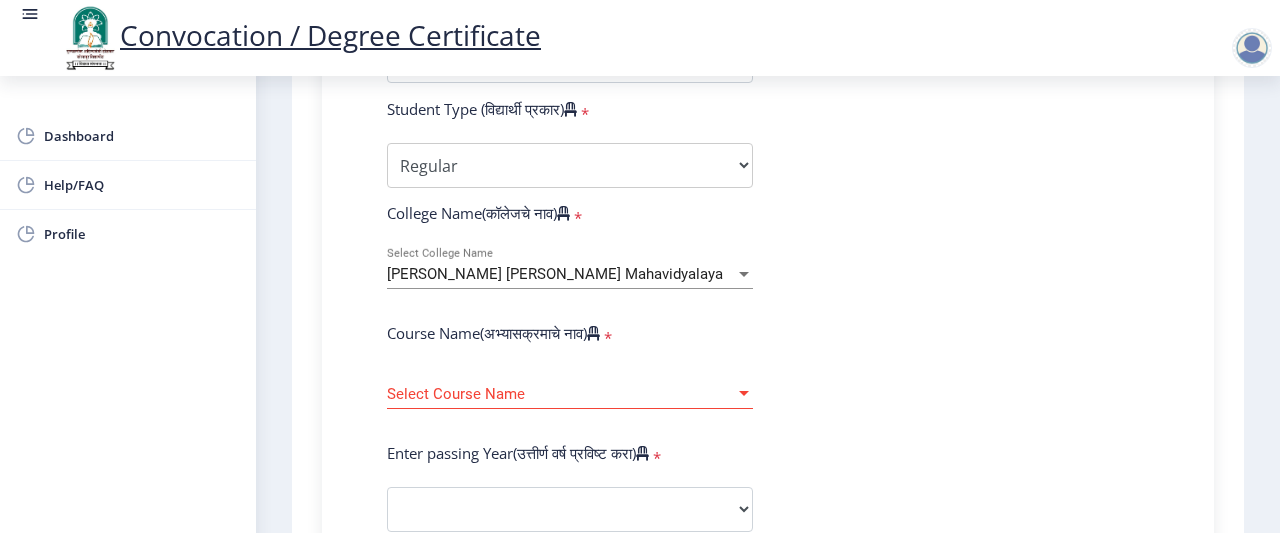 scroll, scrollTop: 617, scrollLeft: 0, axis: vertical 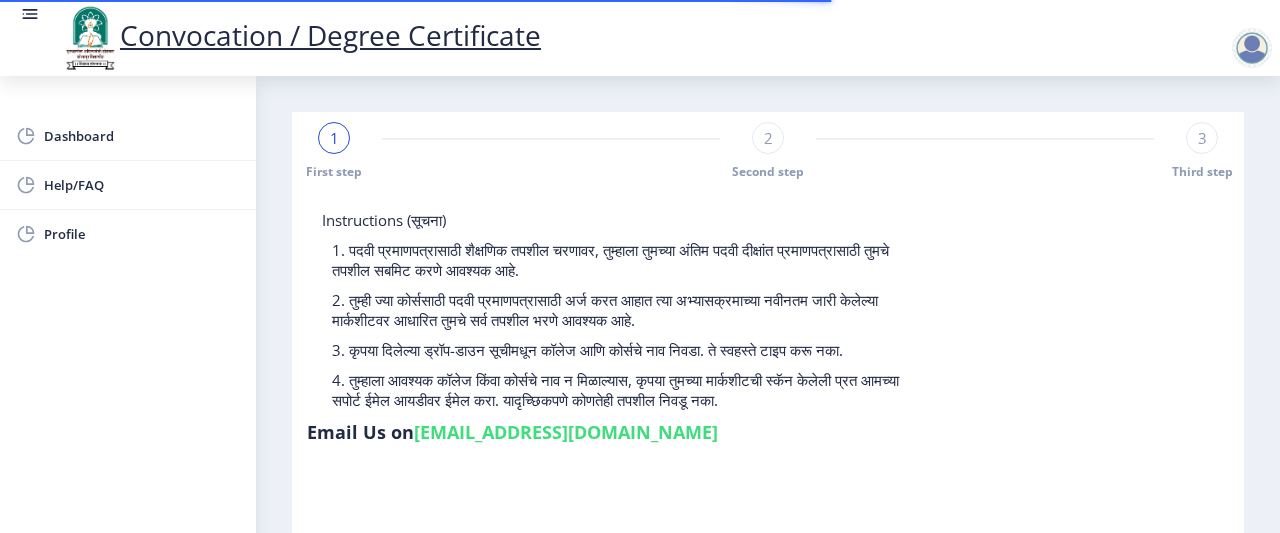 select 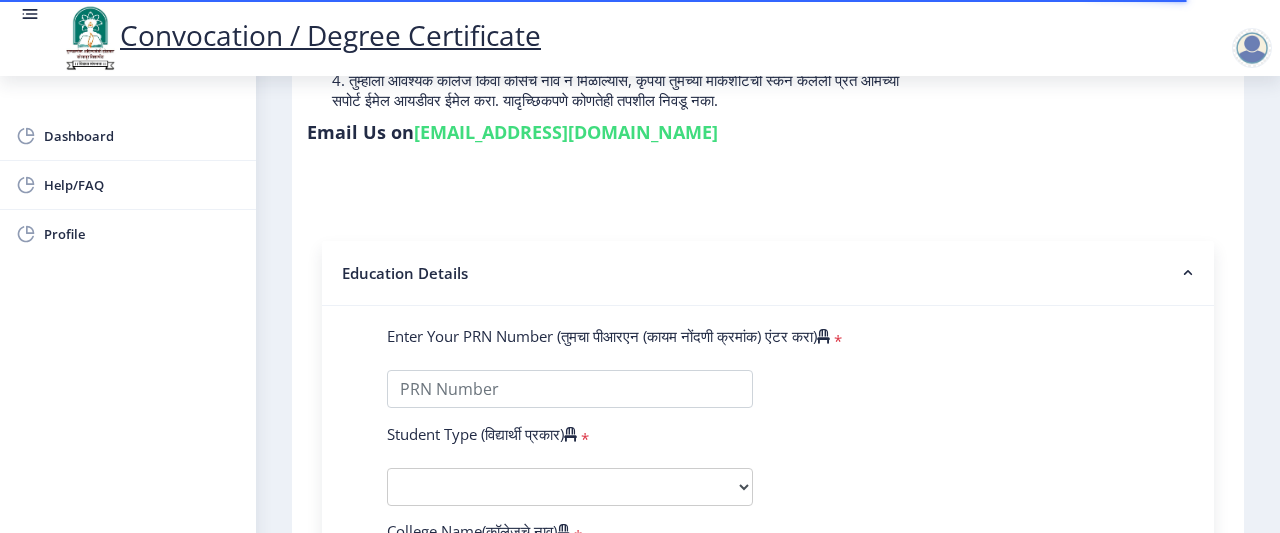scroll, scrollTop: 303, scrollLeft: 0, axis: vertical 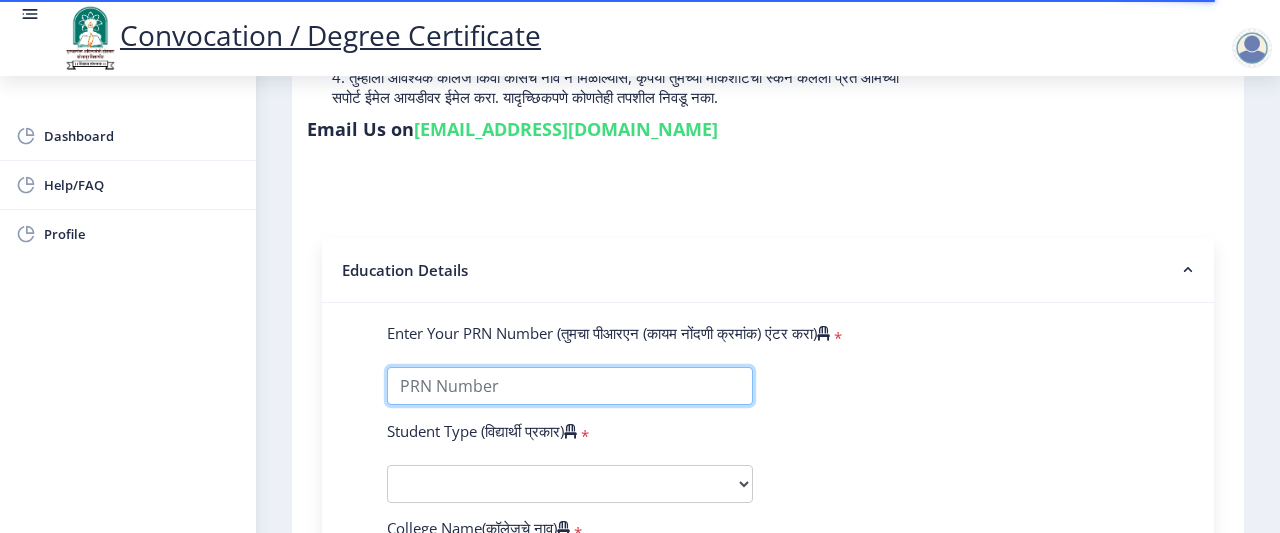 click on "Enter Your PRN Number (तुमचा पीआरएन (कायम नोंदणी क्रमांक) एंटर करा)" at bounding box center [570, 386] 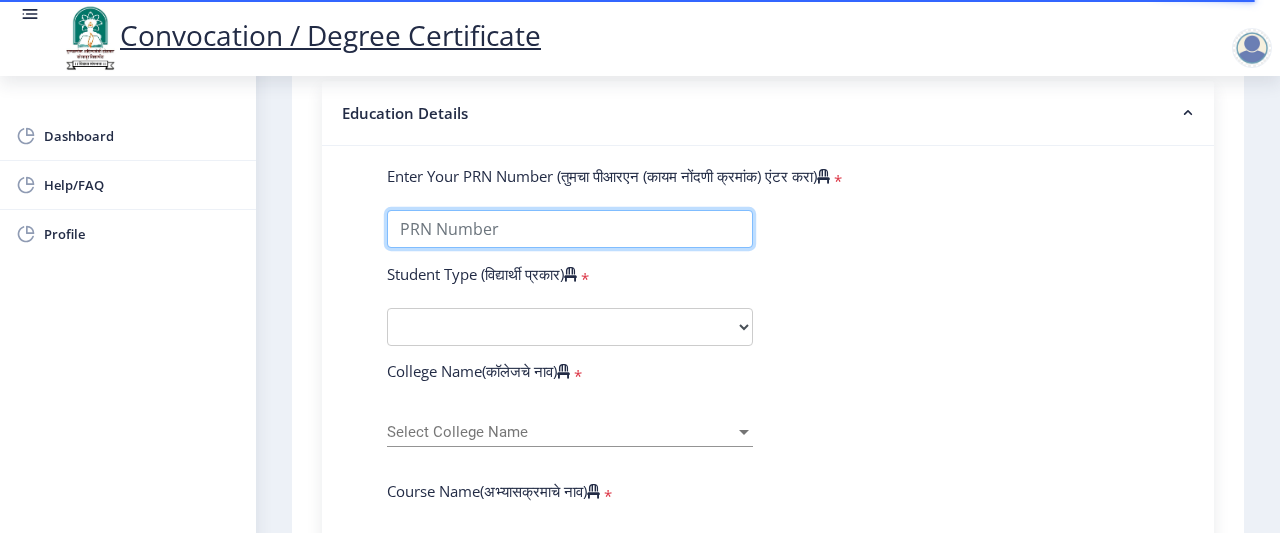 scroll, scrollTop: 462, scrollLeft: 0, axis: vertical 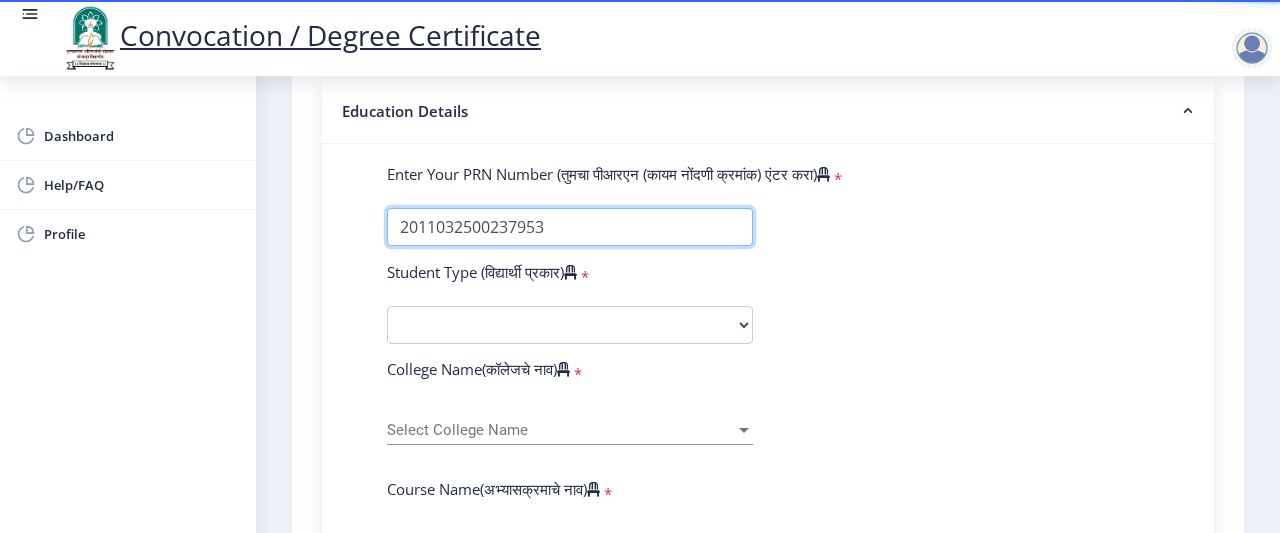 type on "2011032500237953" 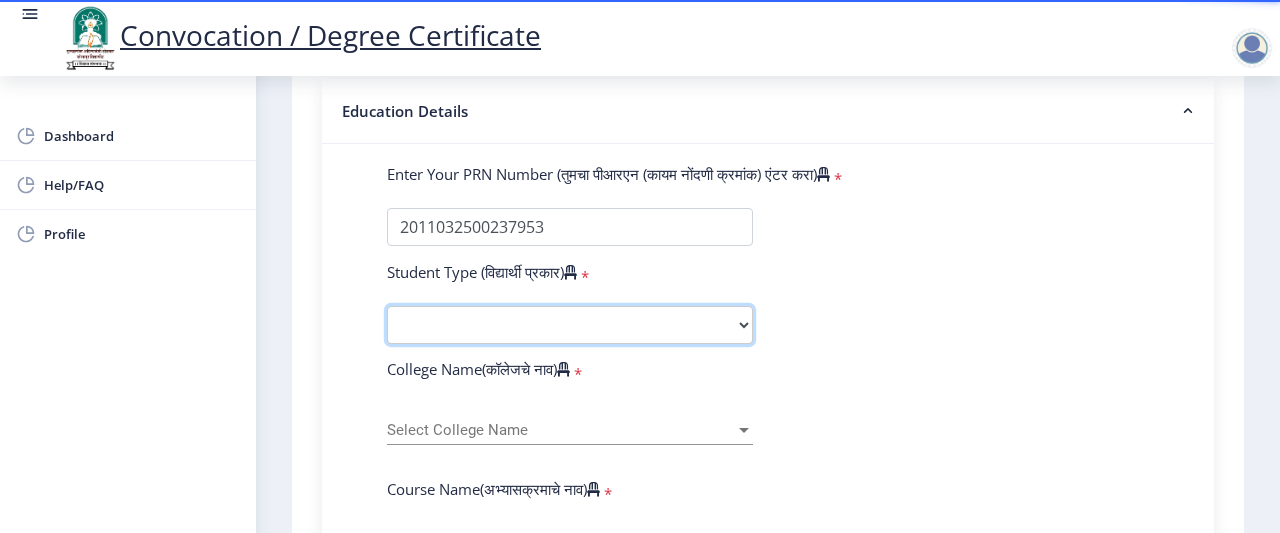 click on "Select Student Type Regular External" at bounding box center (570, 325) 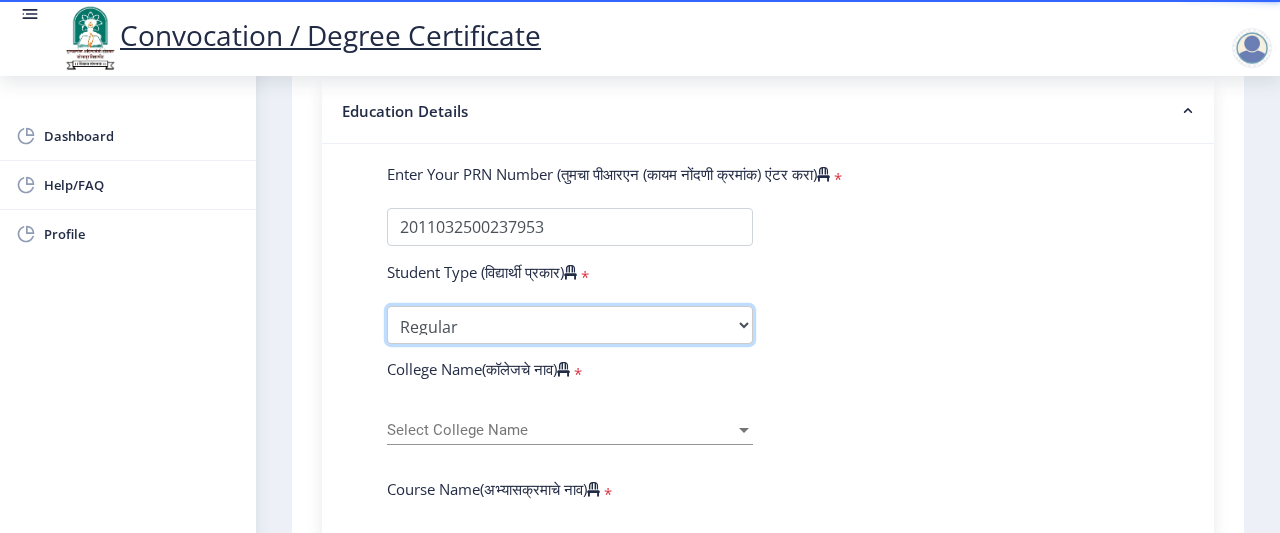 click on "Select Student Type Regular External" at bounding box center [570, 325] 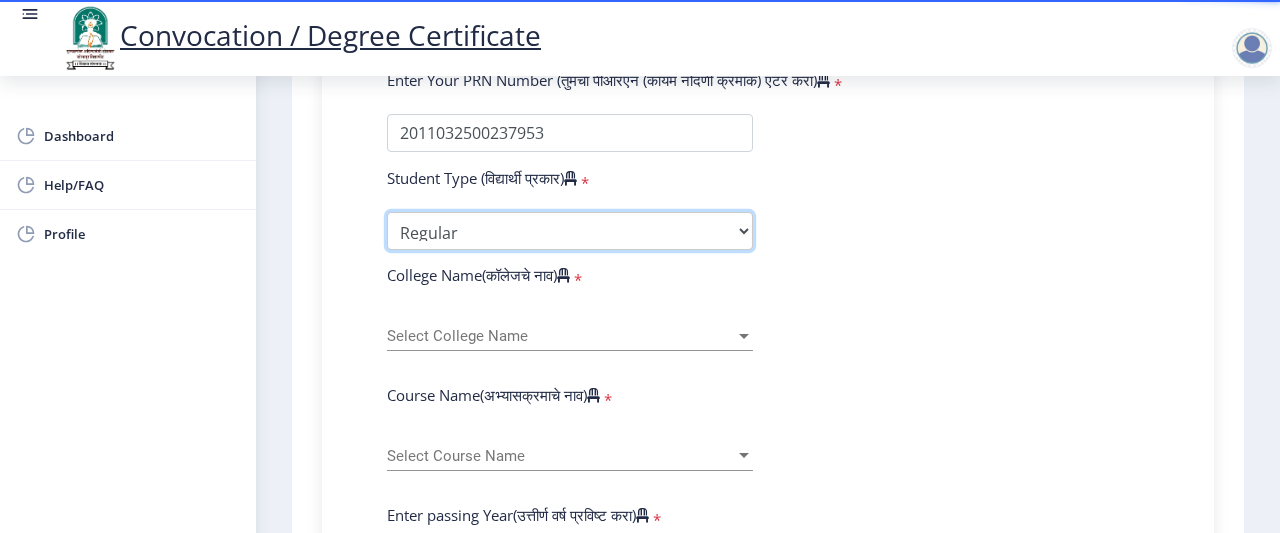 scroll, scrollTop: 557, scrollLeft: 0, axis: vertical 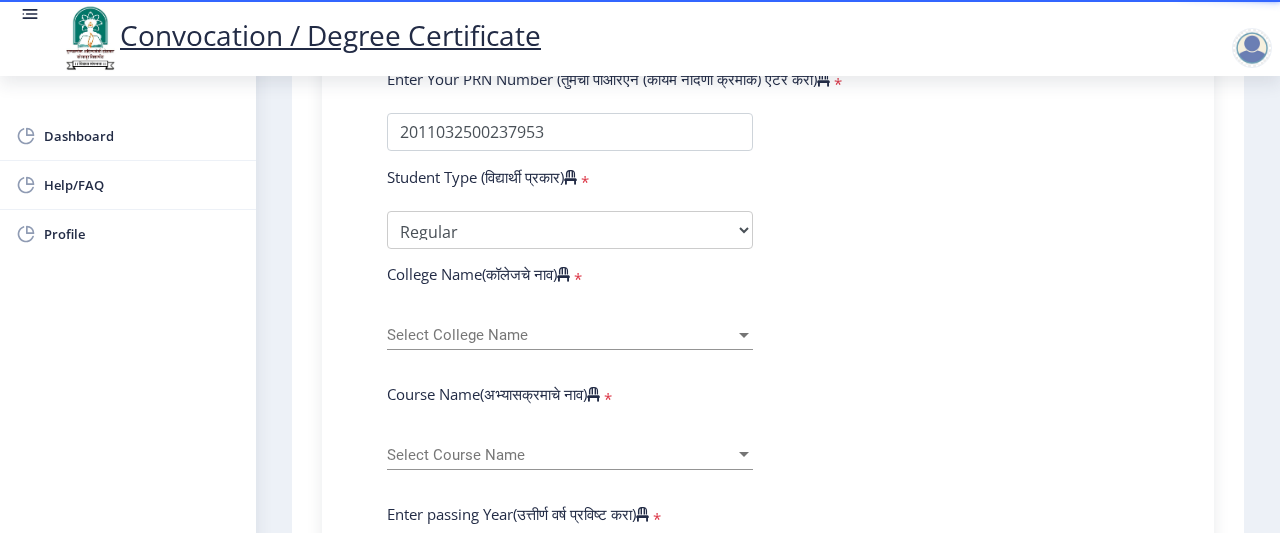 click on "Select College Name" at bounding box center [561, 335] 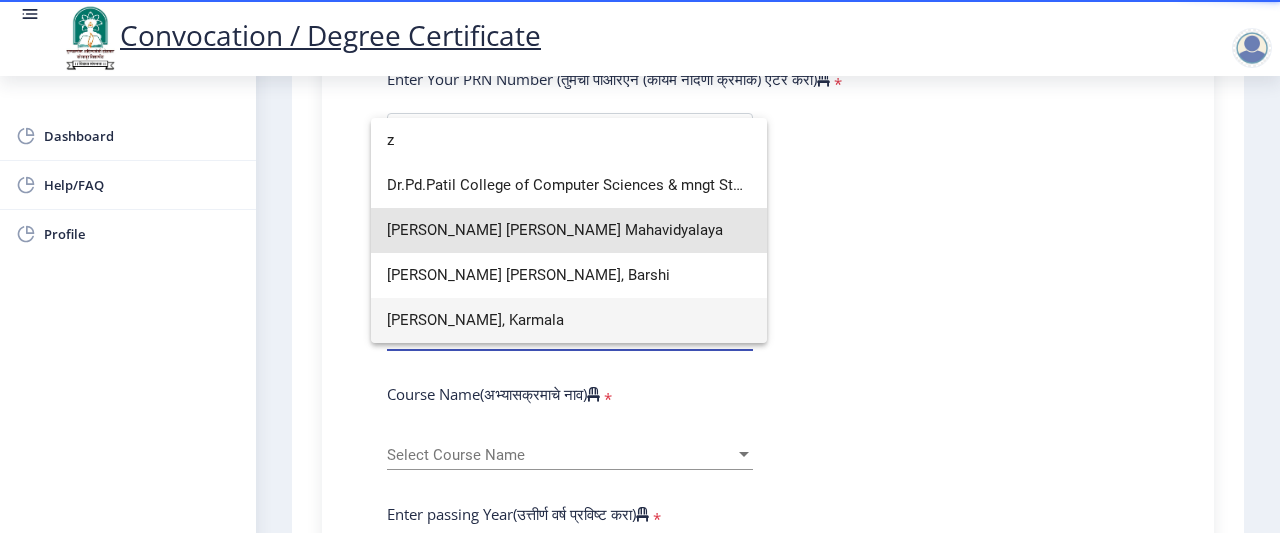 type on "z" 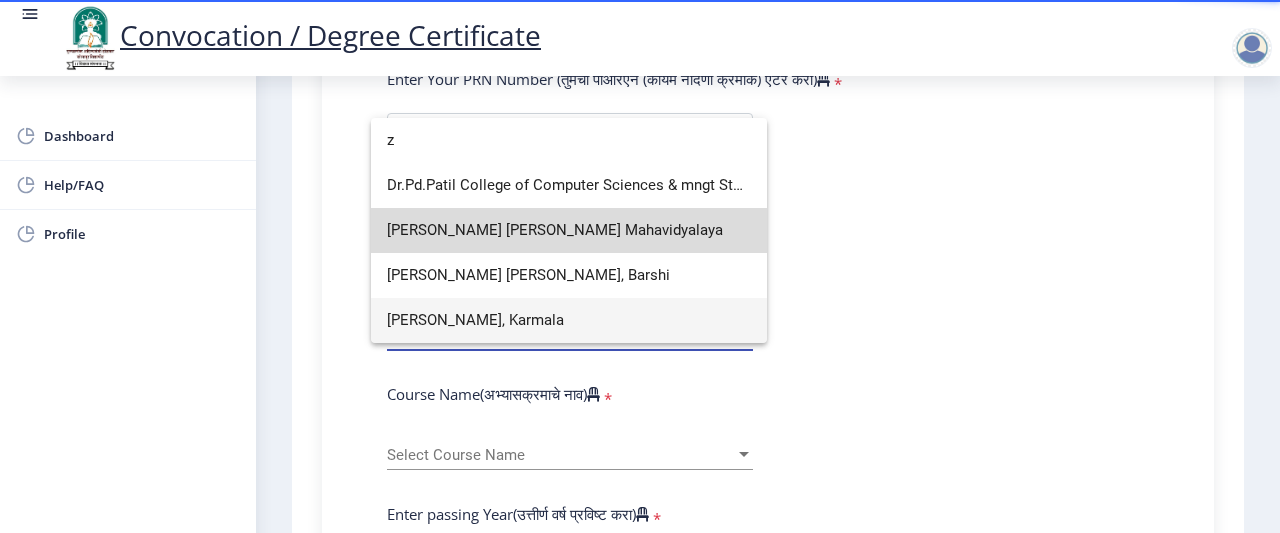 click on "[PERSON_NAME] [PERSON_NAME] Mahavidyalaya" at bounding box center (569, 230) 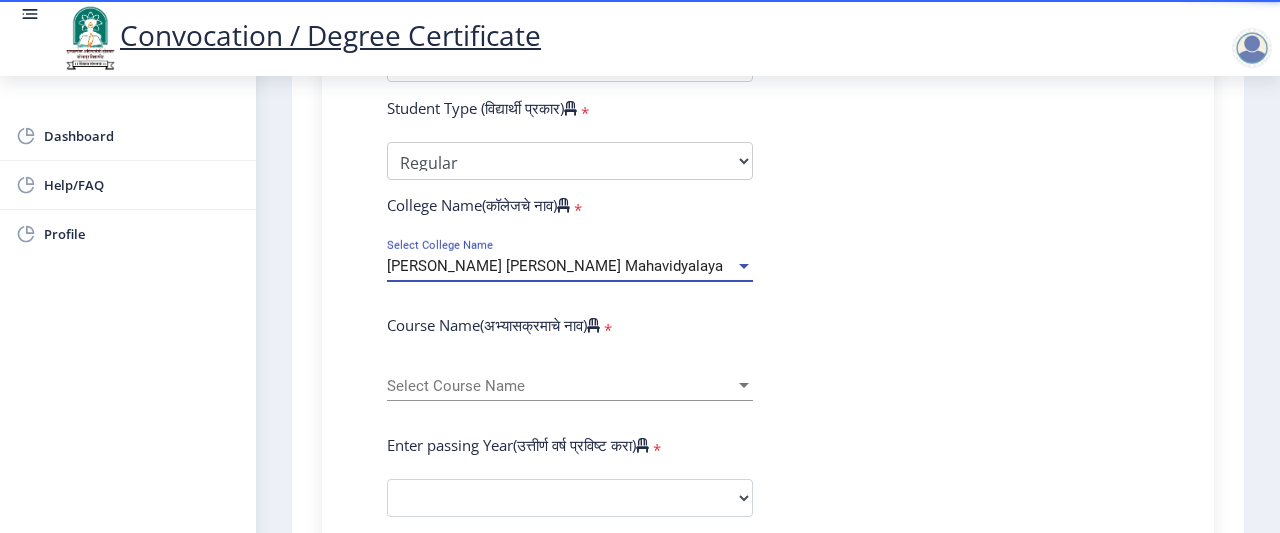 scroll, scrollTop: 693, scrollLeft: 0, axis: vertical 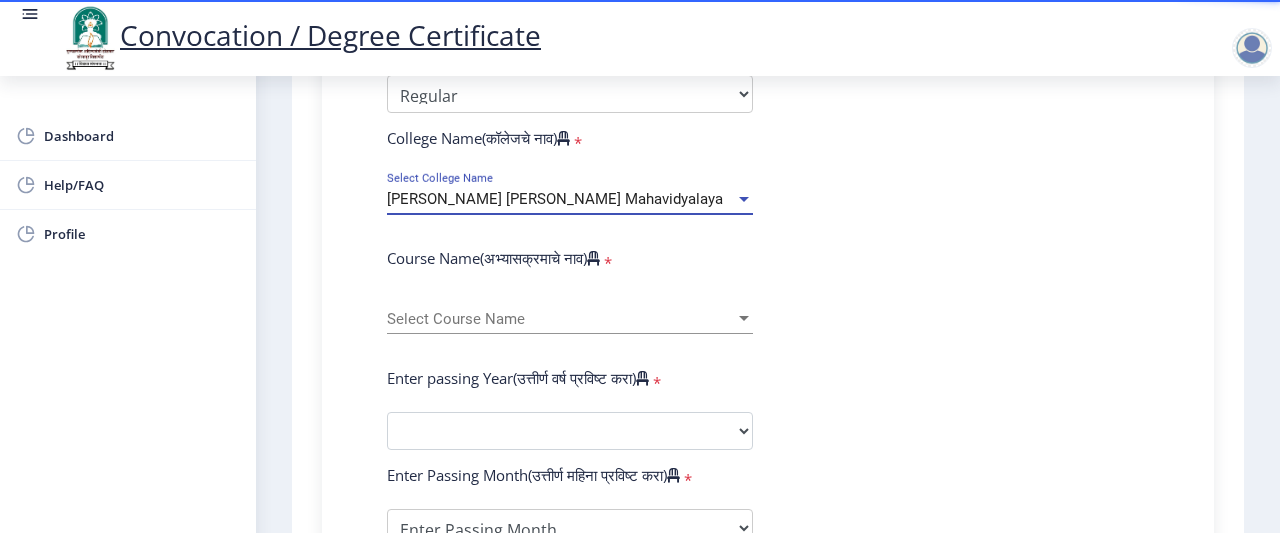 click on "Select Course Name" at bounding box center [561, 319] 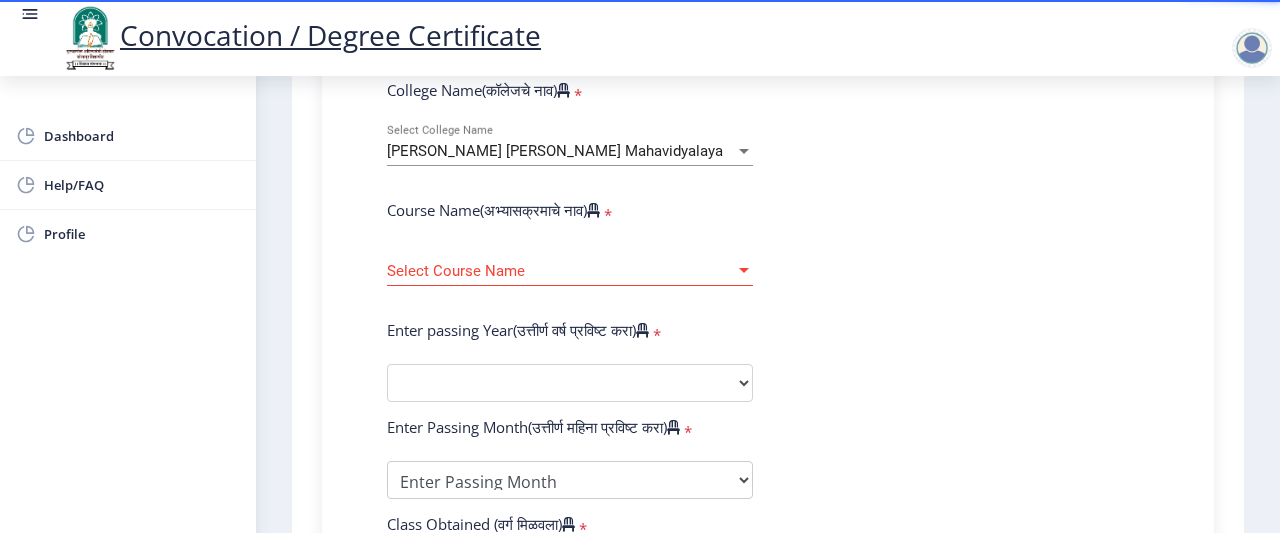 scroll, scrollTop: 736, scrollLeft: 0, axis: vertical 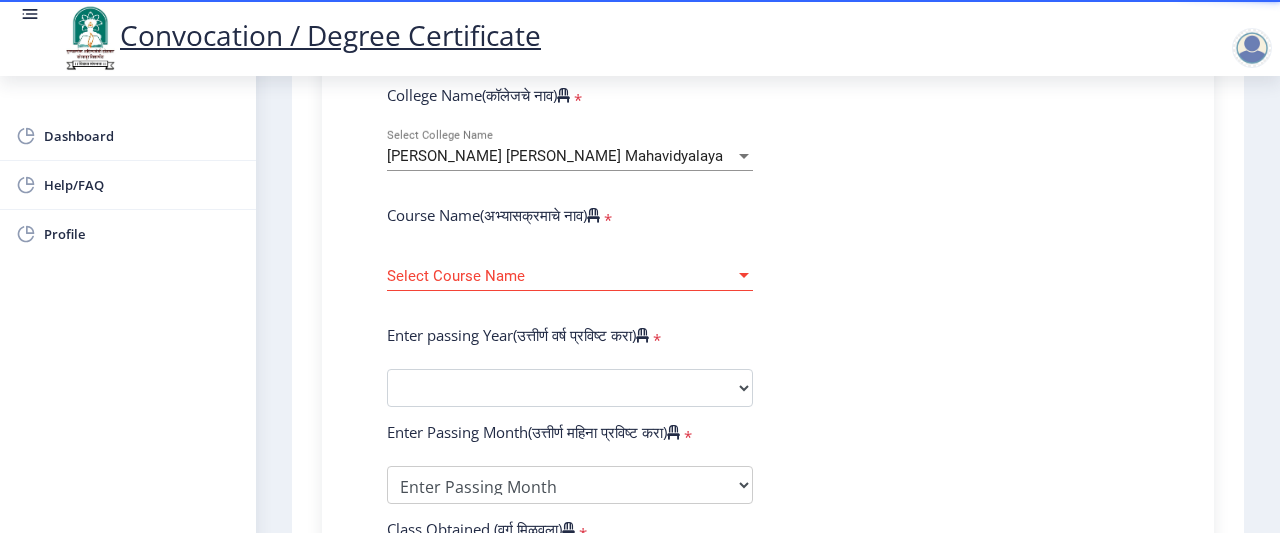 click on "Select Course Name" at bounding box center (561, 276) 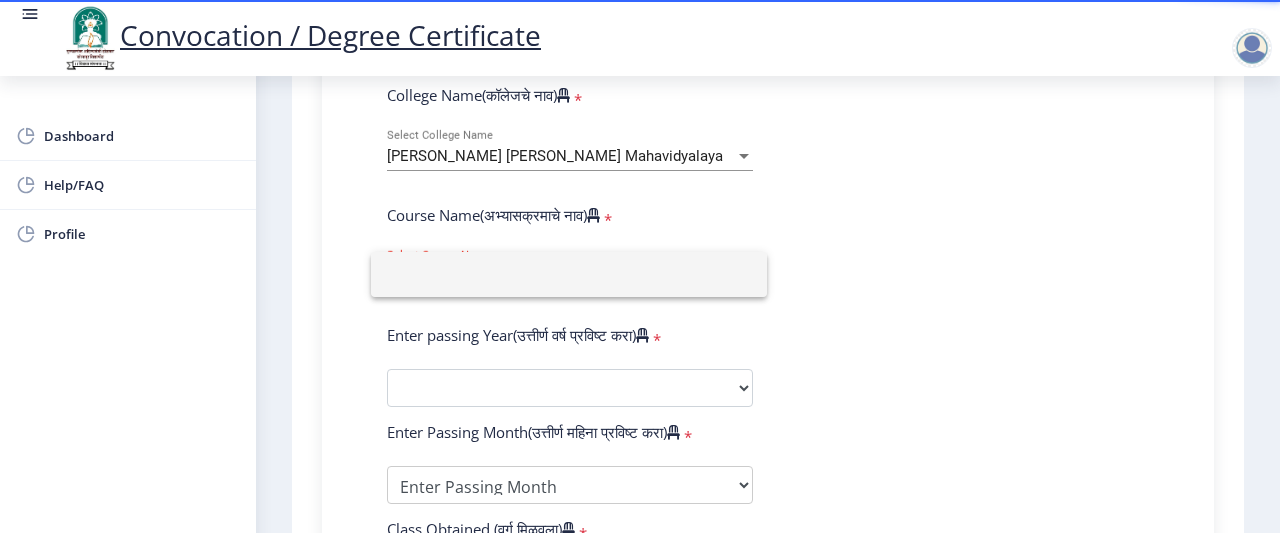 click 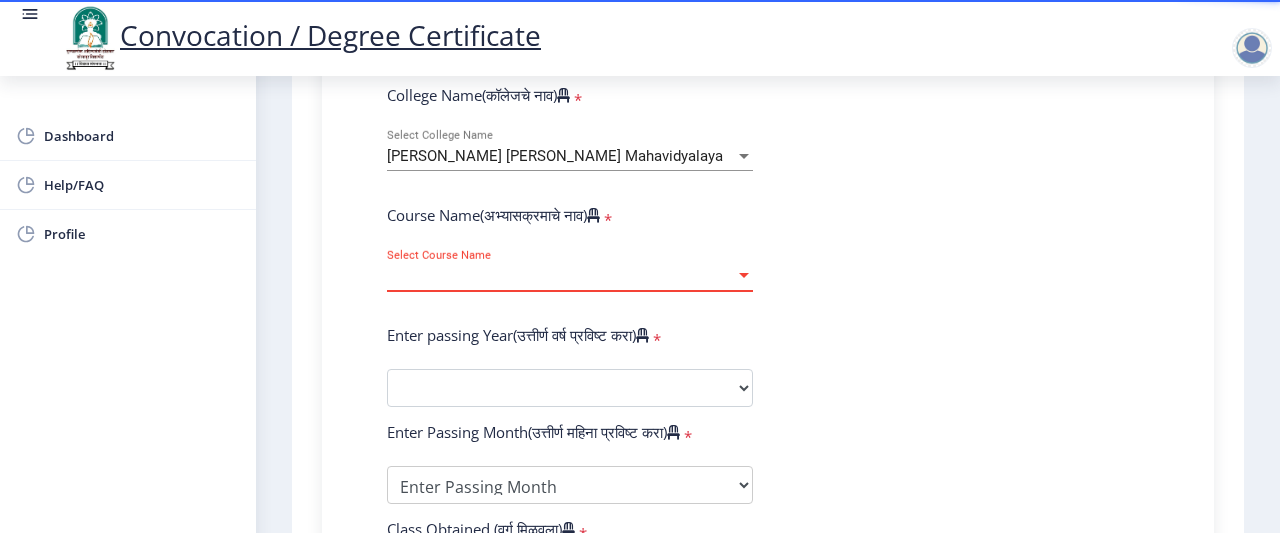 click at bounding box center [744, 275] 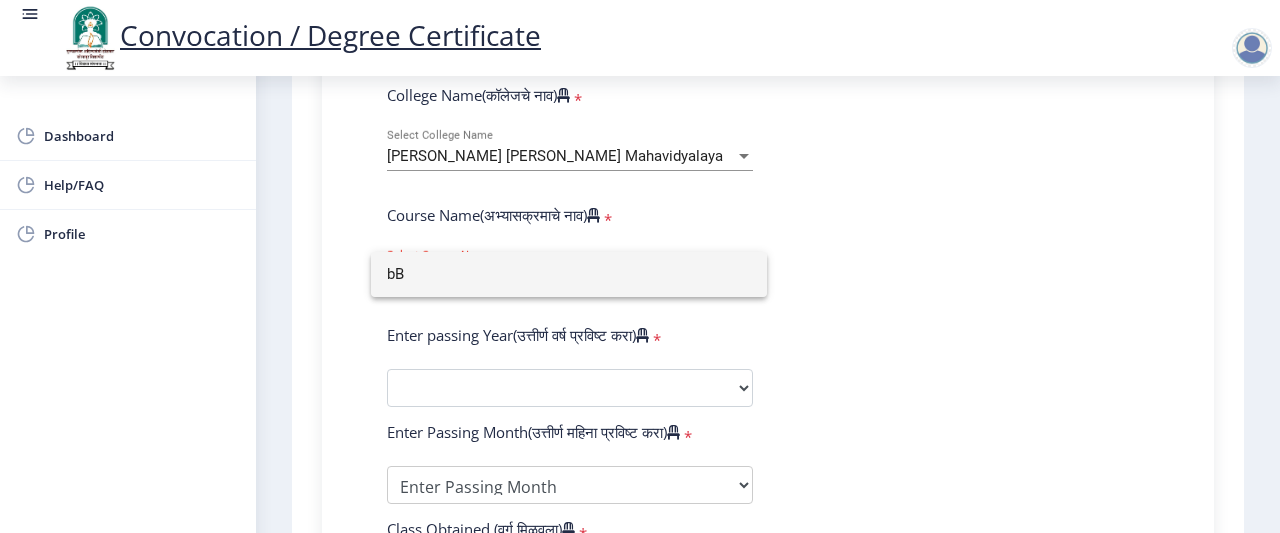 type on "b" 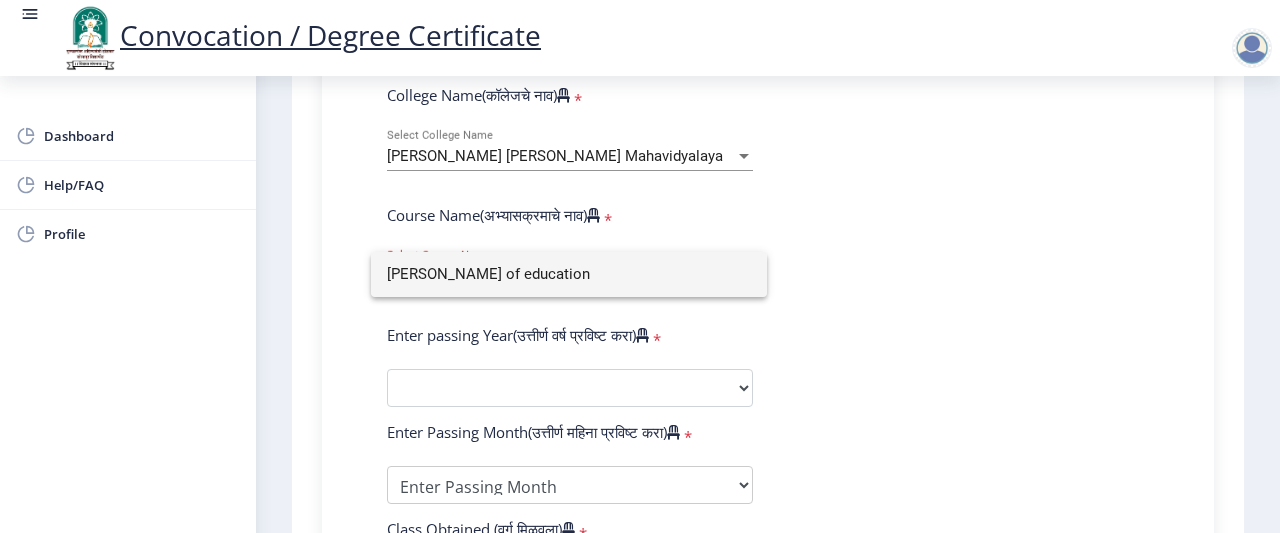 click on "Batchlor of education" at bounding box center [569, 274] 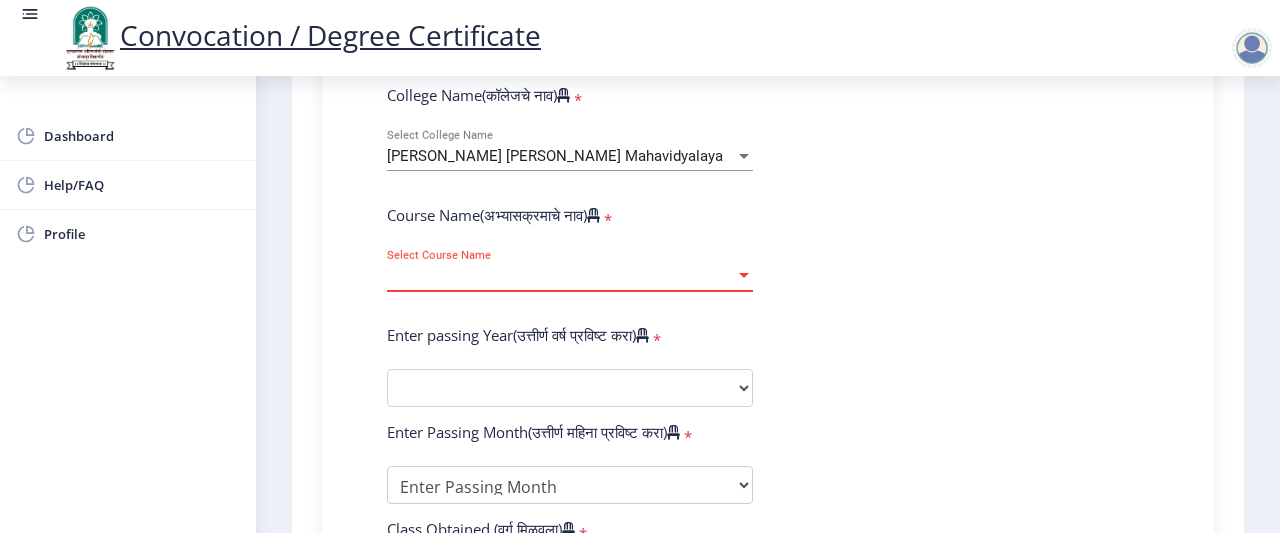 click on "[PERSON_NAME] [PERSON_NAME] Mahavidyalaya" at bounding box center (561, 156) 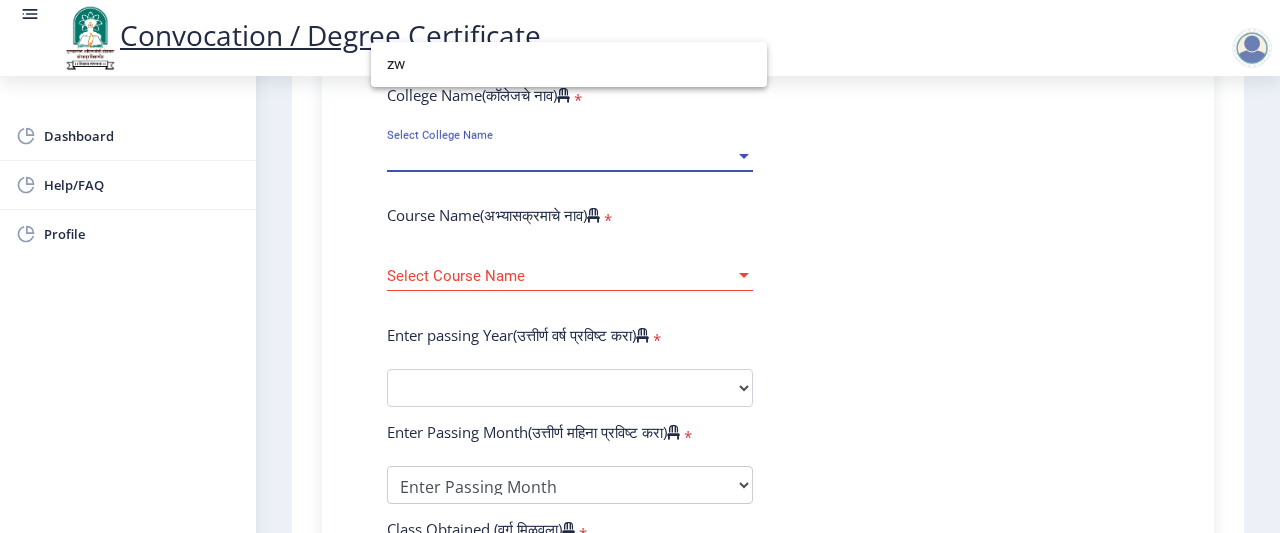 type on "zw" 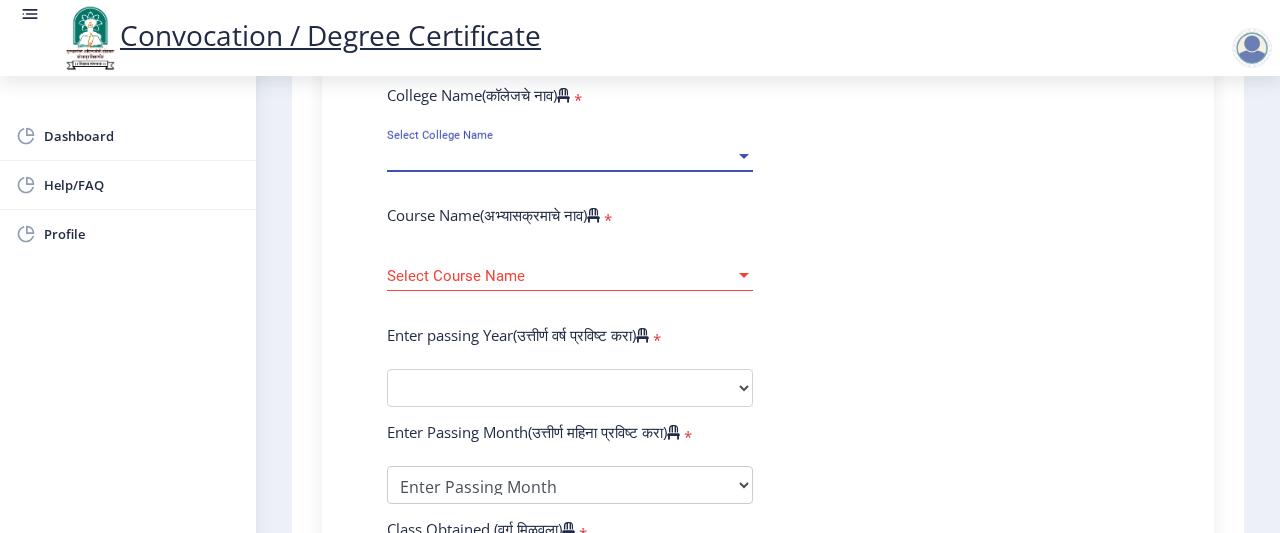 click on "Select College Name" at bounding box center (561, 156) 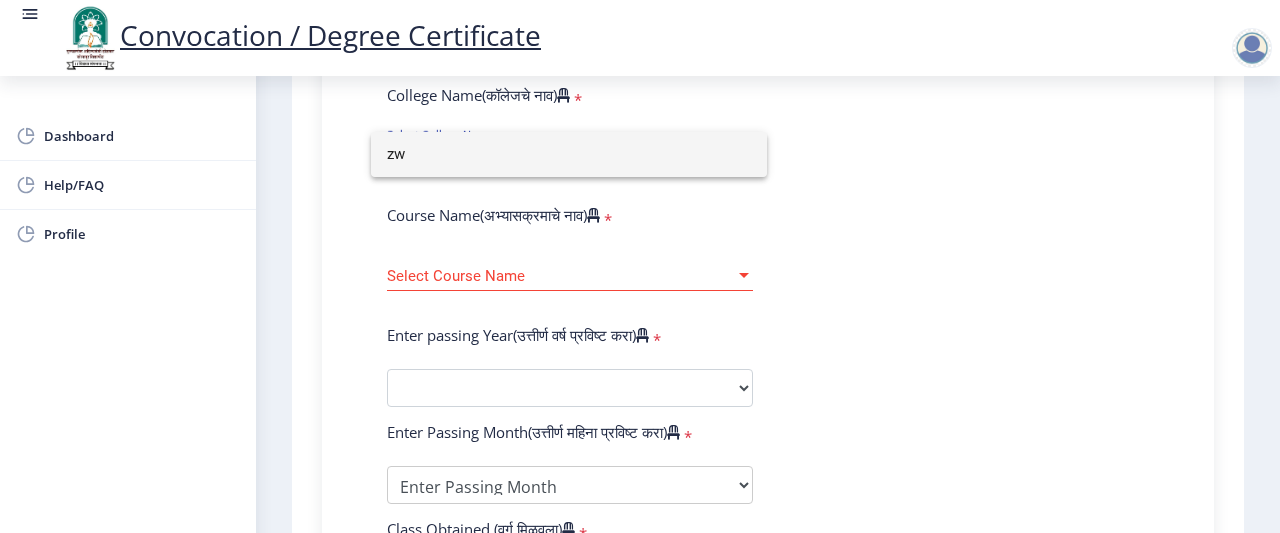 type on "z" 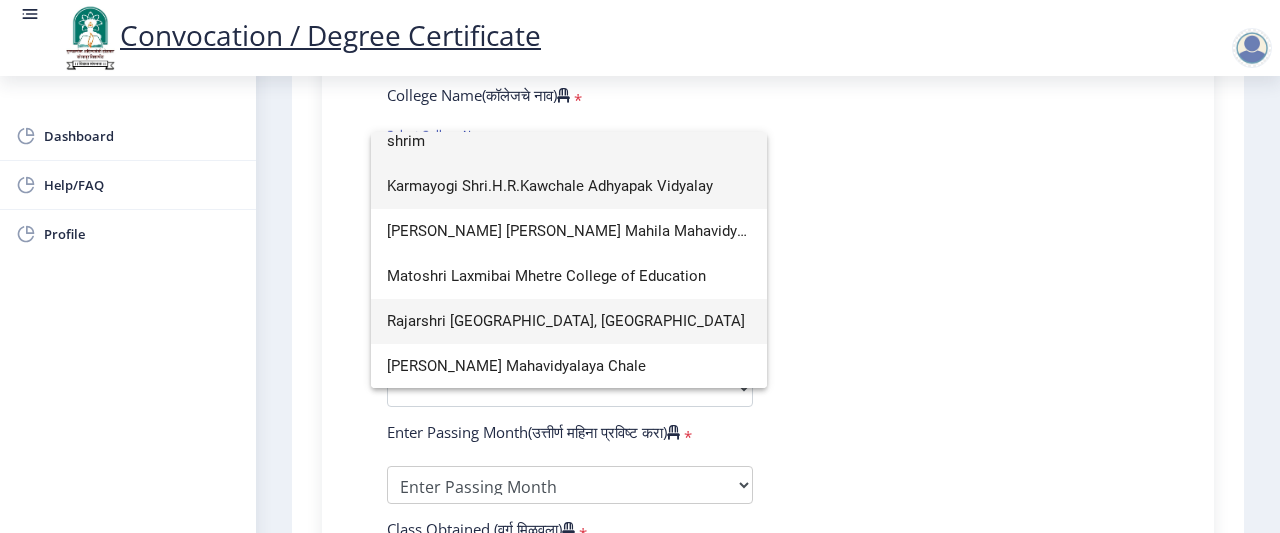scroll, scrollTop: 0, scrollLeft: 0, axis: both 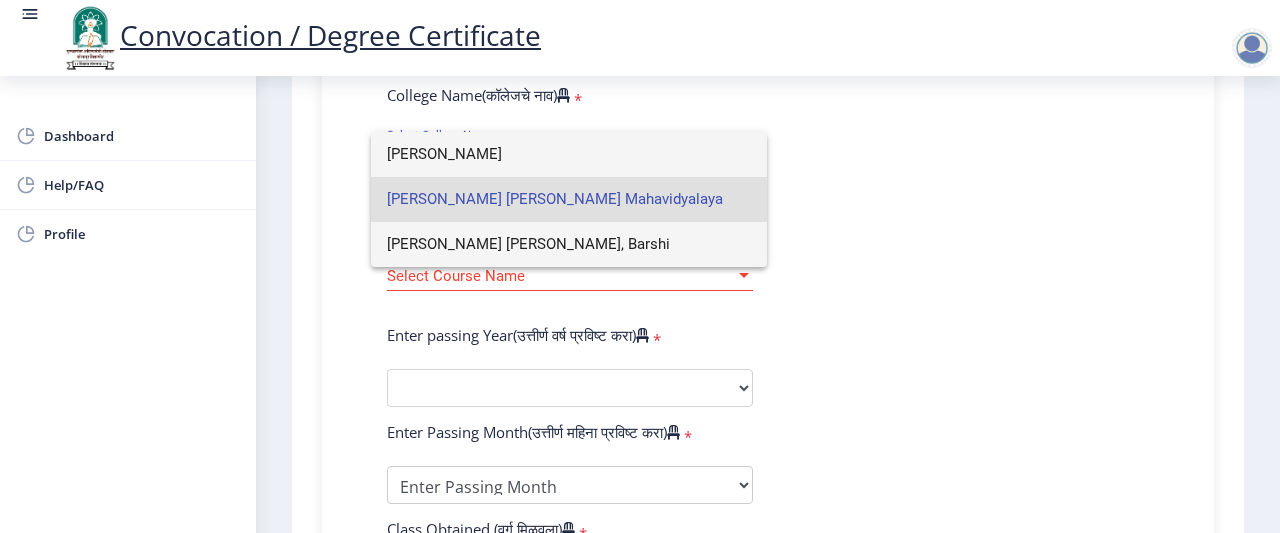 type on "shriman bh" 